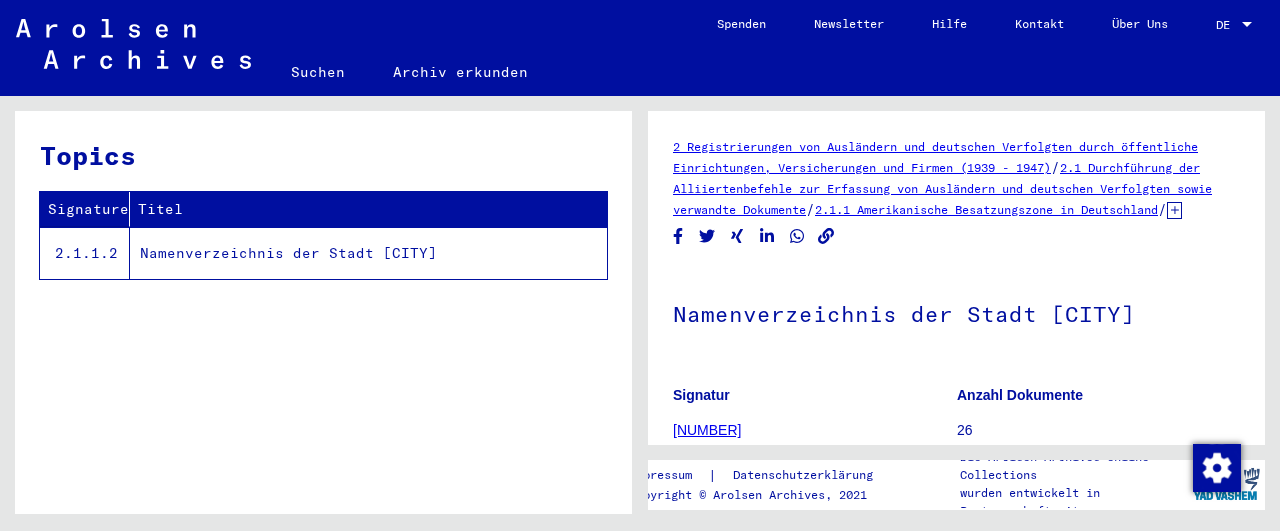 scroll, scrollTop: 0, scrollLeft: 0, axis: both 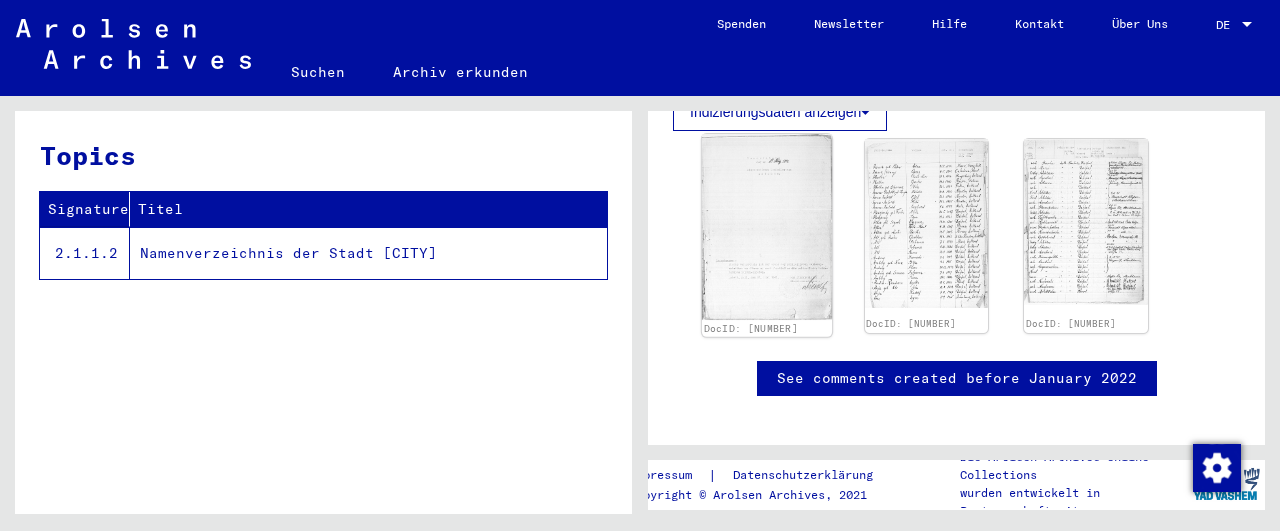 click 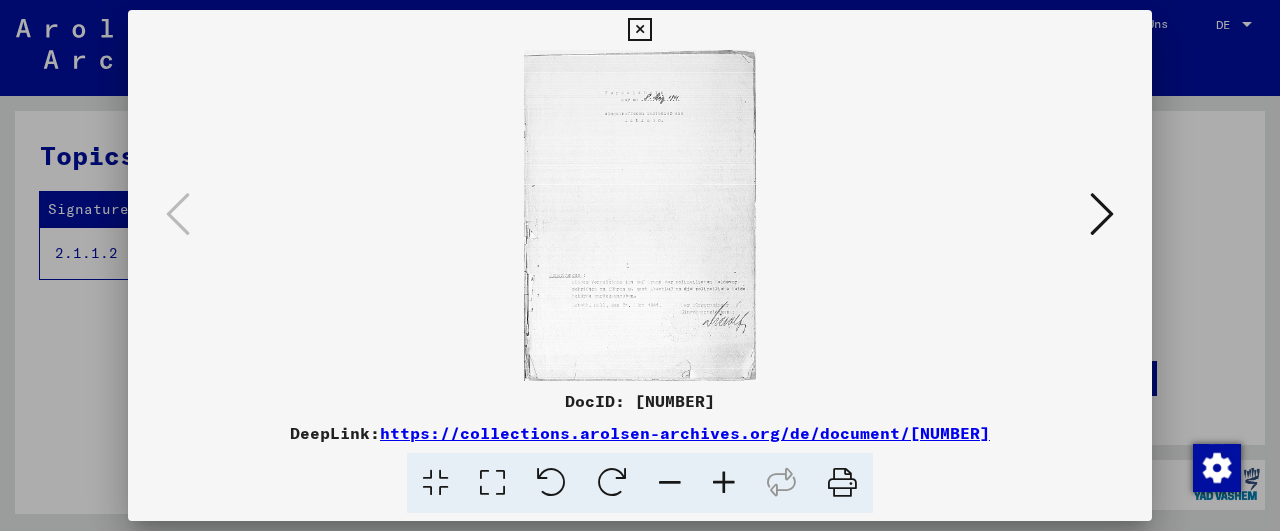 click at bounding box center [724, 483] 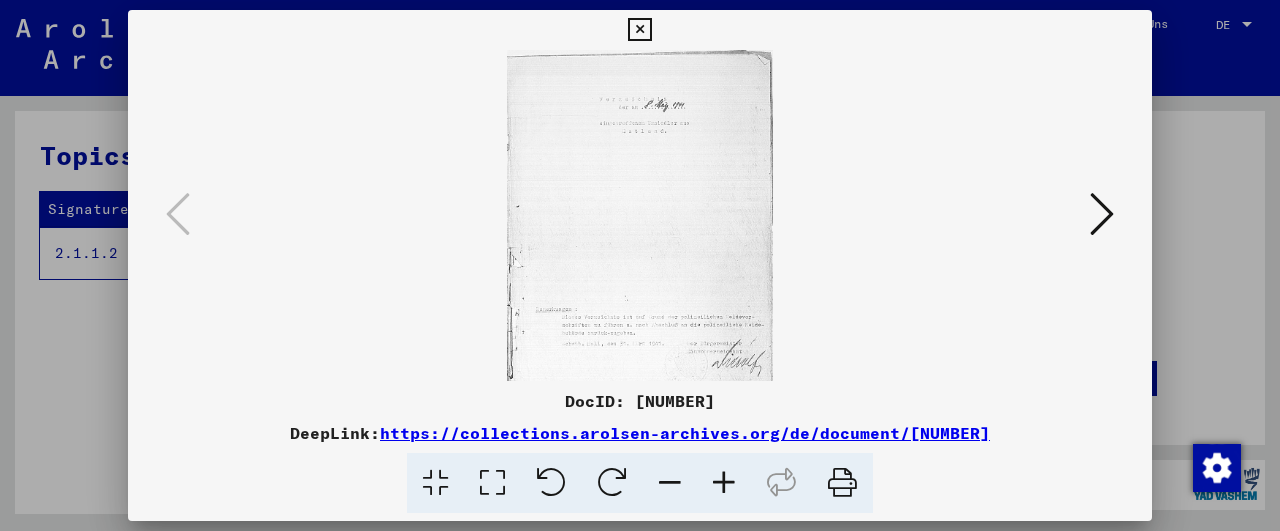 click at bounding box center [724, 483] 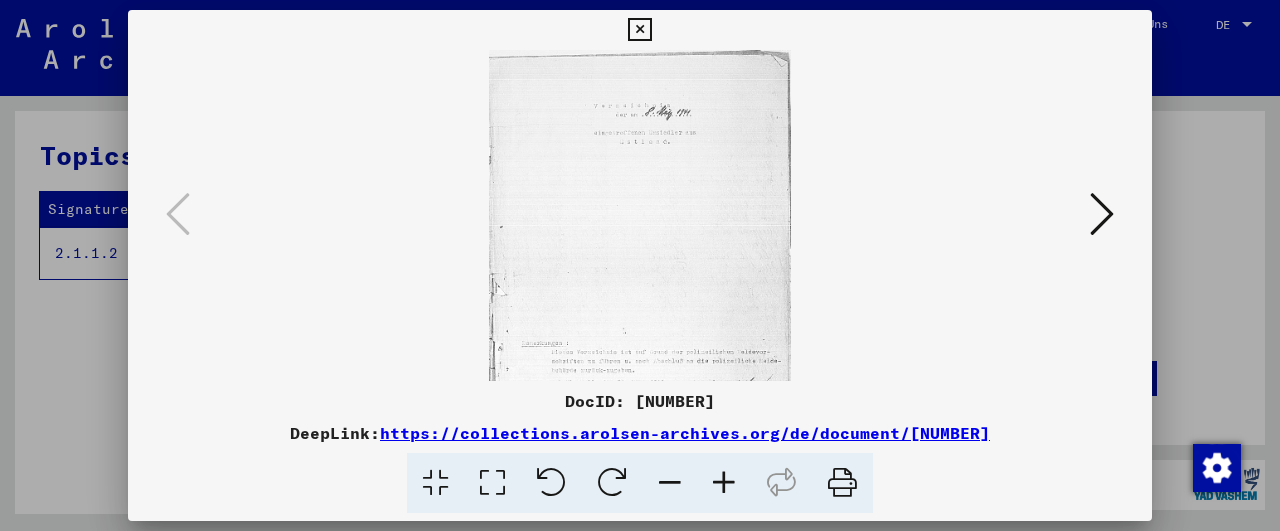click at bounding box center (724, 483) 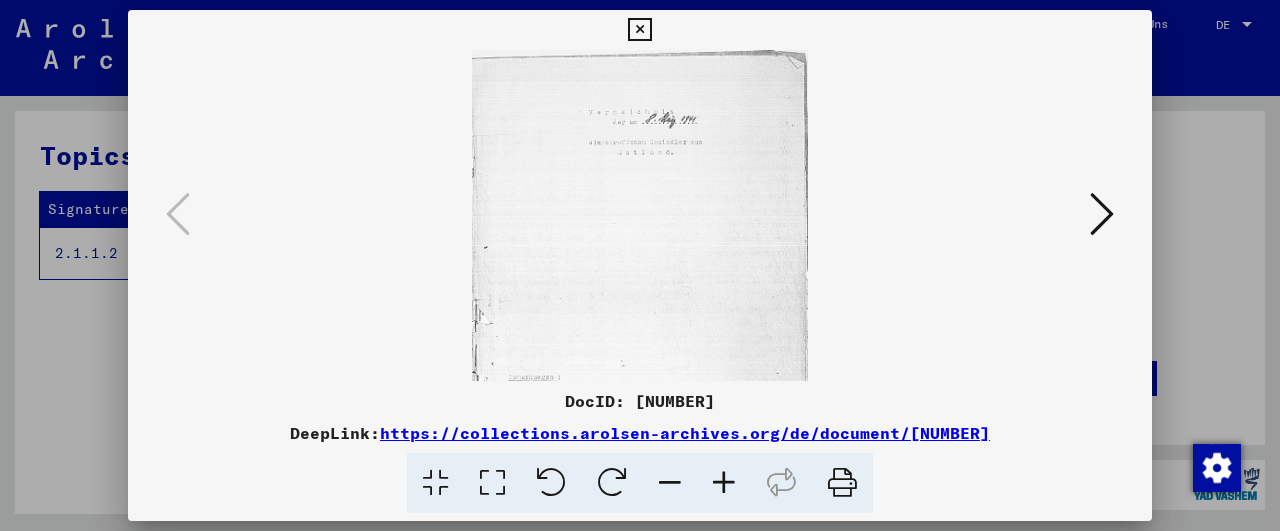 click at bounding box center [724, 483] 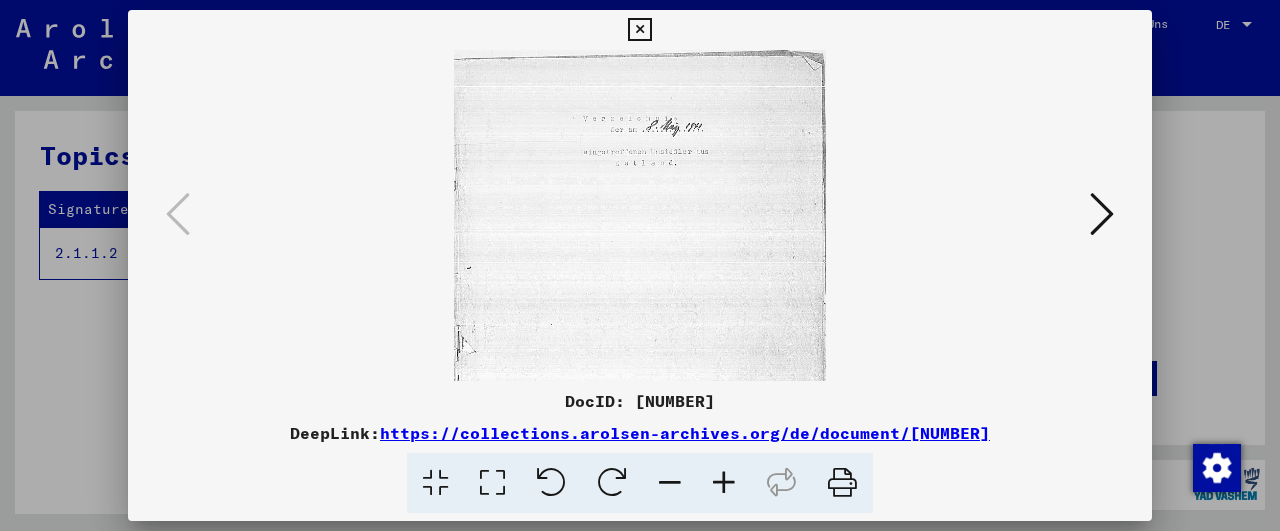 click at bounding box center (724, 483) 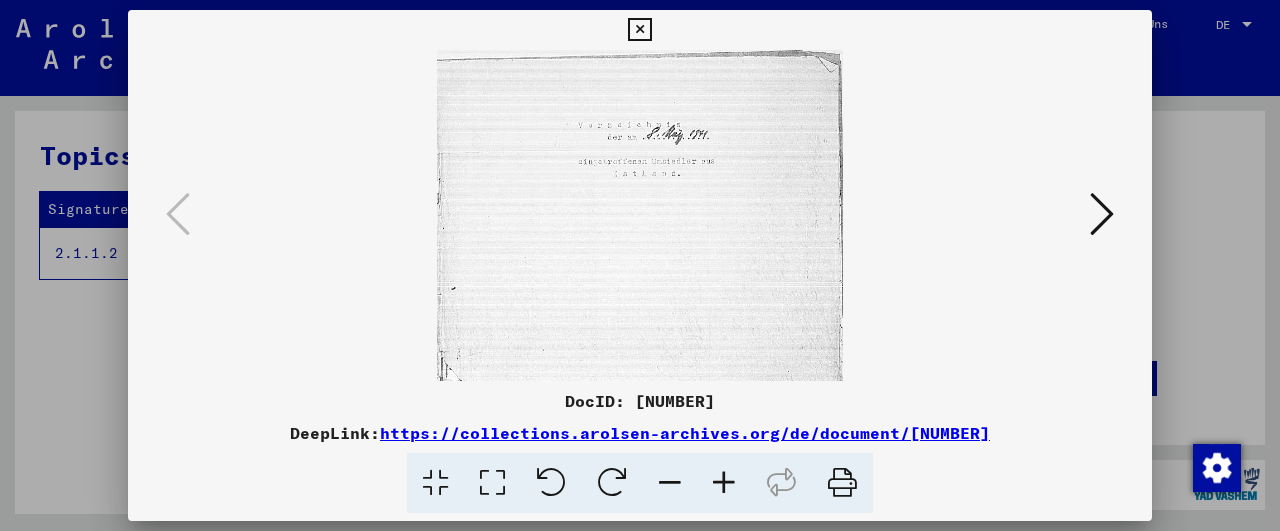 click at bounding box center [724, 483] 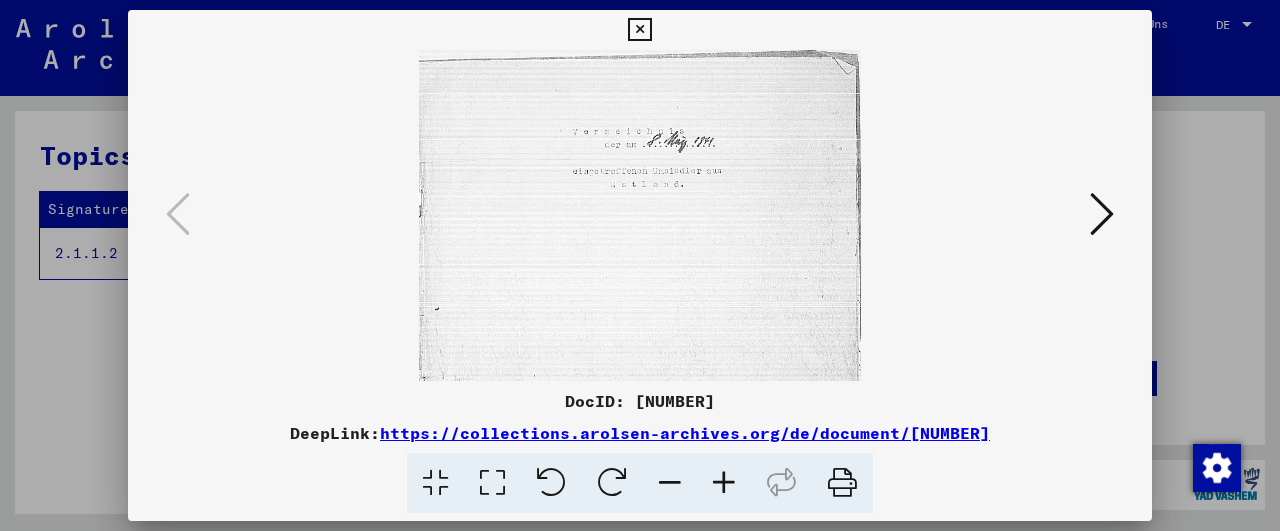 click at bounding box center (724, 483) 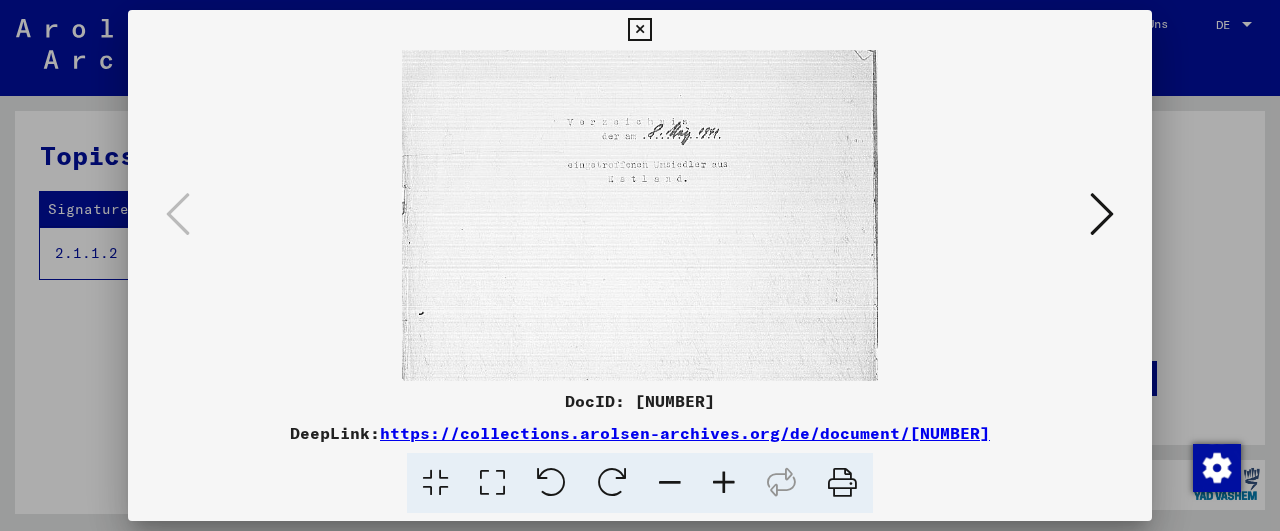 scroll, scrollTop: 17, scrollLeft: 0, axis: vertical 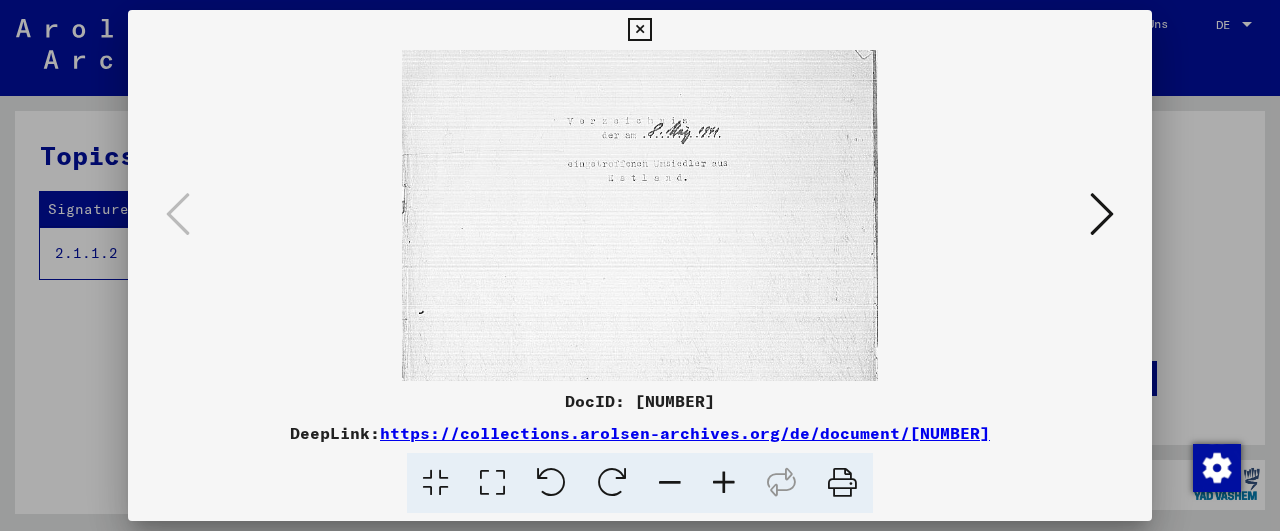 drag, startPoint x: 666, startPoint y: 301, endPoint x: 666, endPoint y: 284, distance: 17 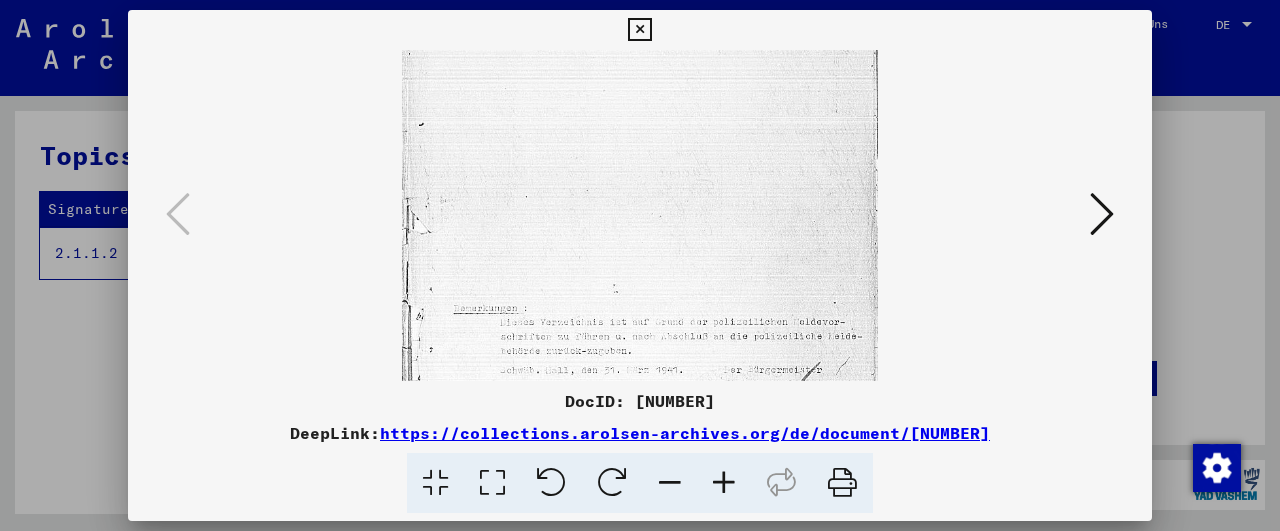 scroll, scrollTop: 224, scrollLeft: 0, axis: vertical 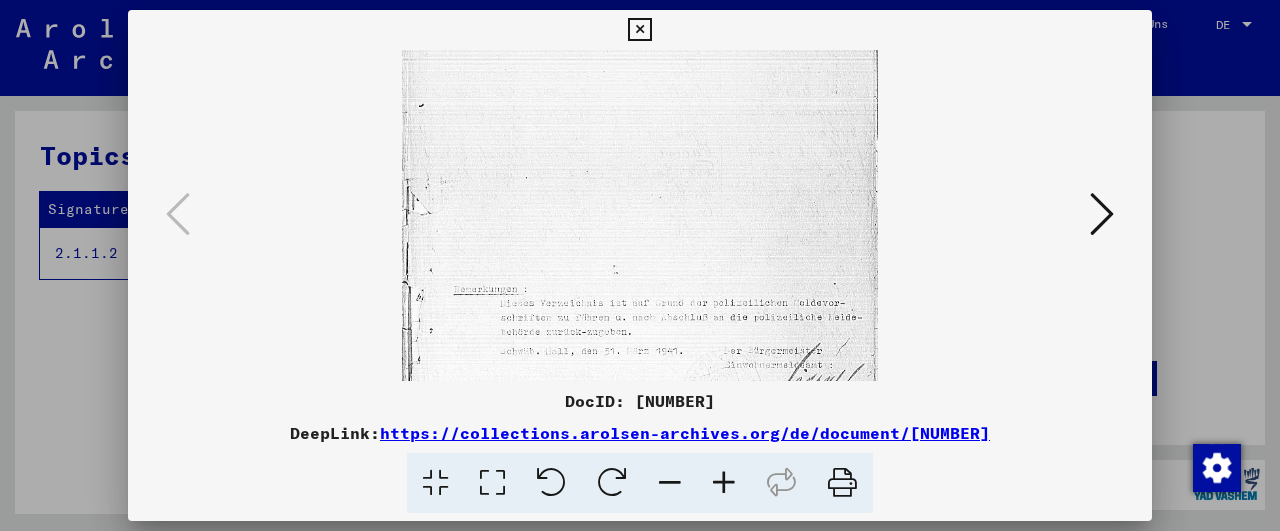 drag, startPoint x: 663, startPoint y: 293, endPoint x: 665, endPoint y: 86, distance: 207.00966 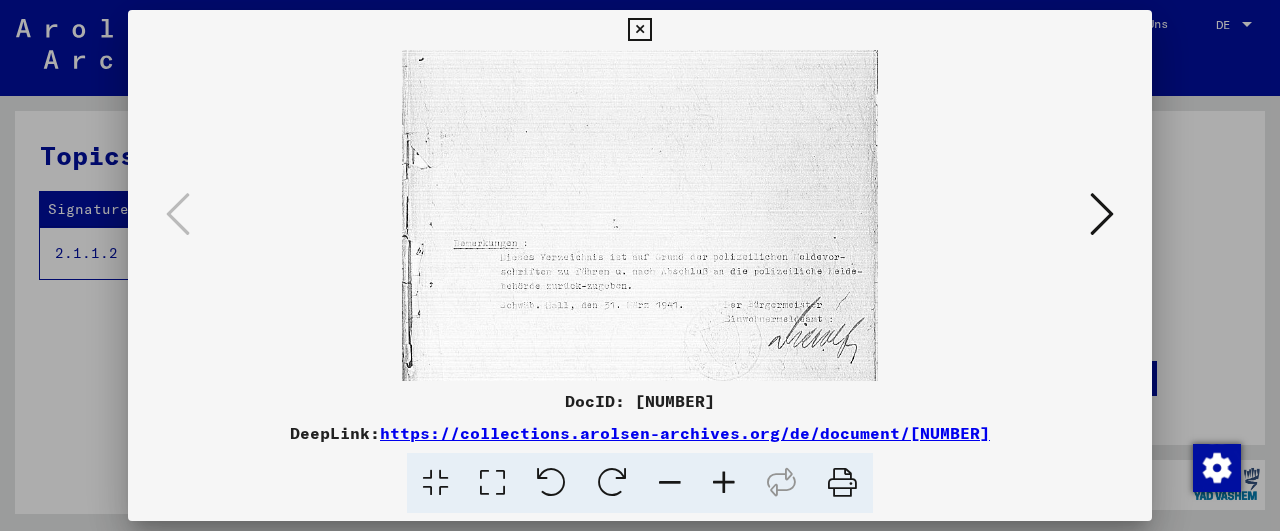 scroll, scrollTop: 274, scrollLeft: 0, axis: vertical 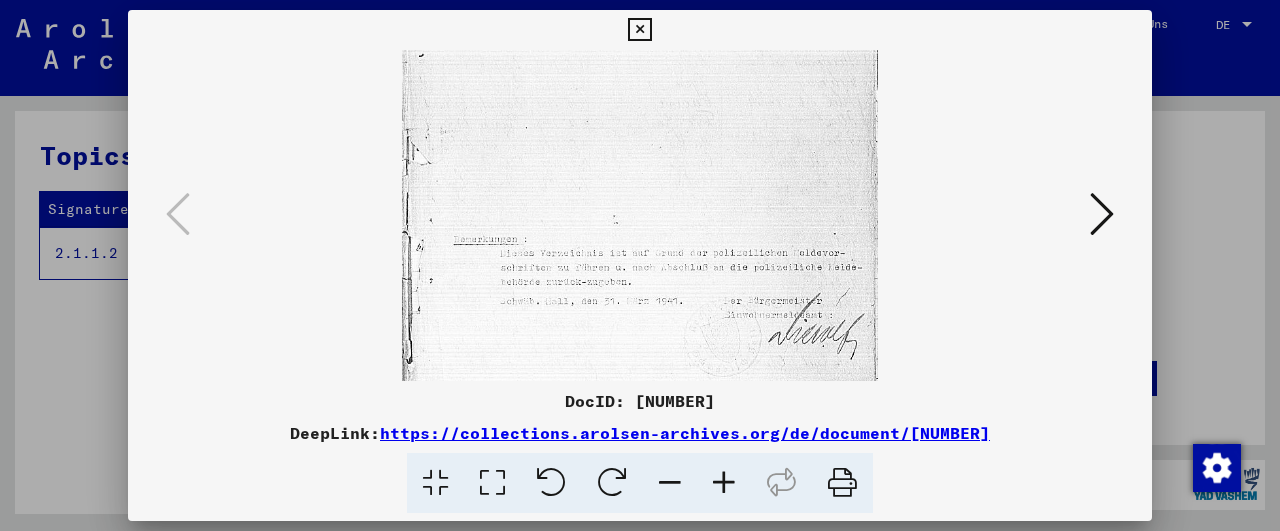 drag, startPoint x: 651, startPoint y: 237, endPoint x: 651, endPoint y: 187, distance: 50 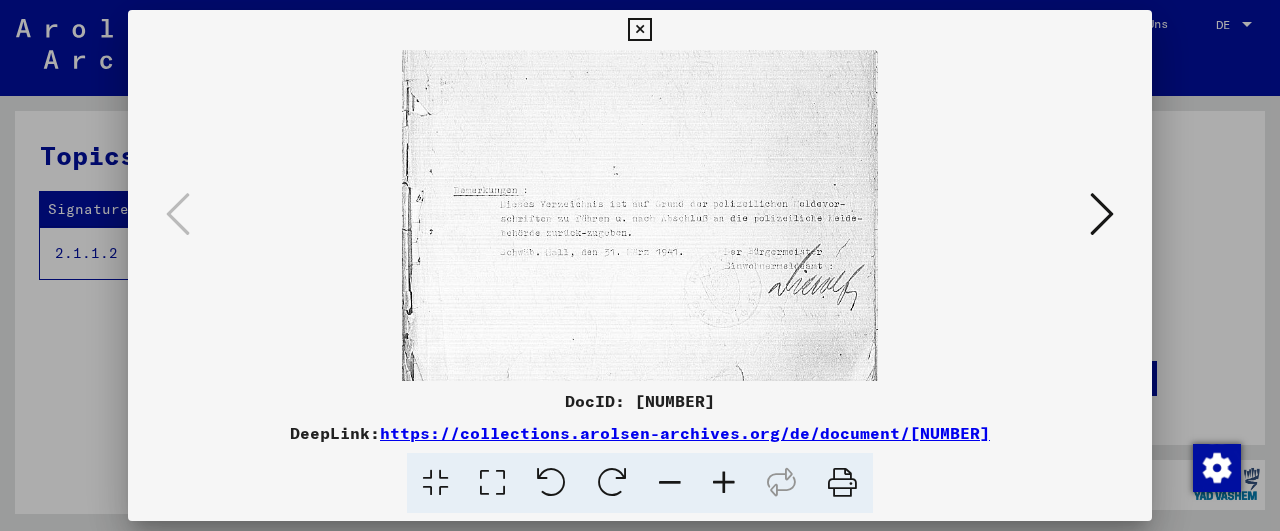 scroll, scrollTop: 324, scrollLeft: 0, axis: vertical 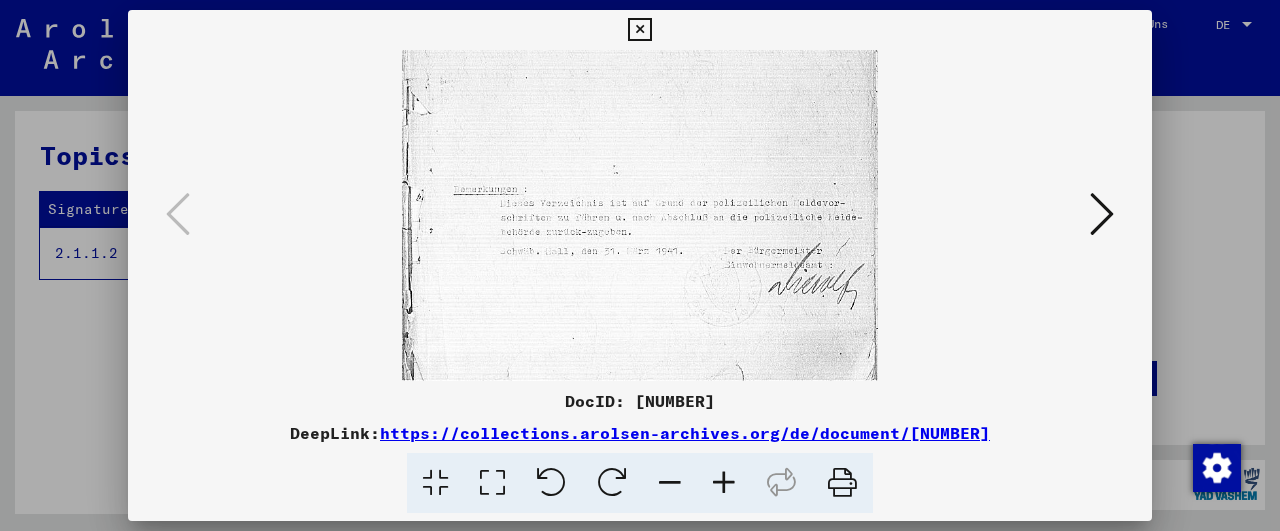 drag, startPoint x: 691, startPoint y: 319, endPoint x: 688, endPoint y: 269, distance: 50.08992 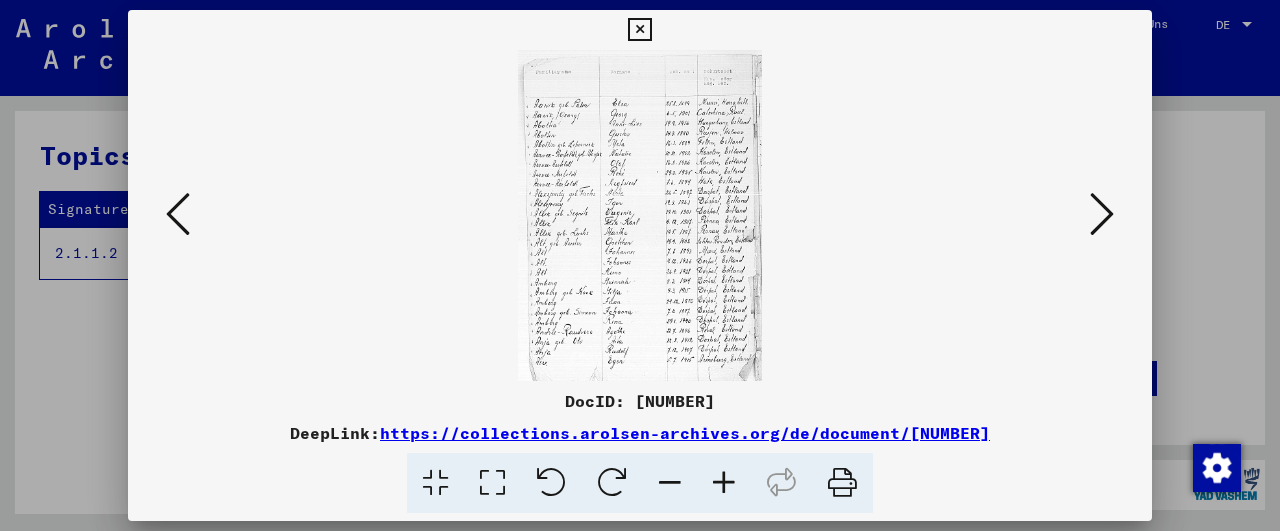 scroll, scrollTop: 0, scrollLeft: 0, axis: both 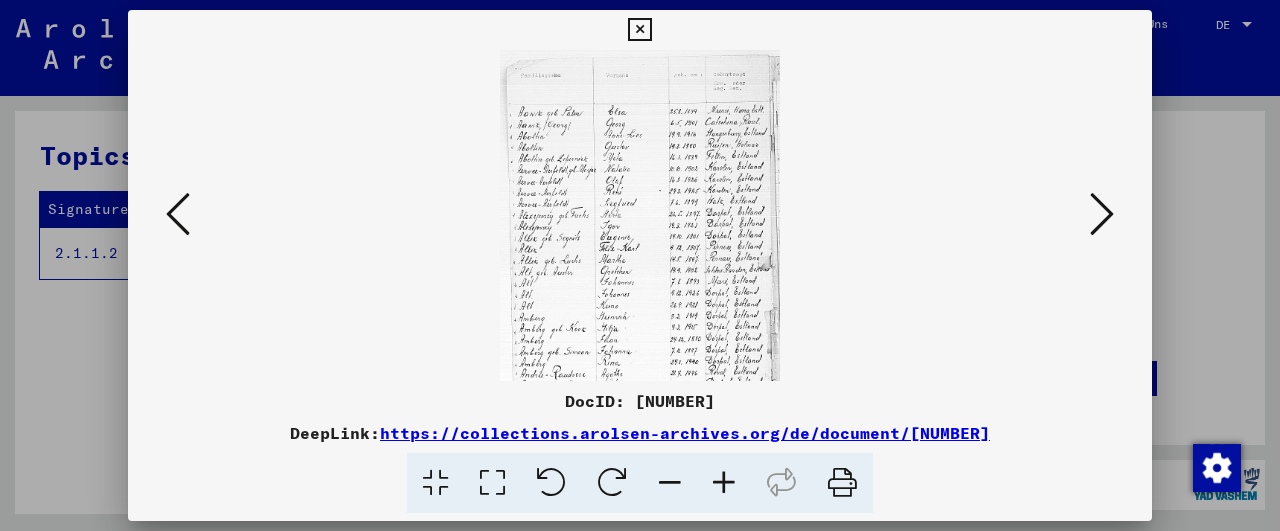 click at bounding box center [724, 483] 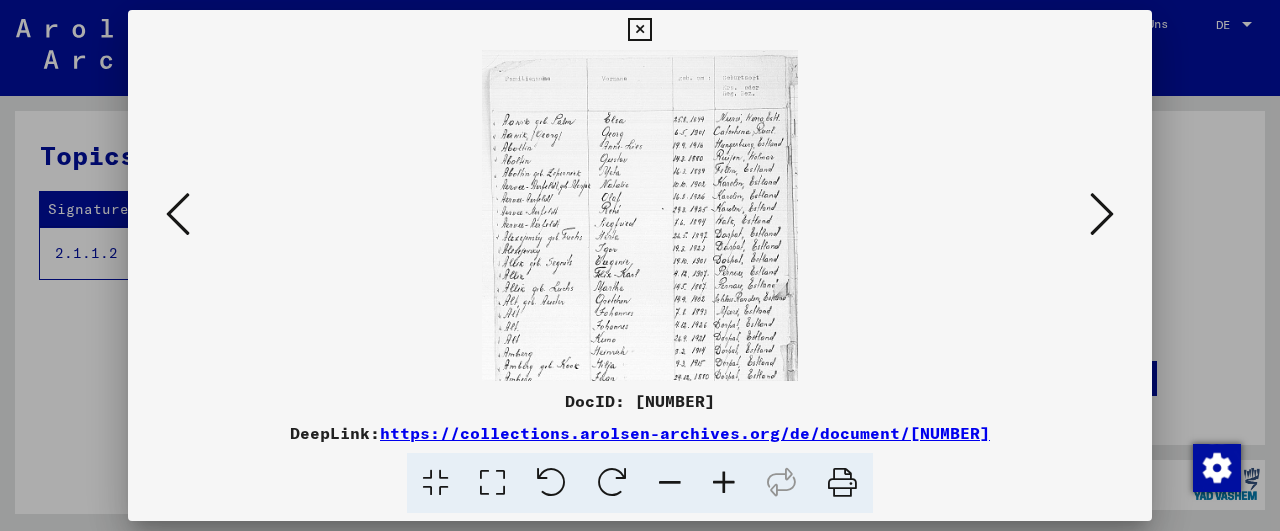 click at bounding box center [724, 483] 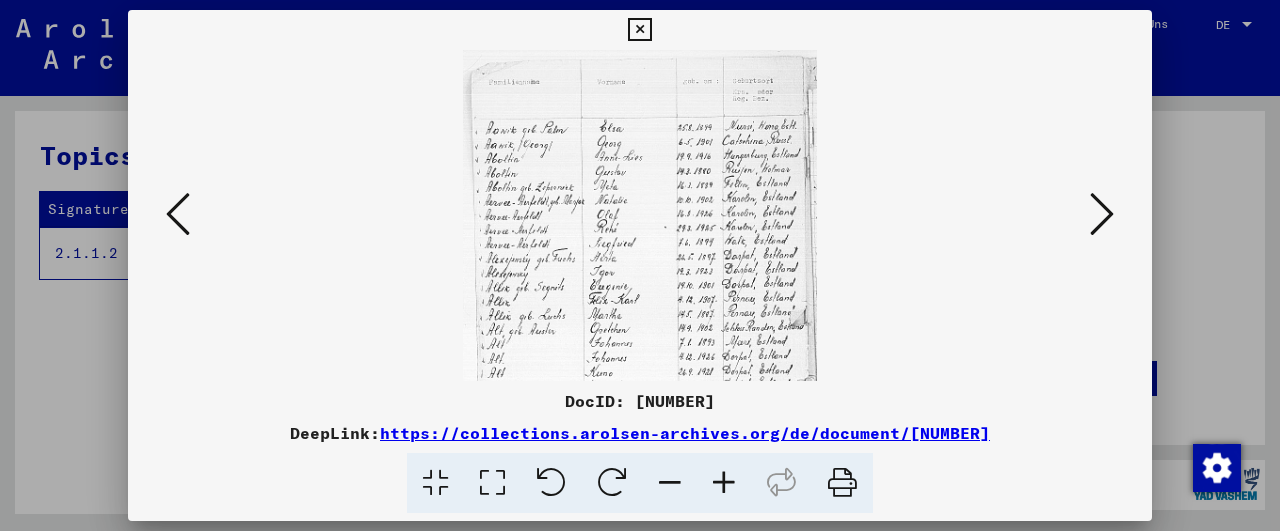 click at bounding box center [724, 483] 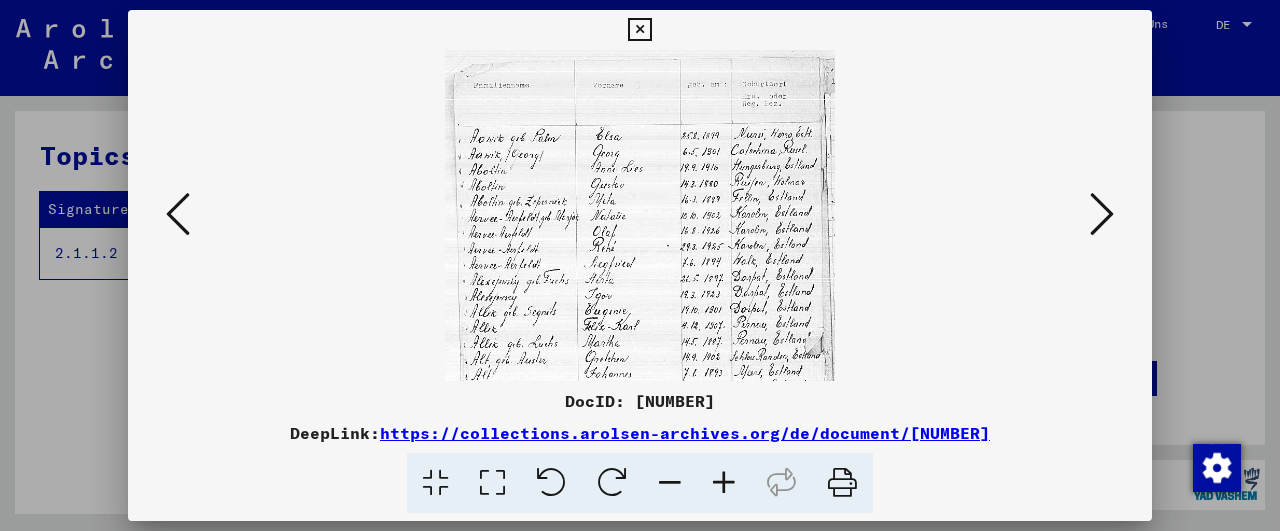 click at bounding box center [724, 483] 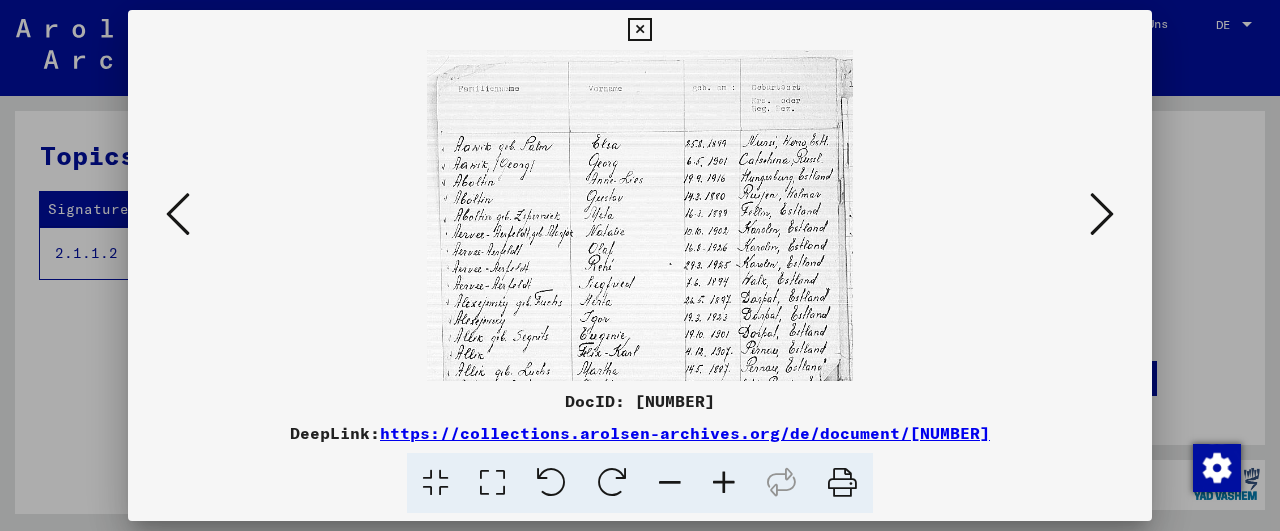 click at bounding box center [724, 483] 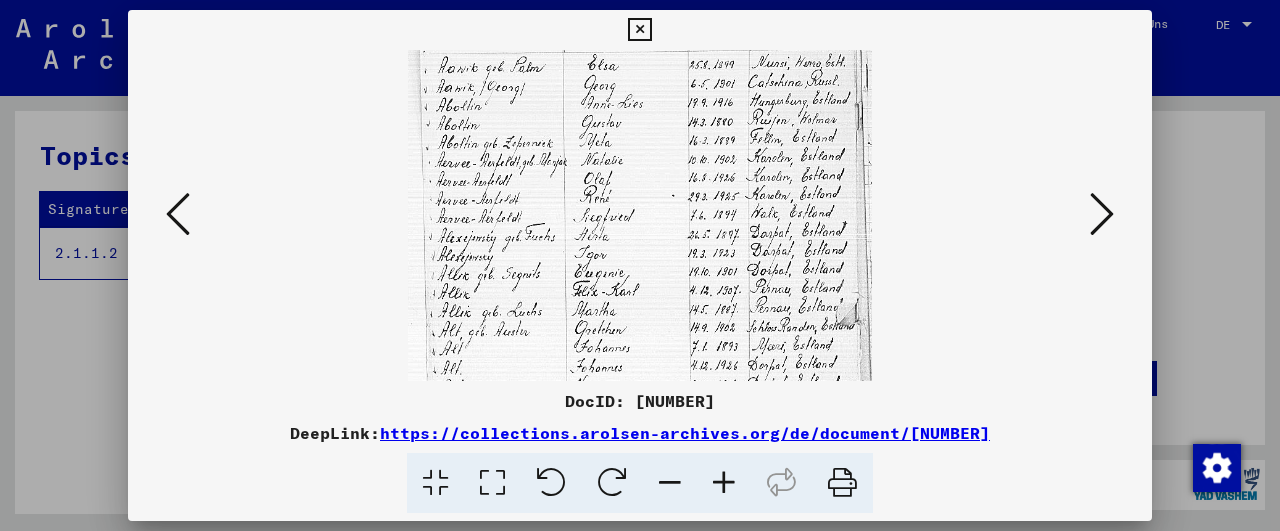 scroll, scrollTop: 91, scrollLeft: 0, axis: vertical 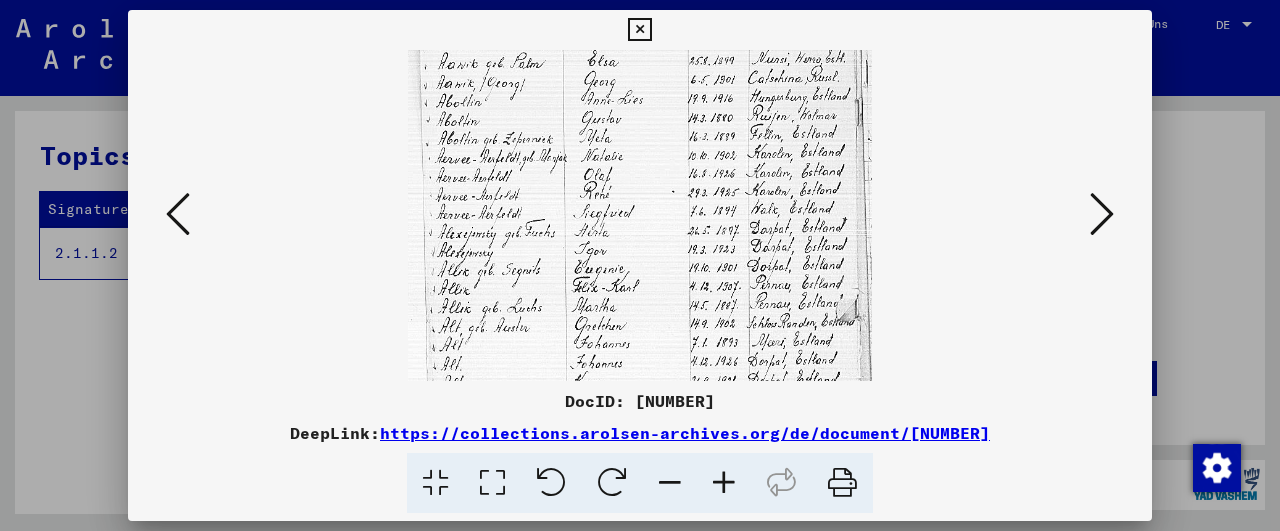 drag, startPoint x: 595, startPoint y: 323, endPoint x: 597, endPoint y: 253, distance: 70.028564 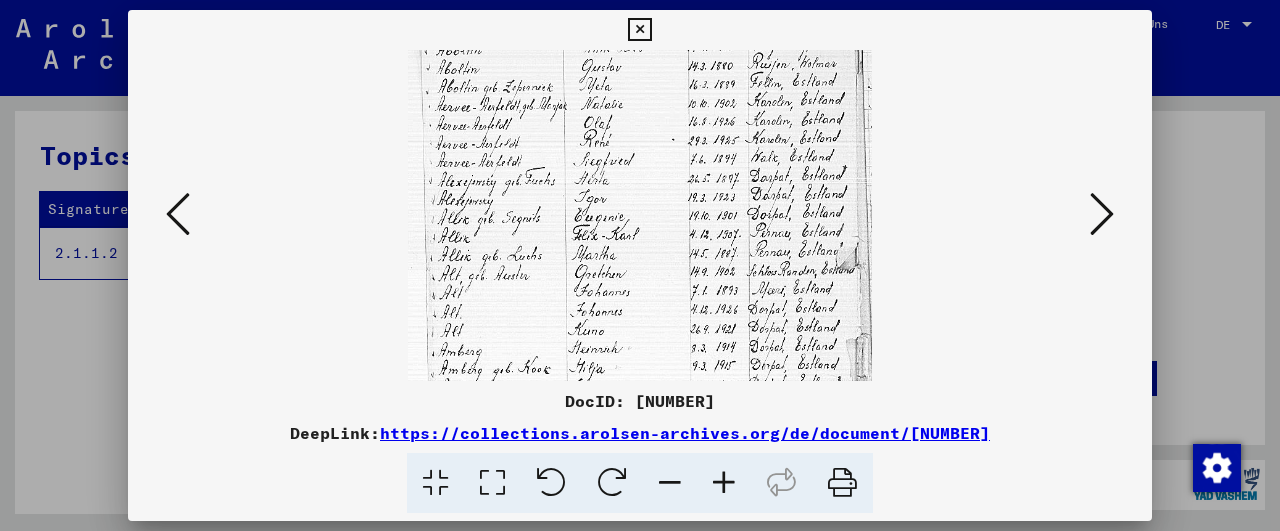 scroll, scrollTop: 145, scrollLeft: 0, axis: vertical 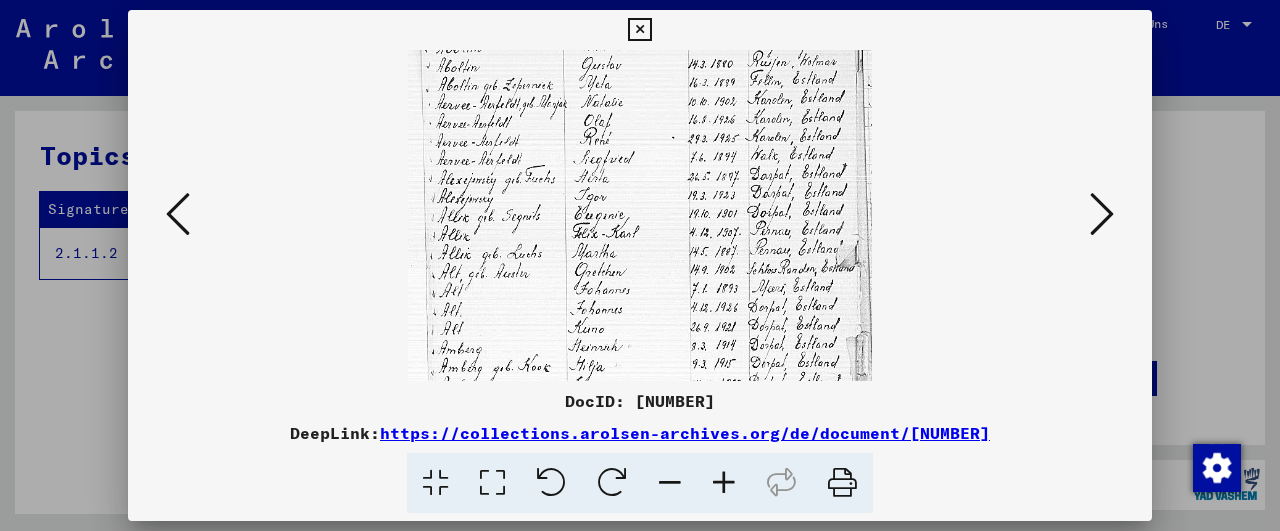 drag, startPoint x: 590, startPoint y: 321, endPoint x: 593, endPoint y: 267, distance: 54.08327 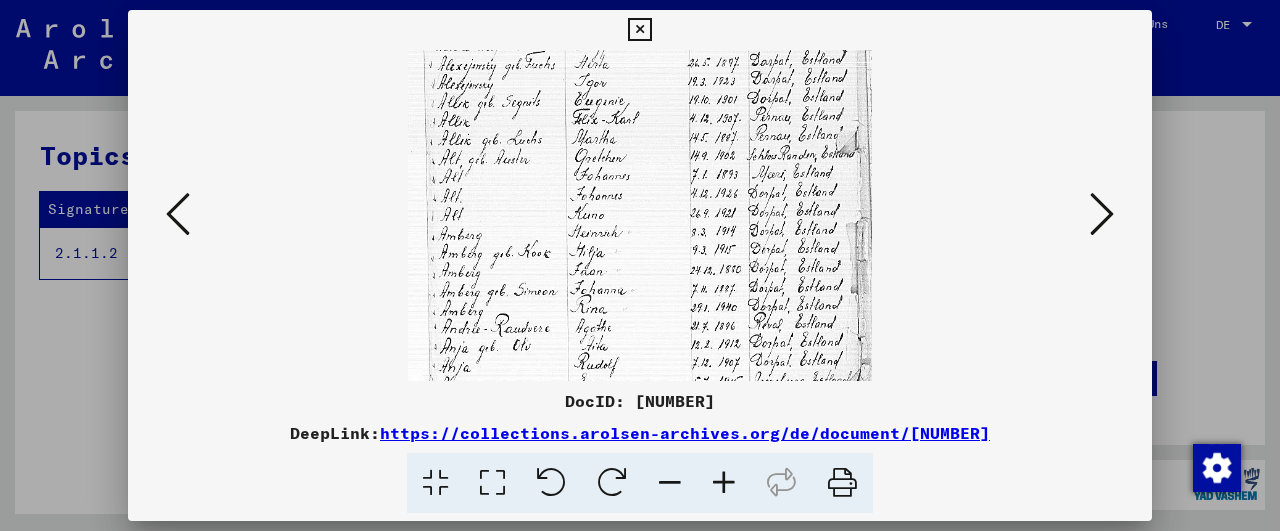 scroll, scrollTop: 283, scrollLeft: 0, axis: vertical 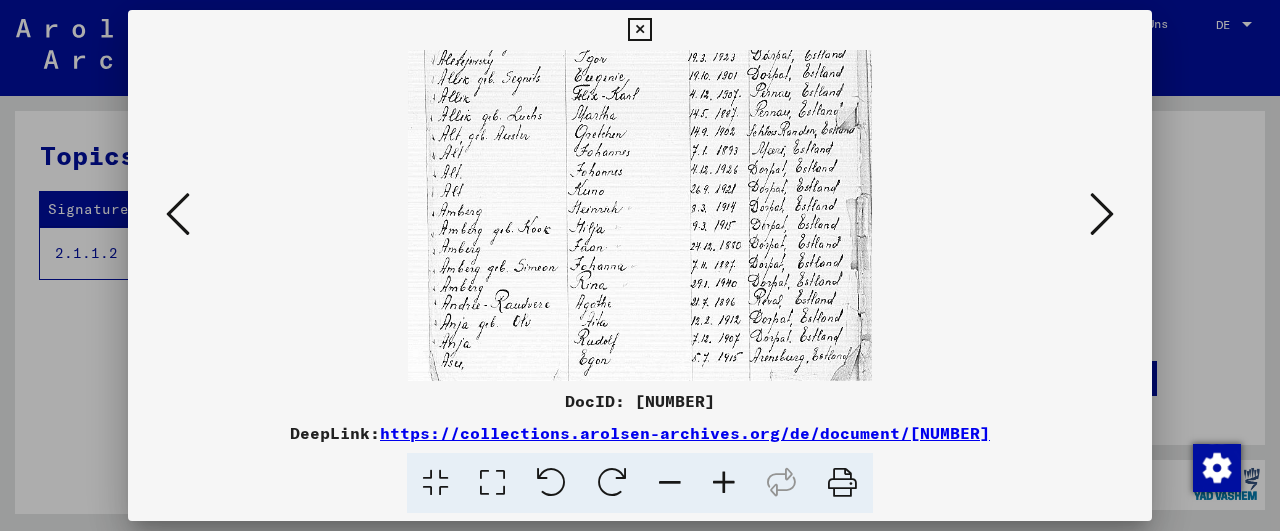 drag, startPoint x: 597, startPoint y: 311, endPoint x: 627, endPoint y: 173, distance: 141.22322 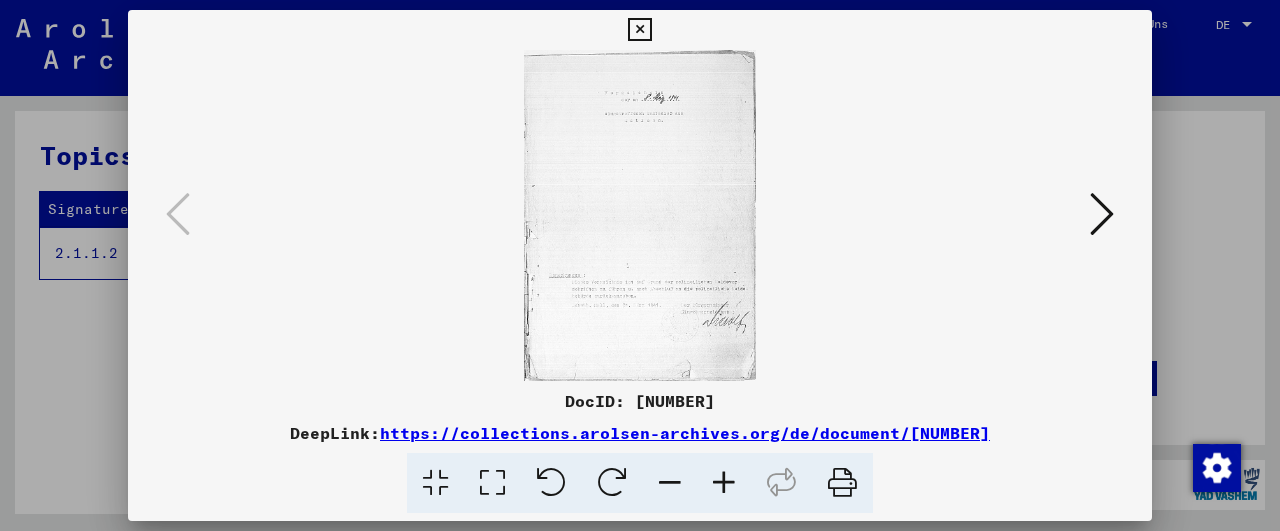 click at bounding box center (724, 483) 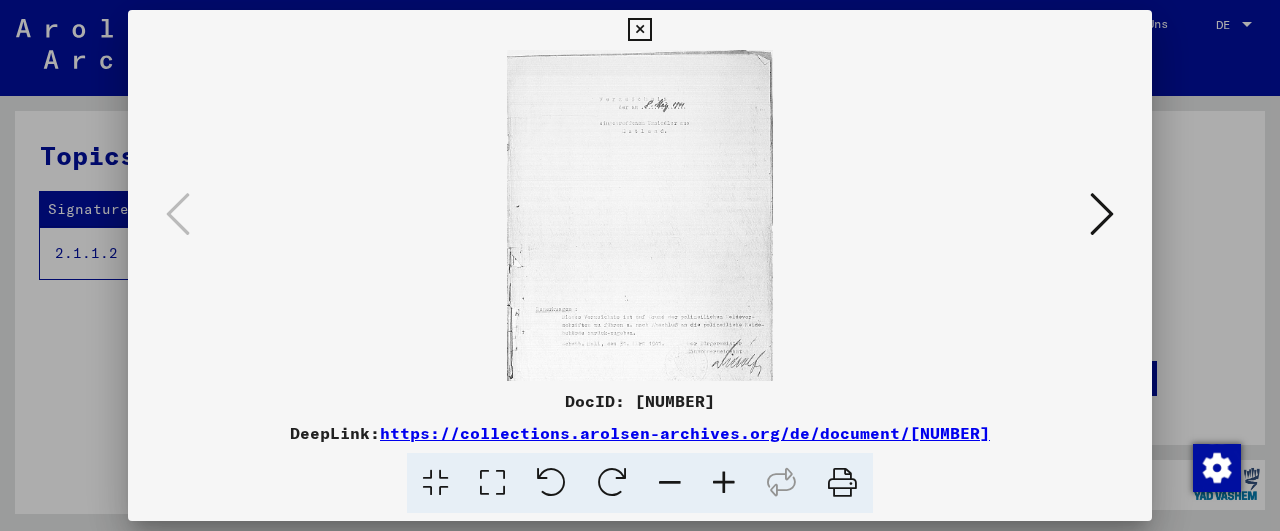 click at bounding box center [724, 483] 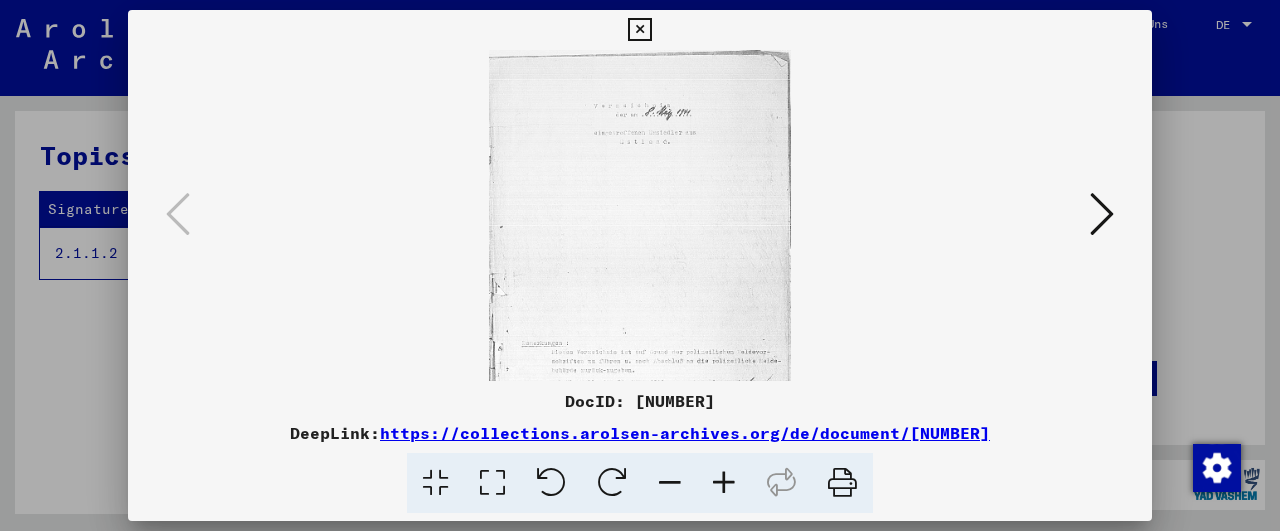 click at bounding box center [724, 483] 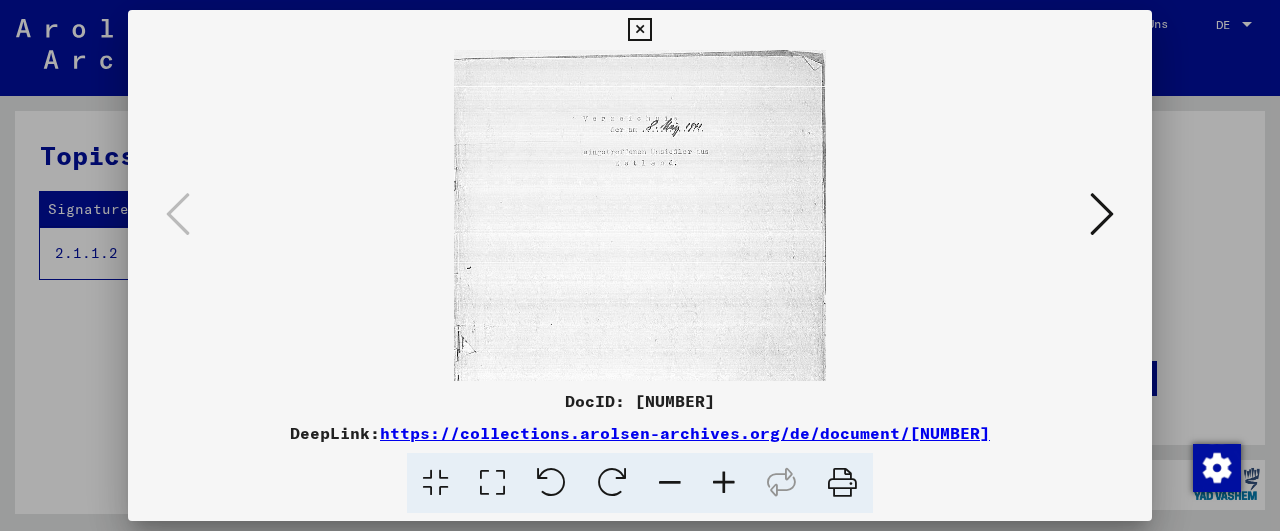 click at bounding box center [724, 483] 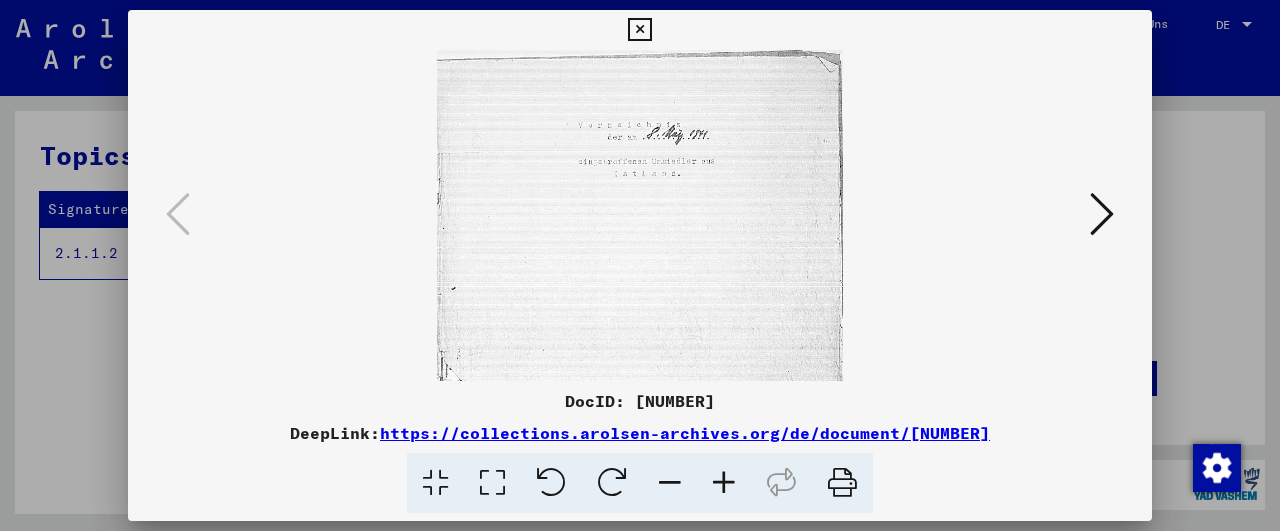 click at bounding box center [724, 483] 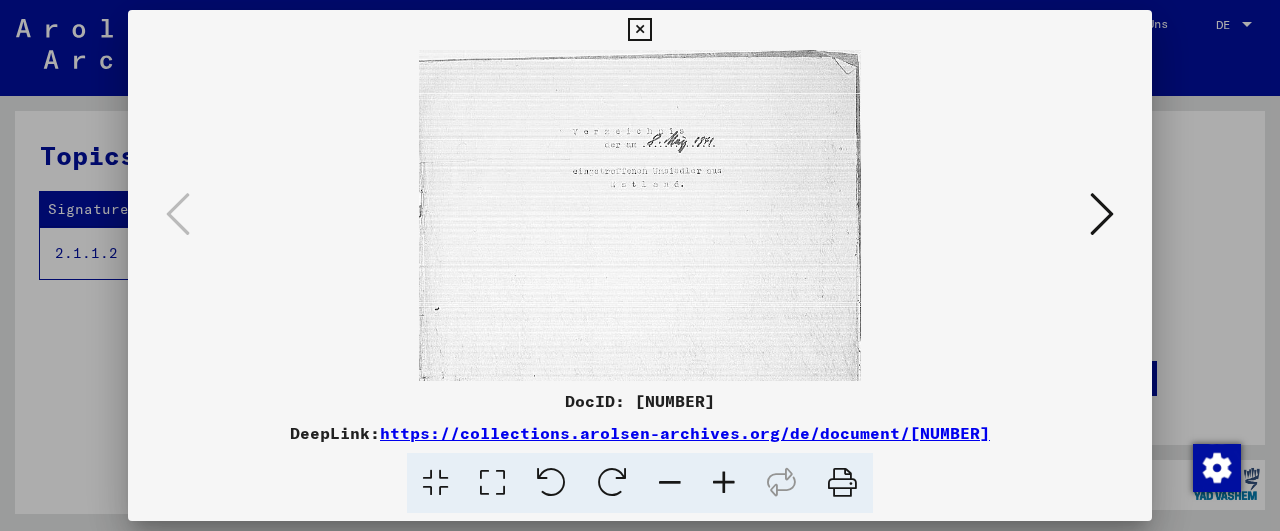 click at bounding box center [724, 483] 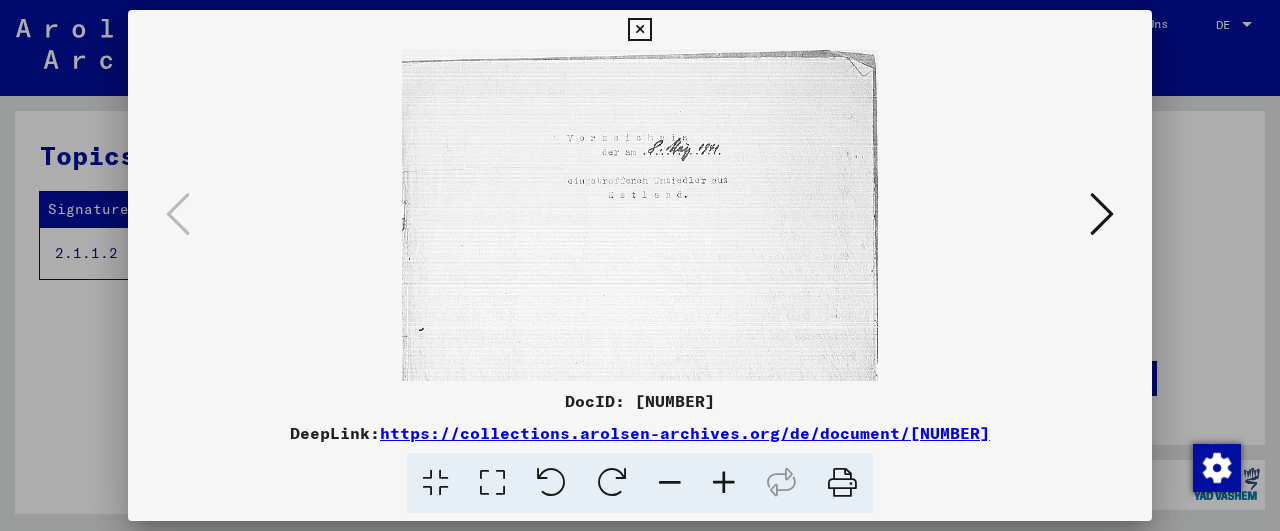 click at bounding box center (724, 483) 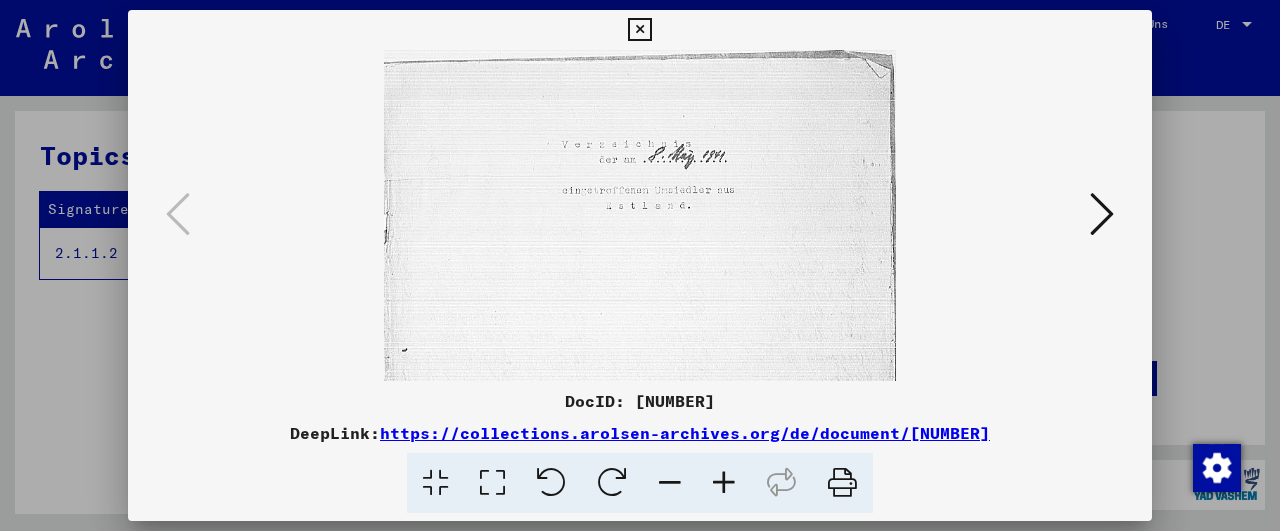 click at bounding box center [724, 483] 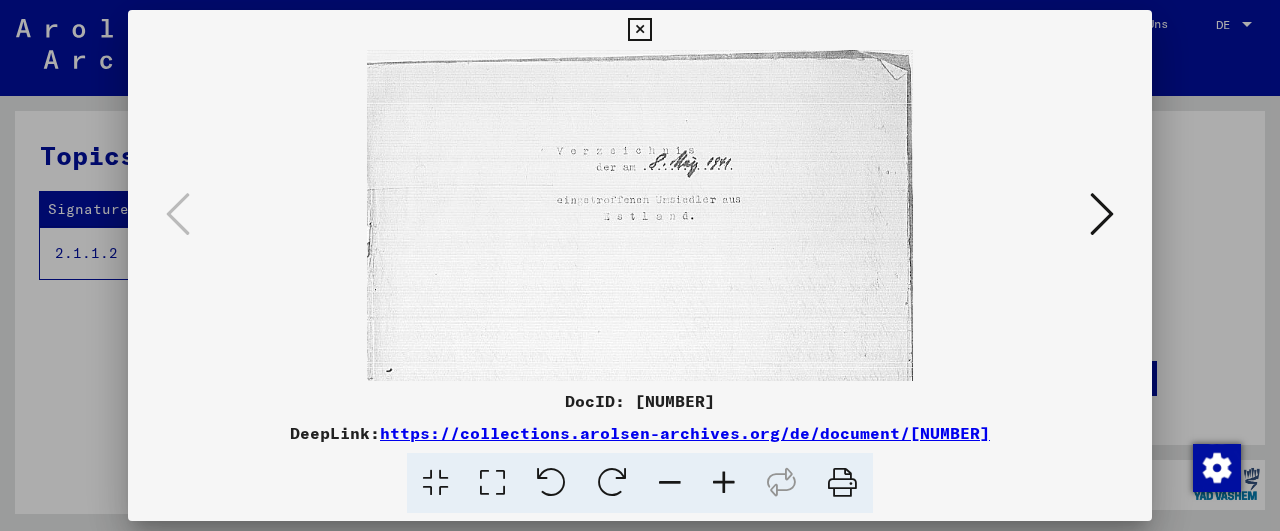 click at bounding box center (724, 483) 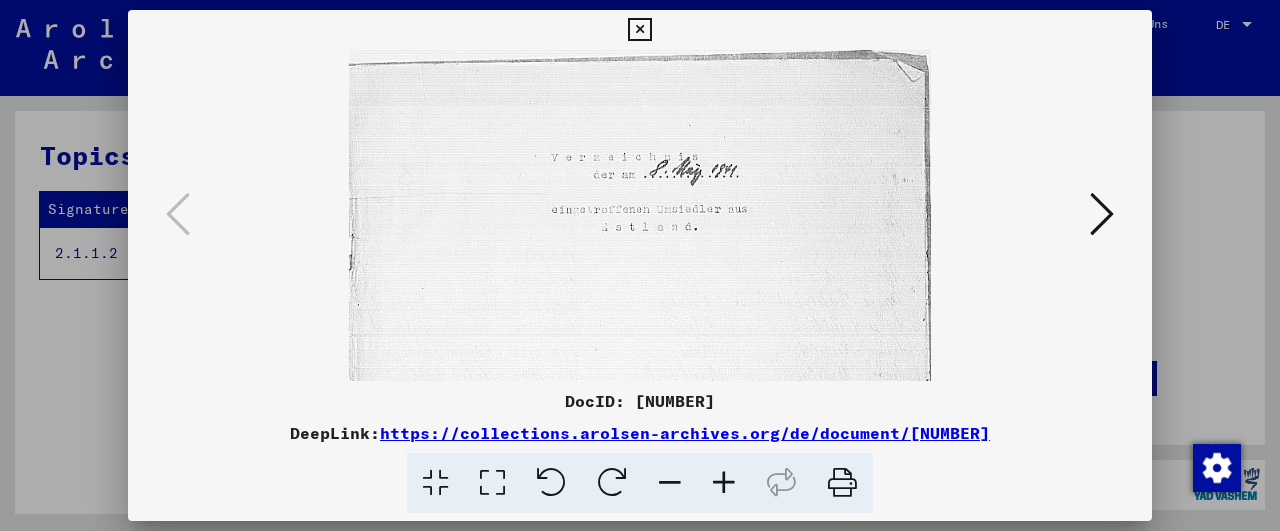 click at bounding box center (724, 483) 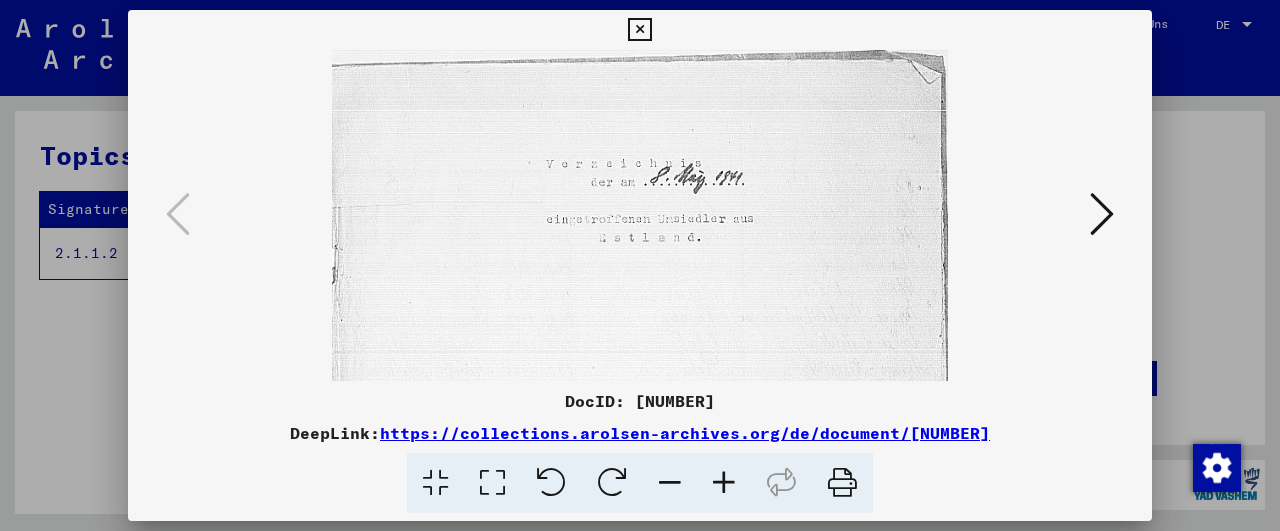 click at bounding box center [724, 483] 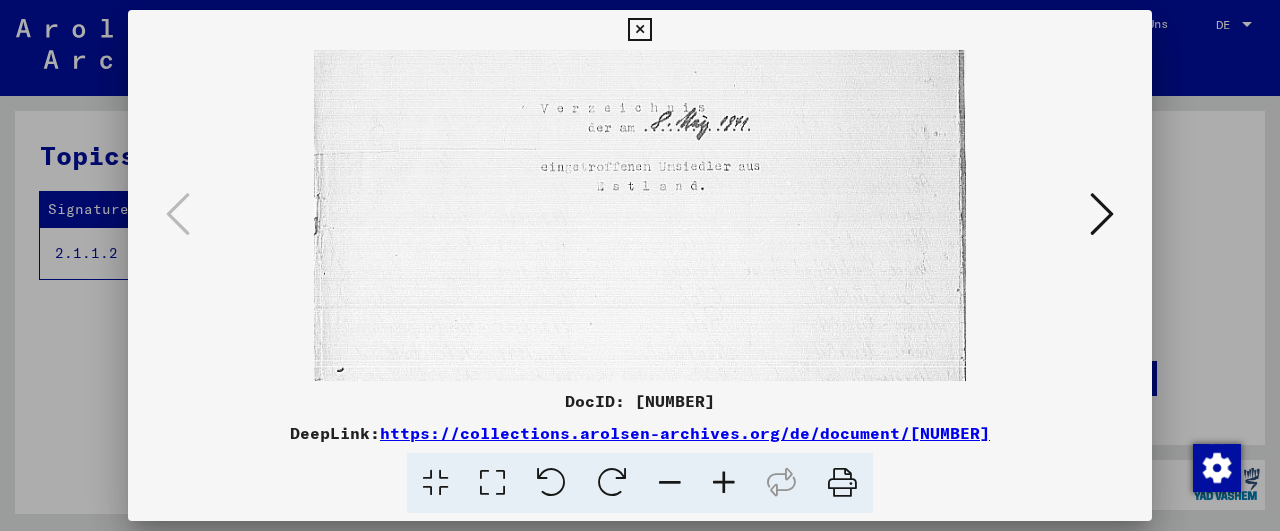 scroll, scrollTop: 63, scrollLeft: 0, axis: vertical 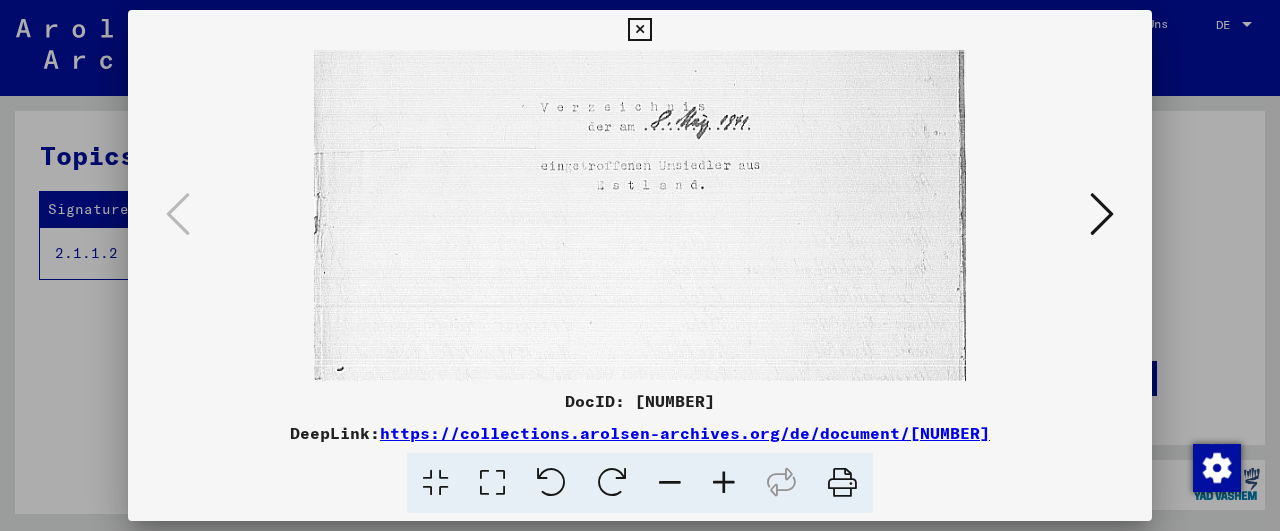 drag, startPoint x: 670, startPoint y: 313, endPoint x: 673, endPoint y: 250, distance: 63.07139 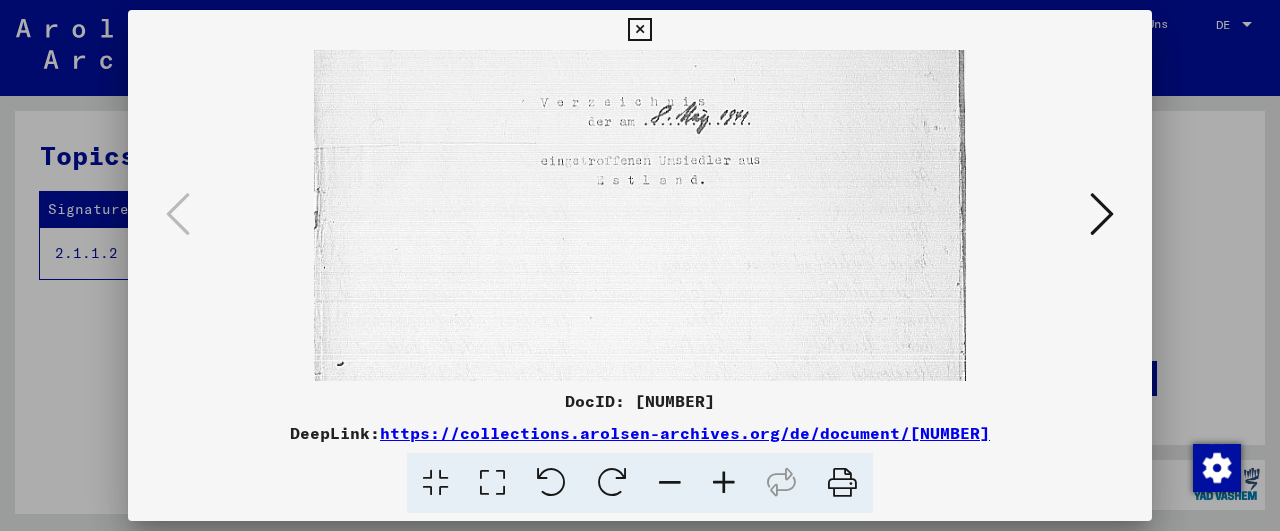 click at bounding box center (640, 447) 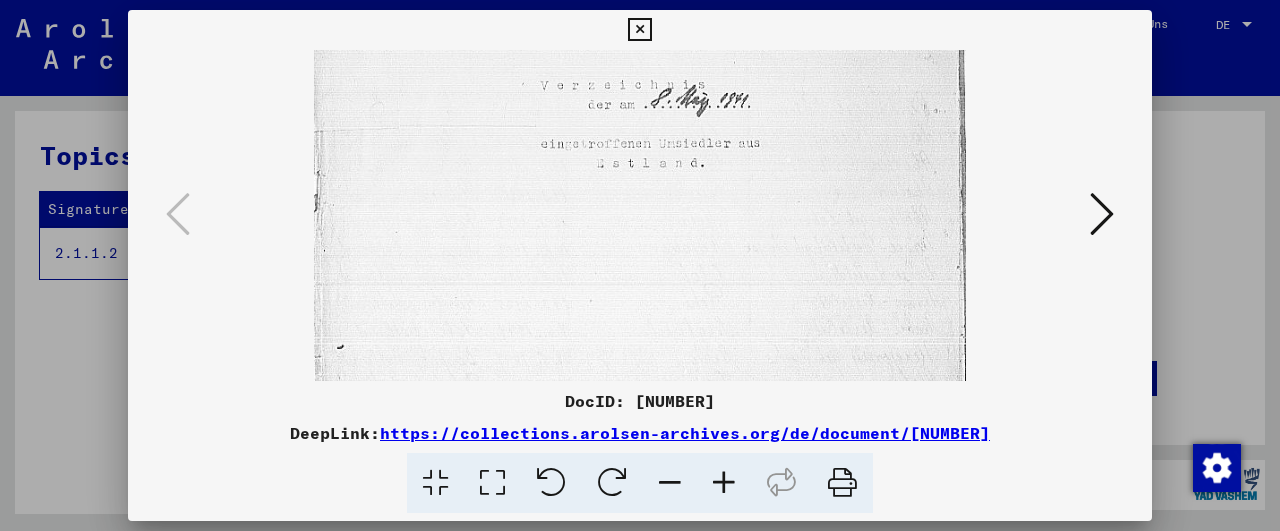 scroll, scrollTop: 87, scrollLeft: 0, axis: vertical 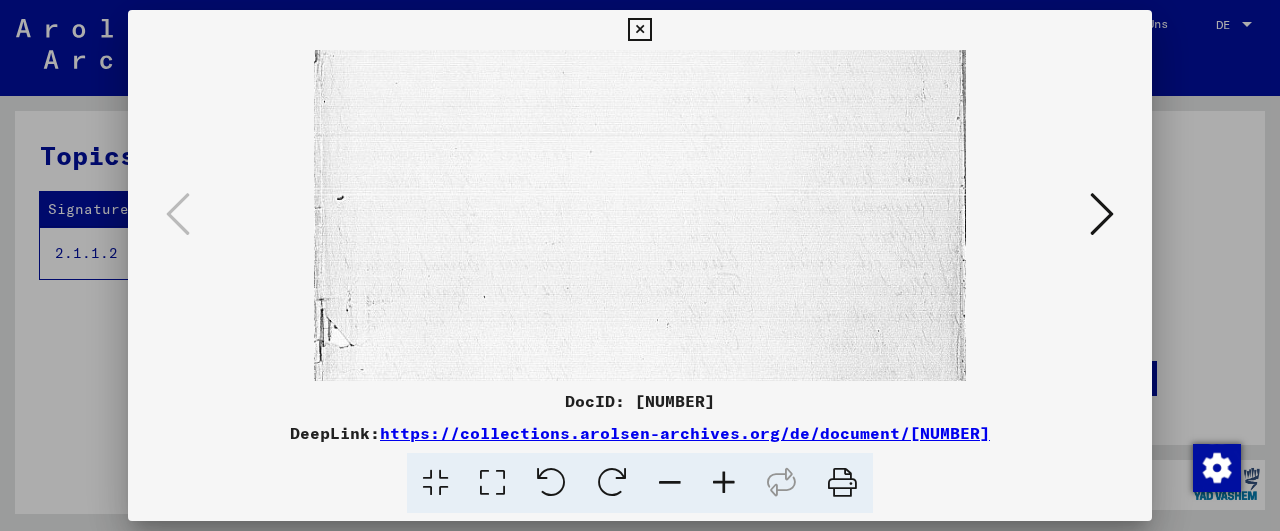 drag, startPoint x: 656, startPoint y: 300, endPoint x: 661, endPoint y: 134, distance: 166.07529 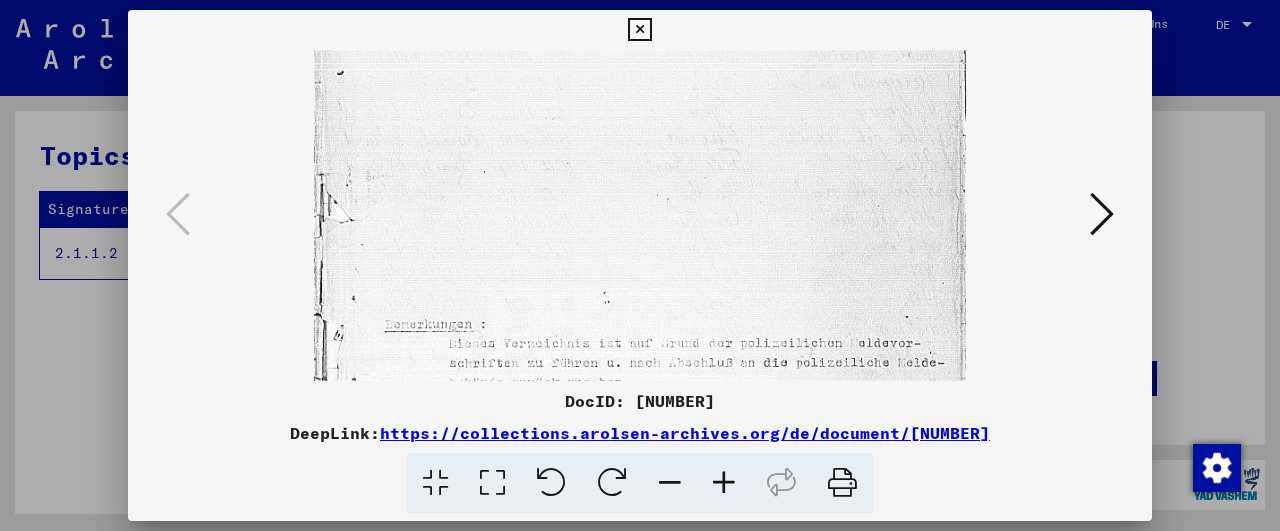 scroll, scrollTop: 400, scrollLeft: 0, axis: vertical 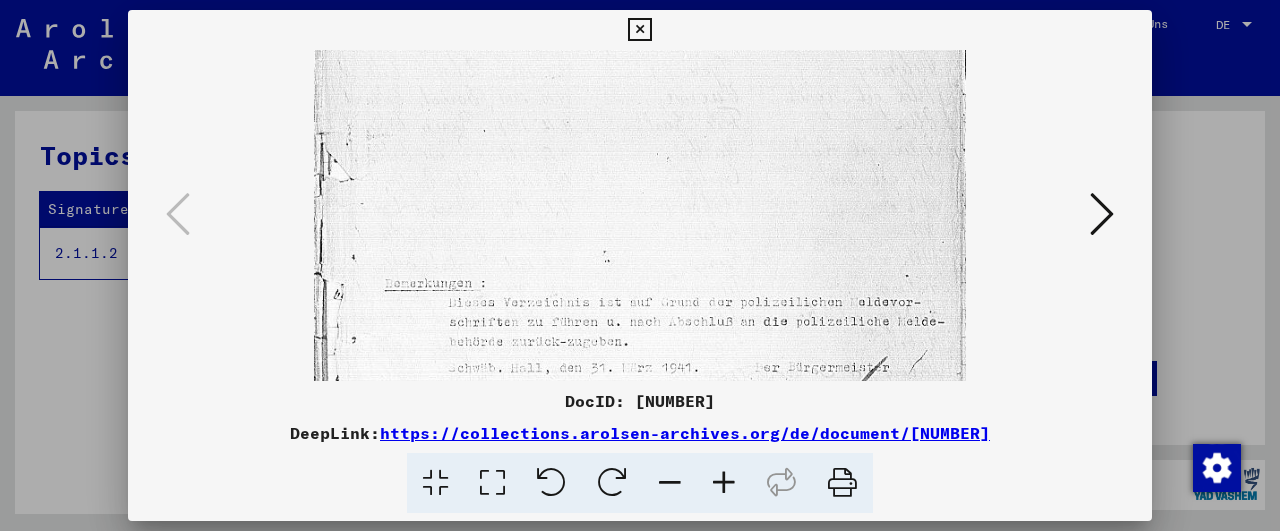 drag, startPoint x: 641, startPoint y: 321, endPoint x: 666, endPoint y: 155, distance: 167.87198 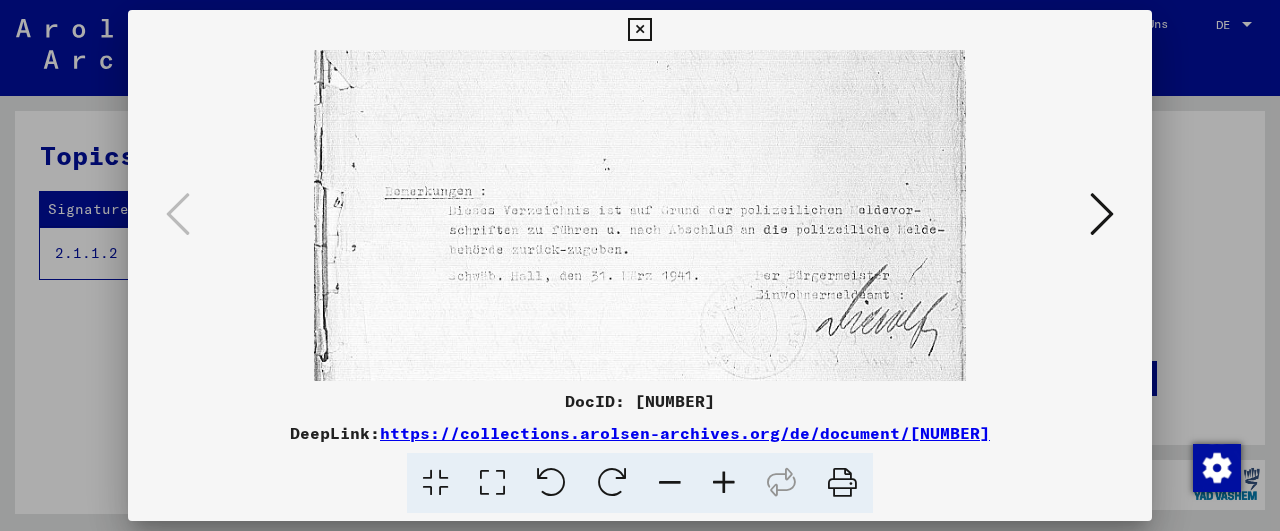 drag, startPoint x: 615, startPoint y: 335, endPoint x: 636, endPoint y: 242, distance: 95.34149 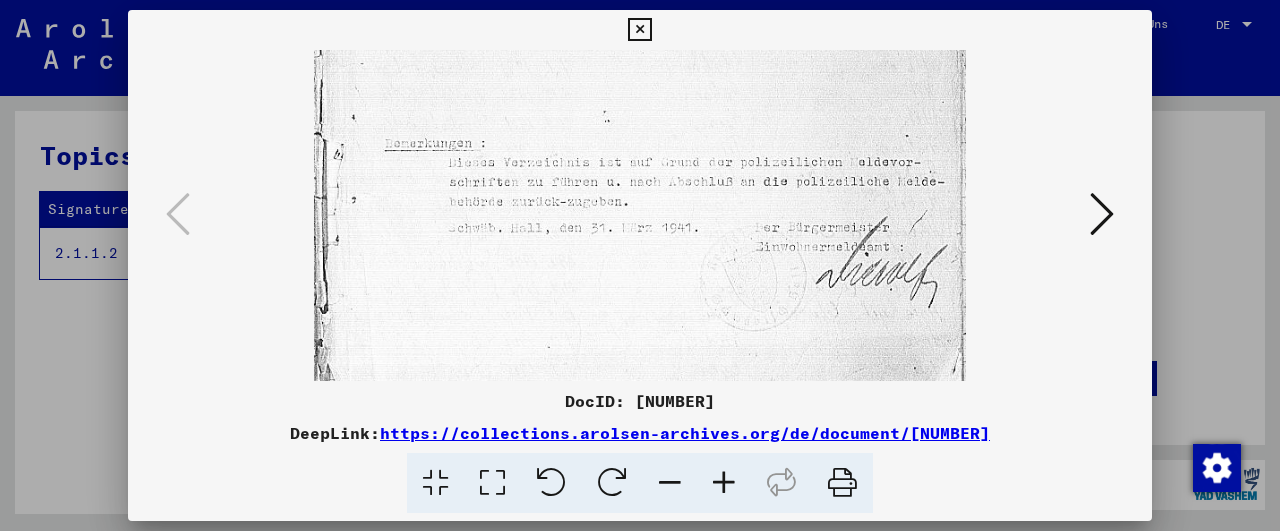 scroll, scrollTop: 541, scrollLeft: 0, axis: vertical 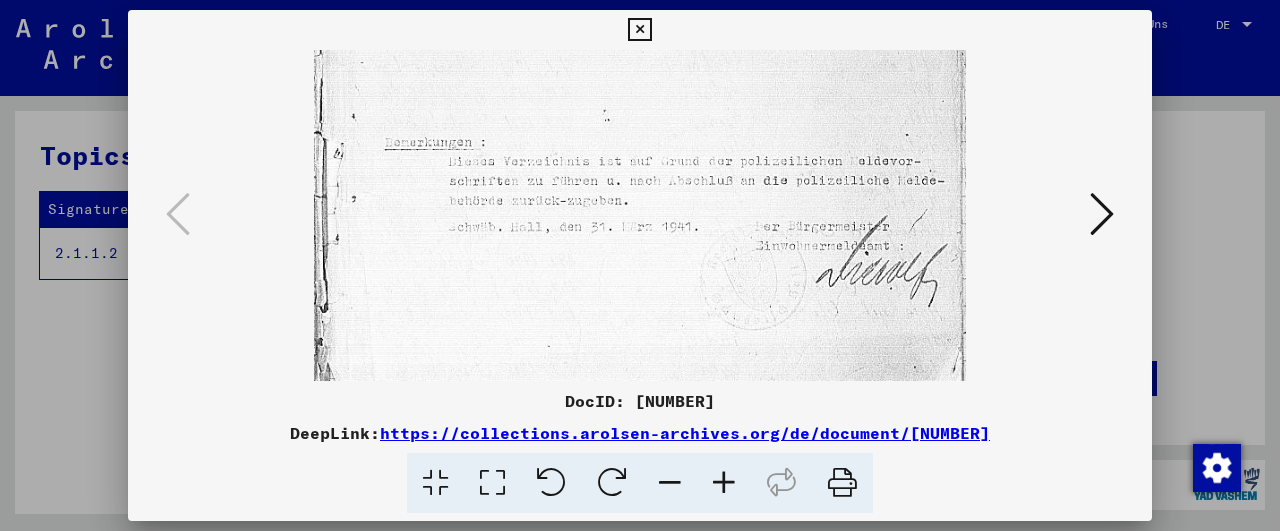 drag, startPoint x: 618, startPoint y: 337, endPoint x: 623, endPoint y: 289, distance: 48.259712 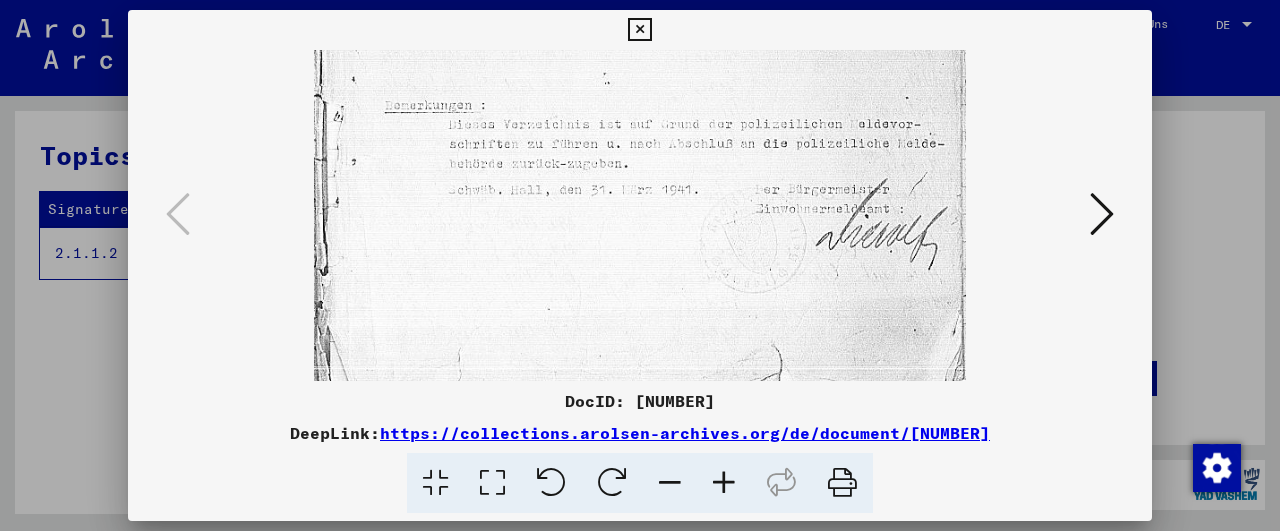 scroll, scrollTop: 600, scrollLeft: 0, axis: vertical 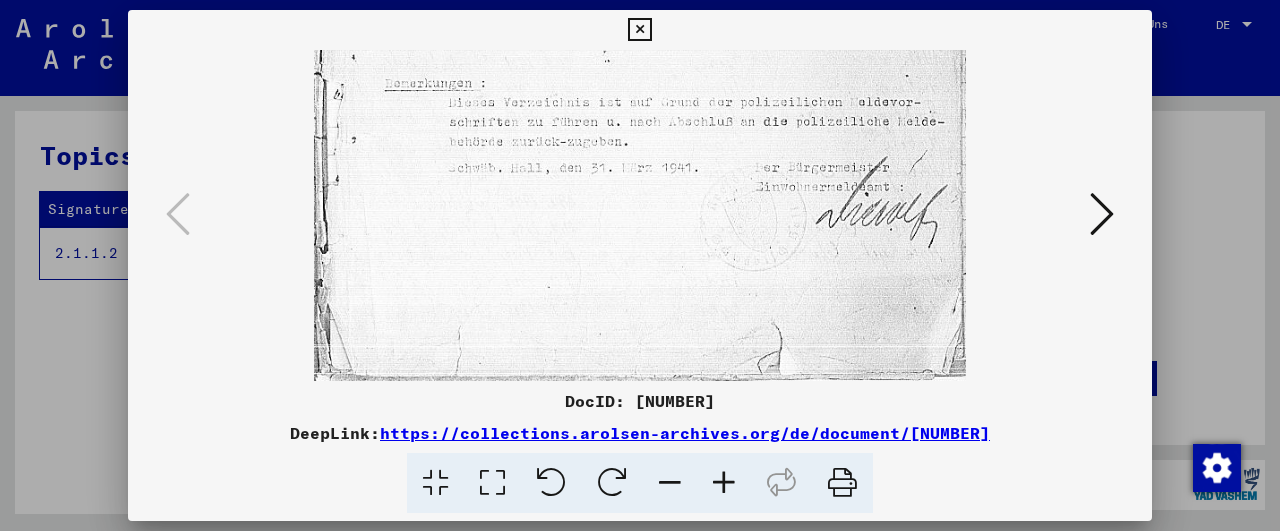 drag, startPoint x: 623, startPoint y: 289, endPoint x: 635, endPoint y: 132, distance: 157.45793 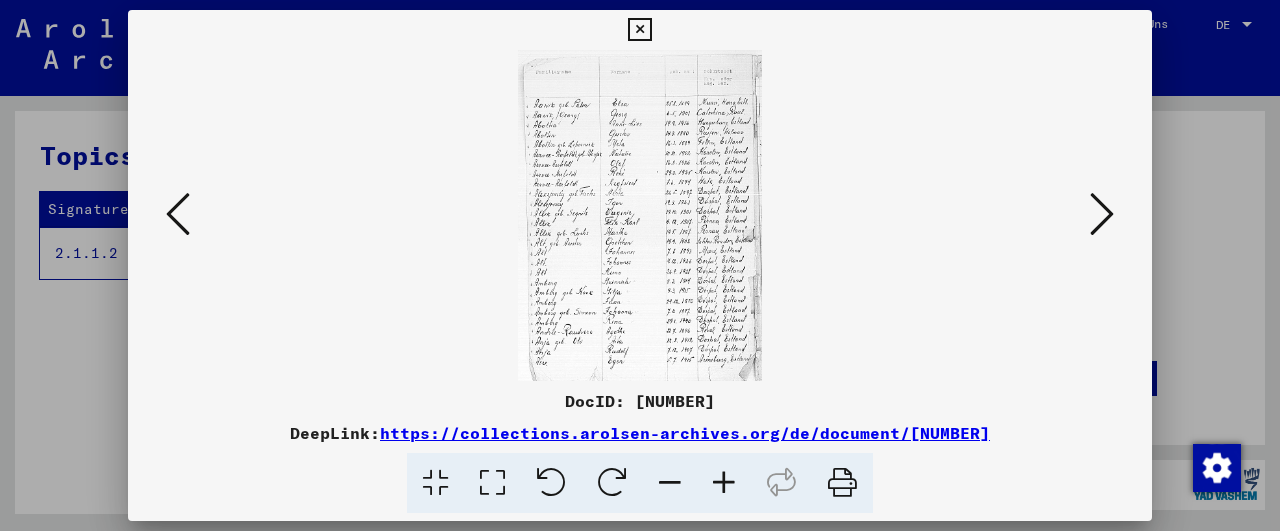 scroll, scrollTop: 0, scrollLeft: 0, axis: both 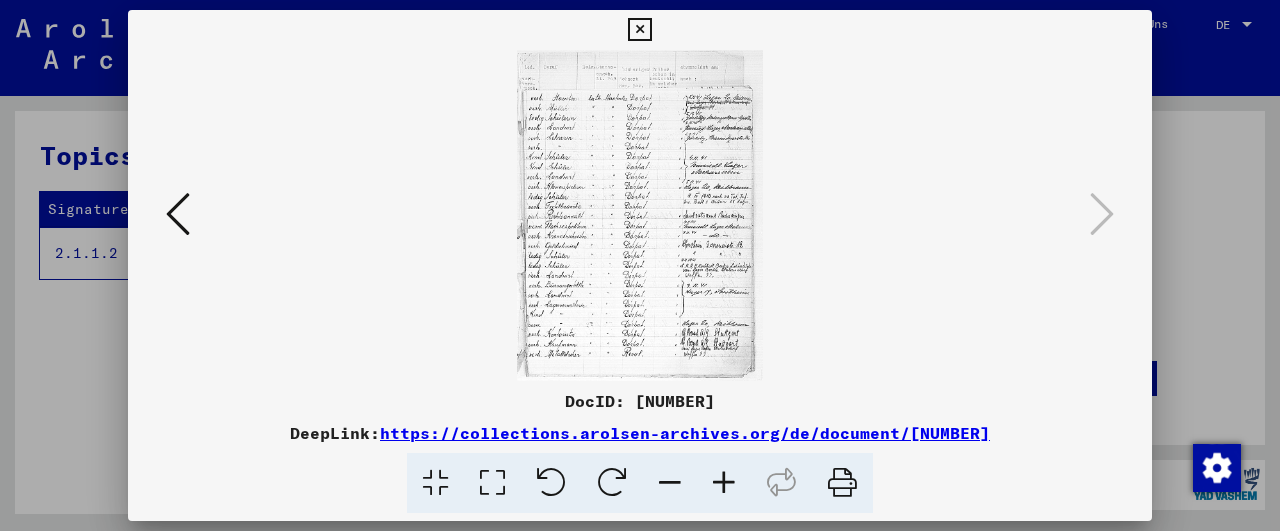click at bounding box center (724, 483) 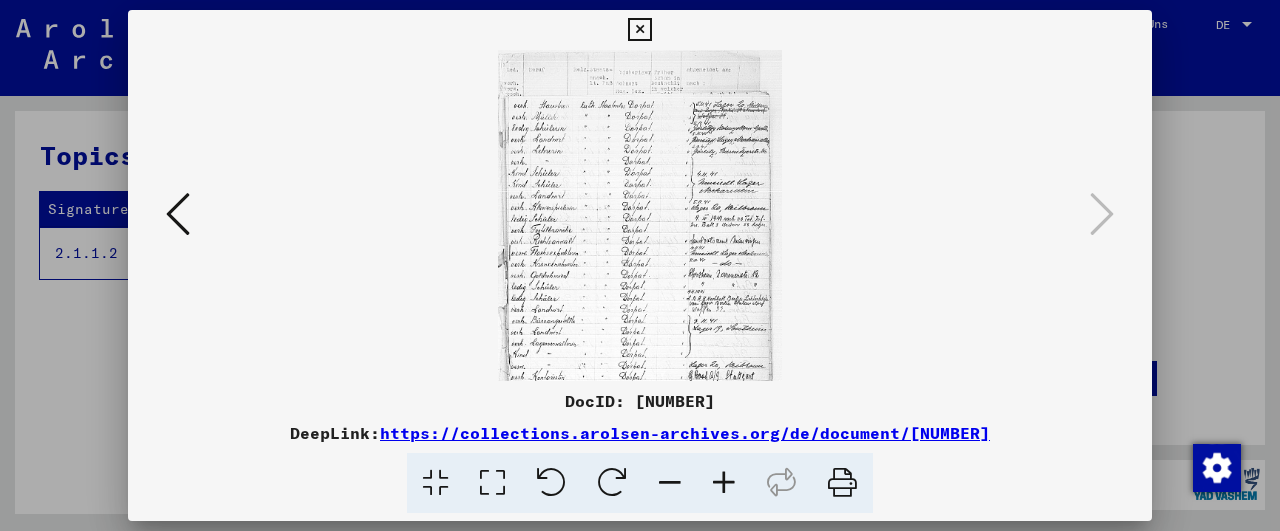 click at bounding box center (724, 483) 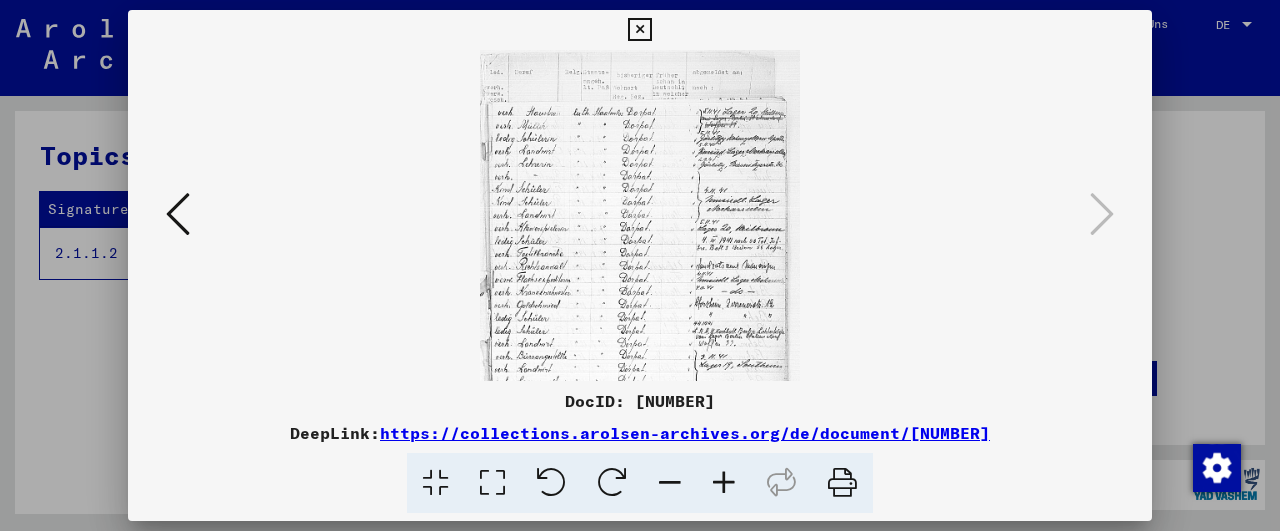 click at bounding box center [724, 483] 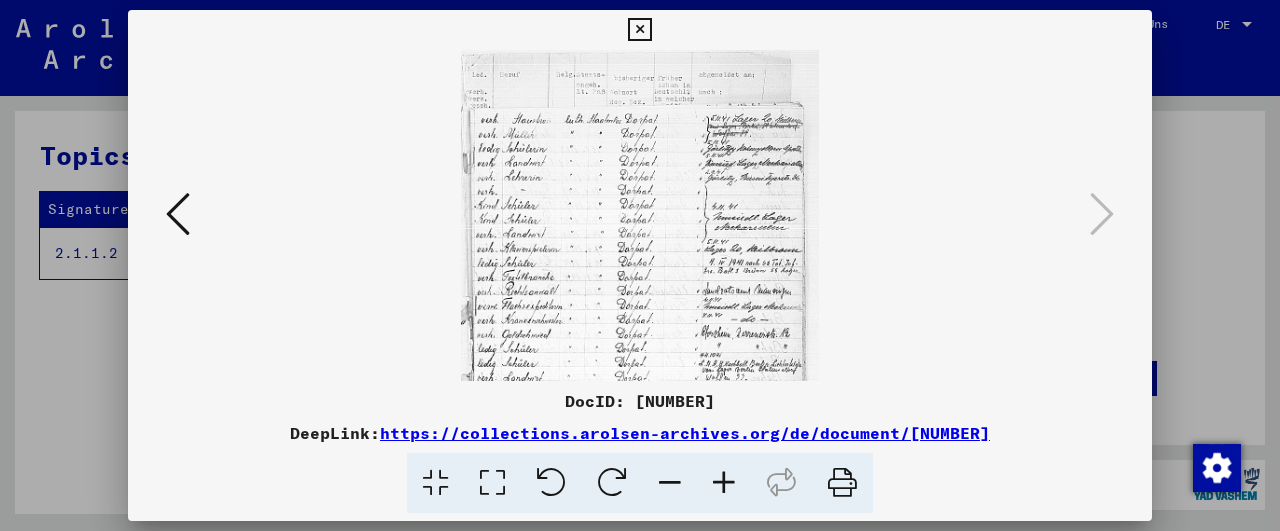 click at bounding box center [724, 483] 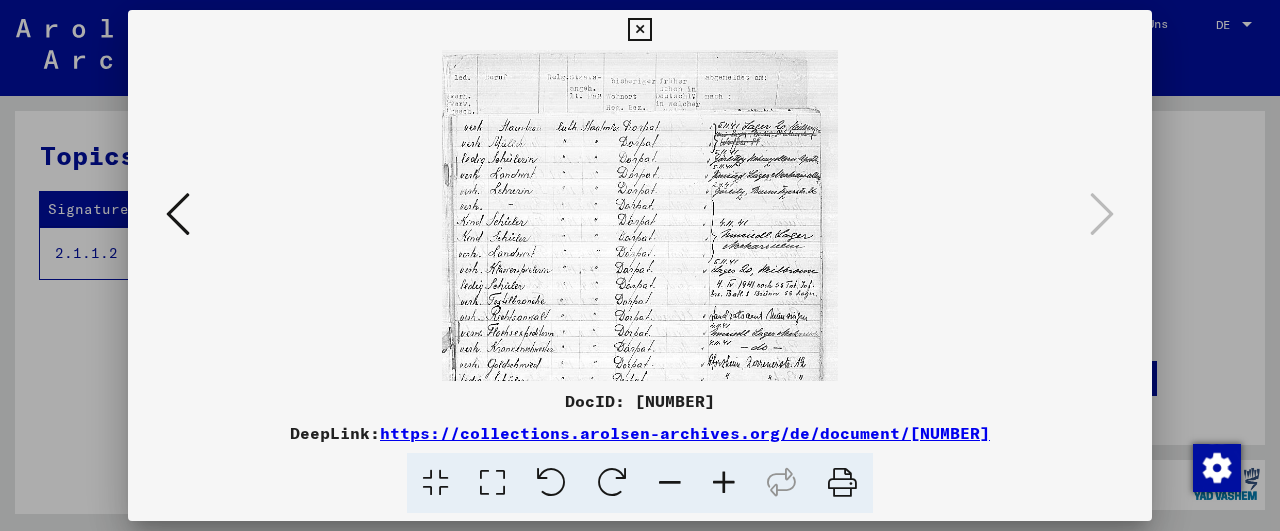 click at bounding box center (724, 483) 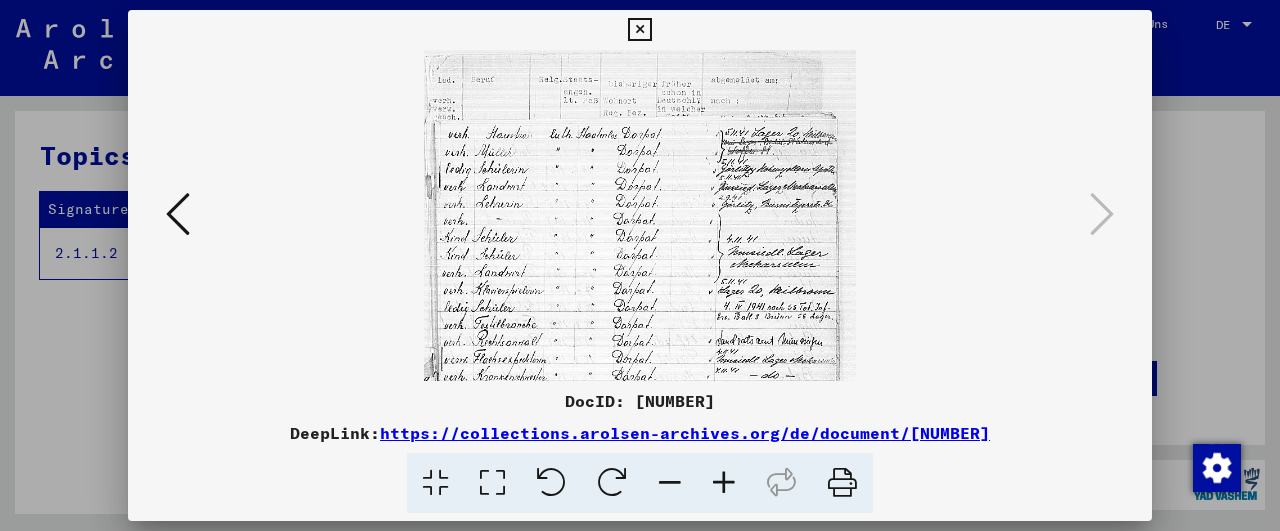 click at bounding box center [724, 483] 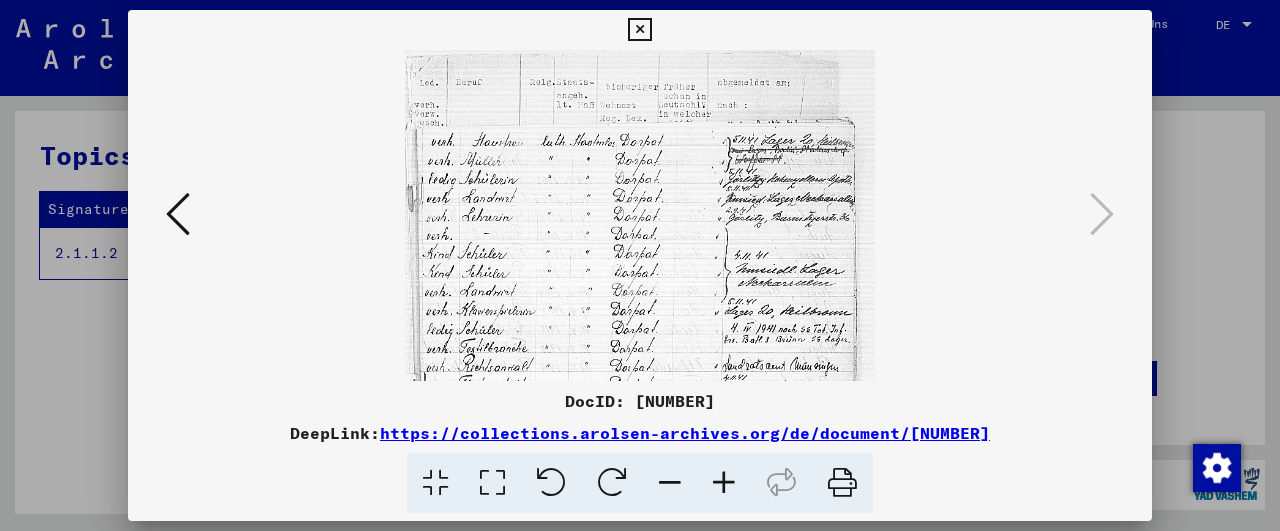 click at bounding box center [724, 483] 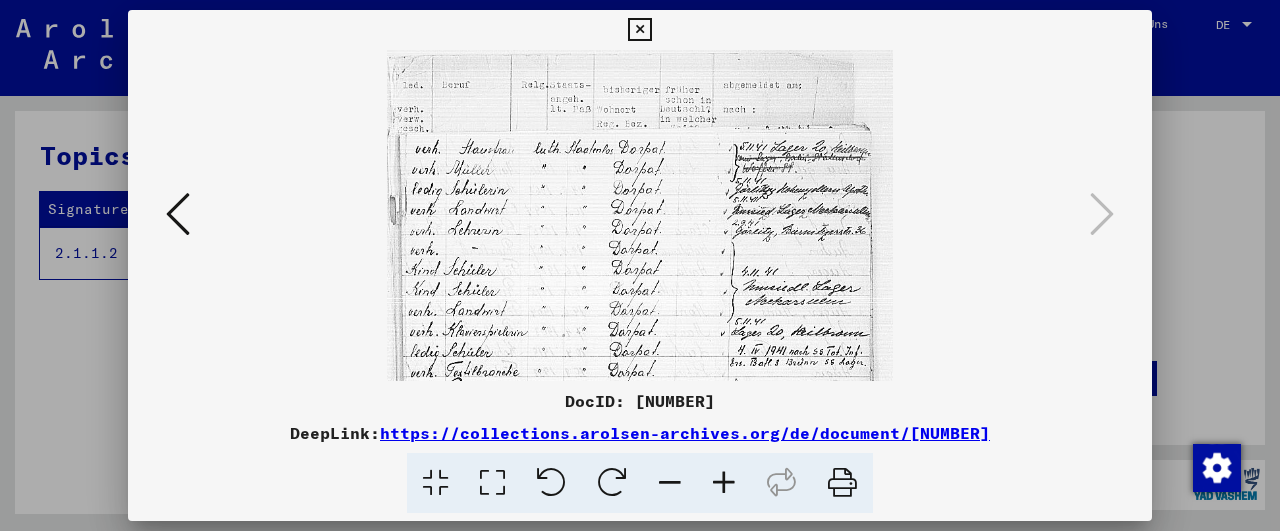 click at bounding box center [724, 483] 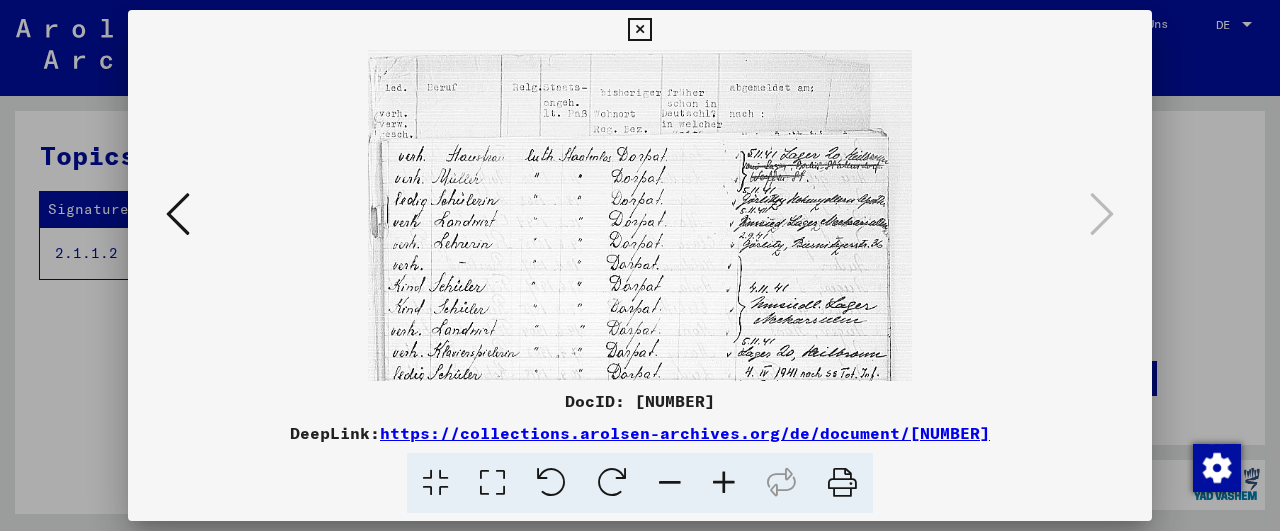 click at bounding box center [724, 483] 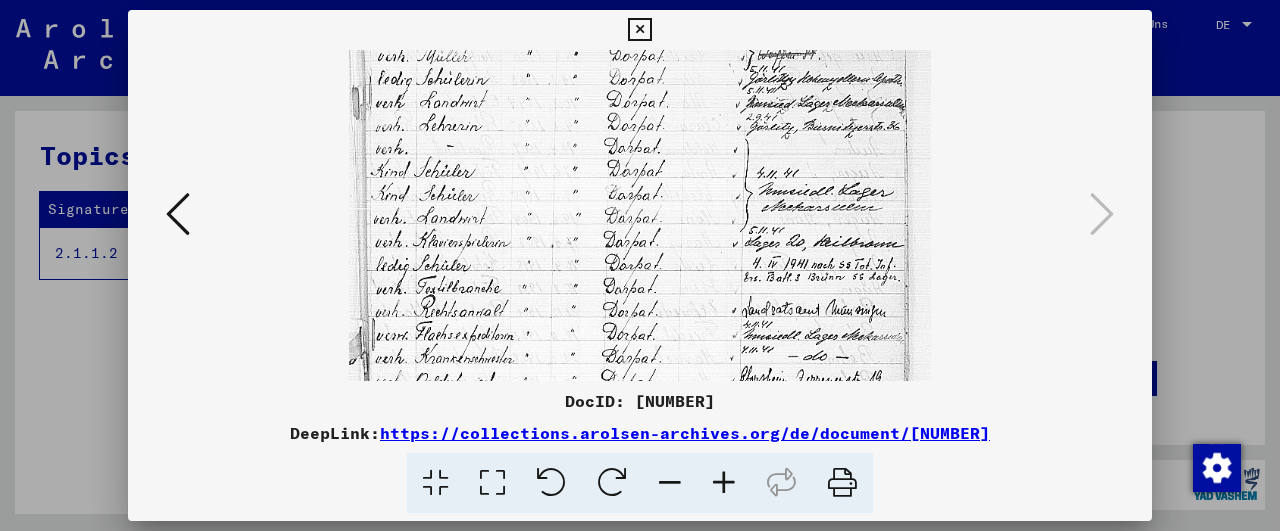 drag, startPoint x: 618, startPoint y: 332, endPoint x: 620, endPoint y: 200, distance: 132.01515 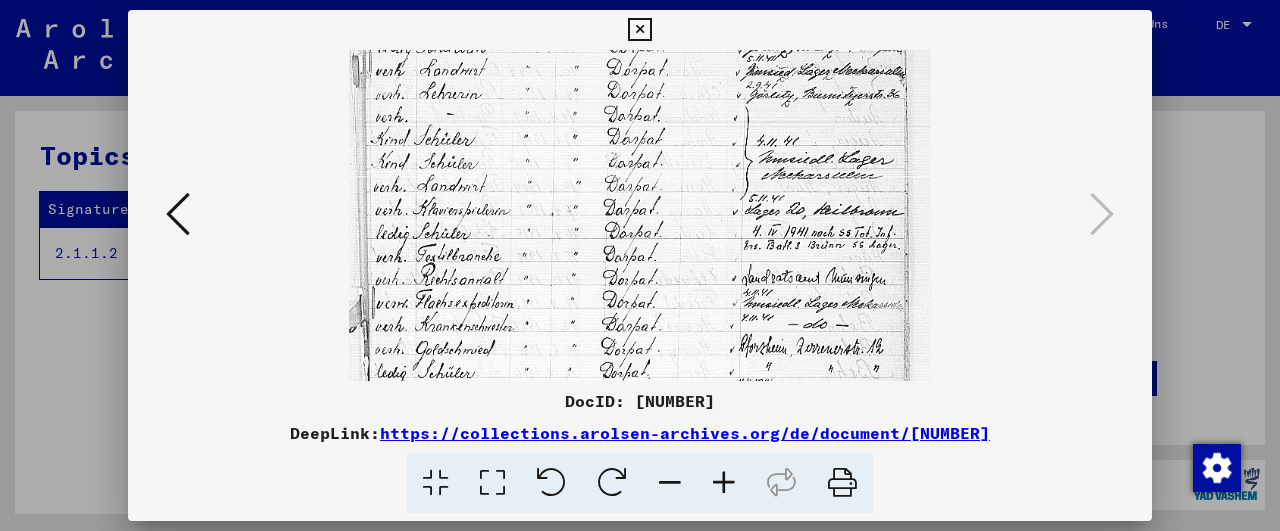 scroll, scrollTop: 164, scrollLeft: 0, axis: vertical 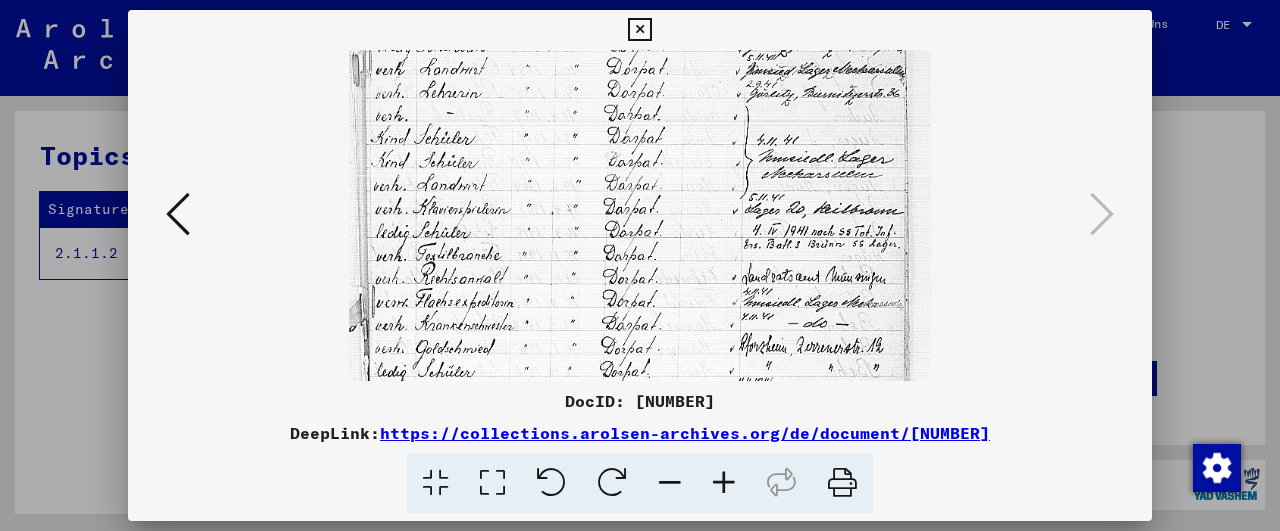 drag, startPoint x: 623, startPoint y: 303, endPoint x: 629, endPoint y: 271, distance: 32.55764 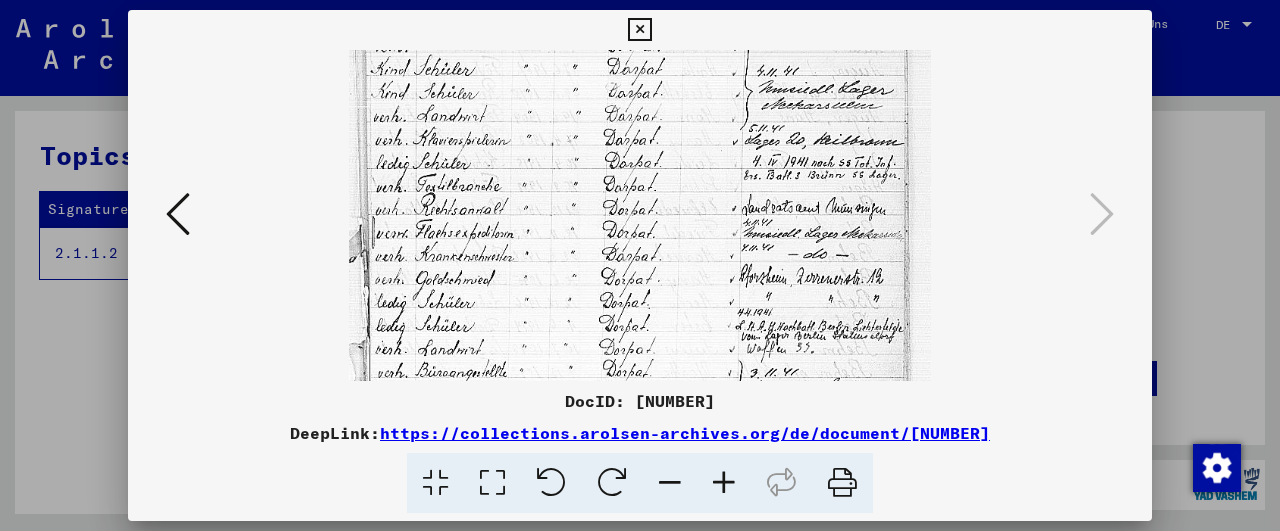 scroll, scrollTop: 235, scrollLeft: 0, axis: vertical 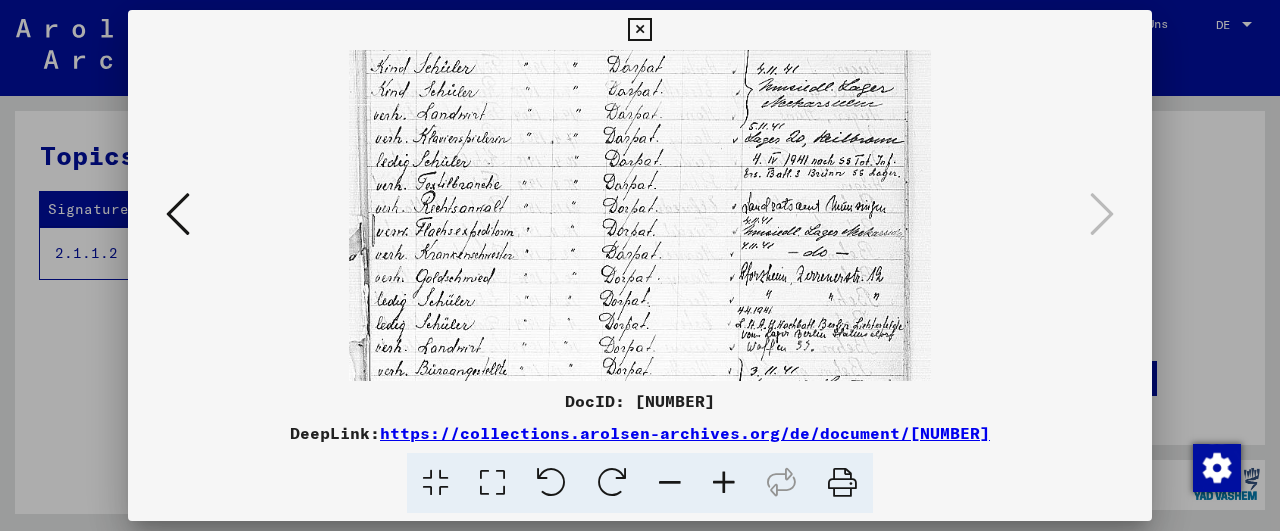 drag, startPoint x: 616, startPoint y: 304, endPoint x: 621, endPoint y: 245, distance: 59.211487 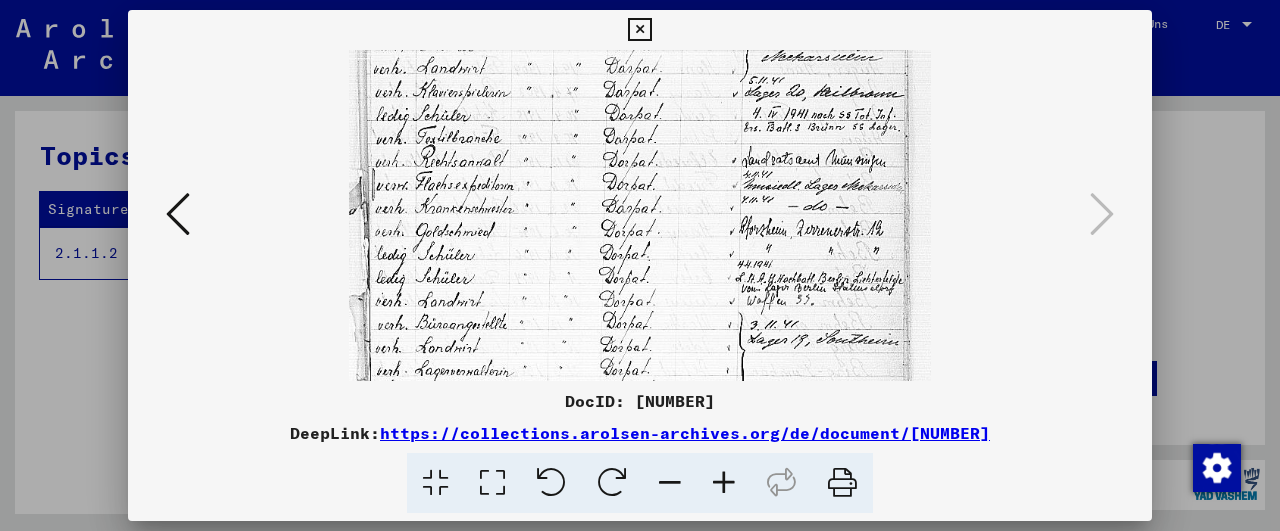 drag, startPoint x: 623, startPoint y: 330, endPoint x: 627, endPoint y: 283, distance: 47.169907 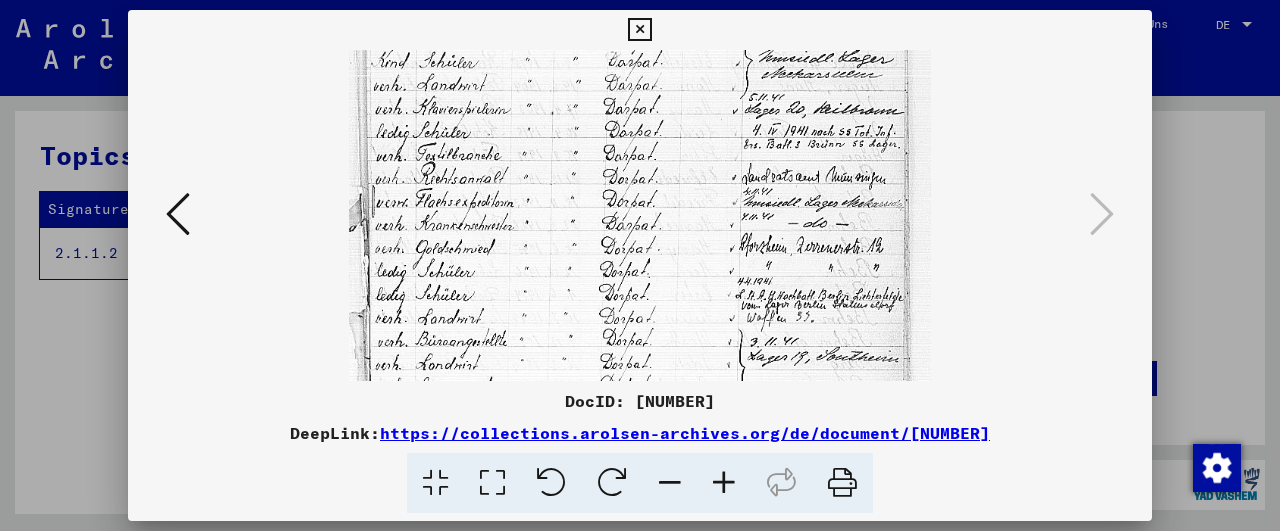 scroll, scrollTop: 262, scrollLeft: 0, axis: vertical 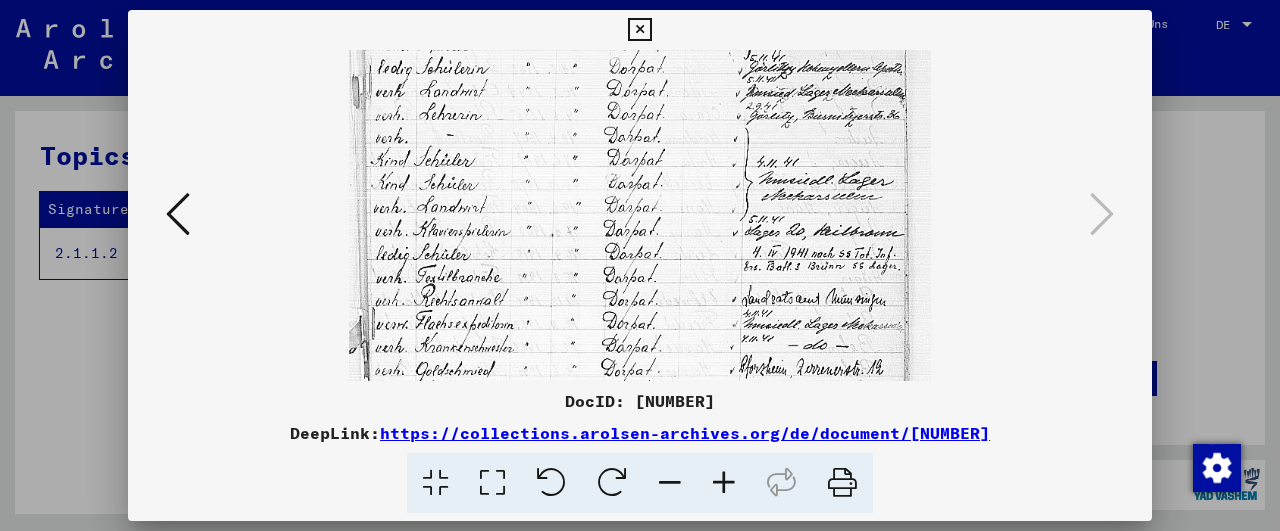 drag, startPoint x: 651, startPoint y: 157, endPoint x: 653, endPoint y: 297, distance: 140.01428 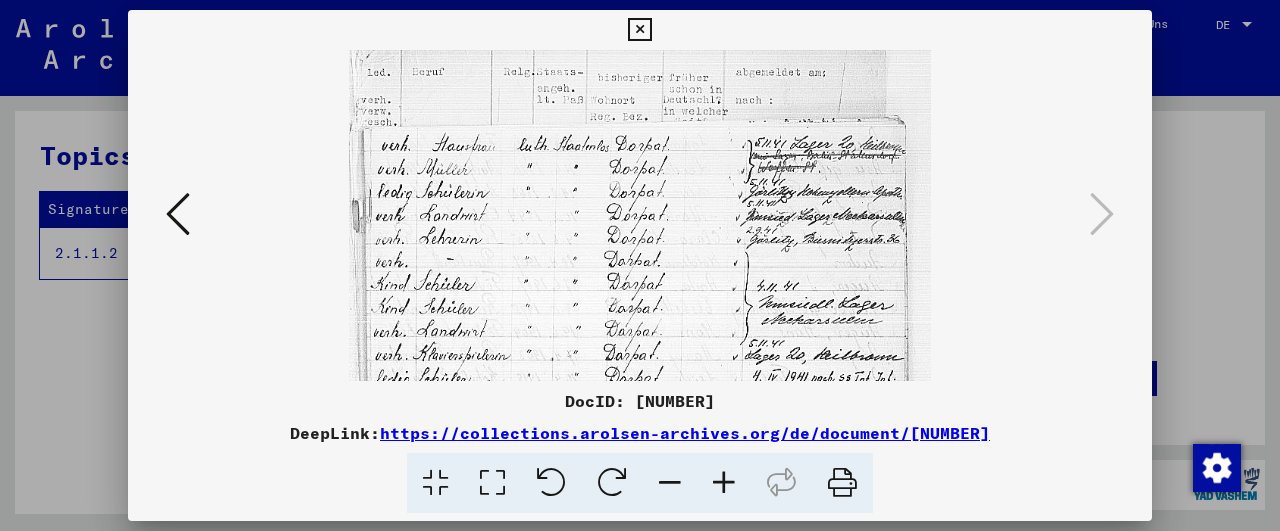 scroll, scrollTop: 13, scrollLeft: 0, axis: vertical 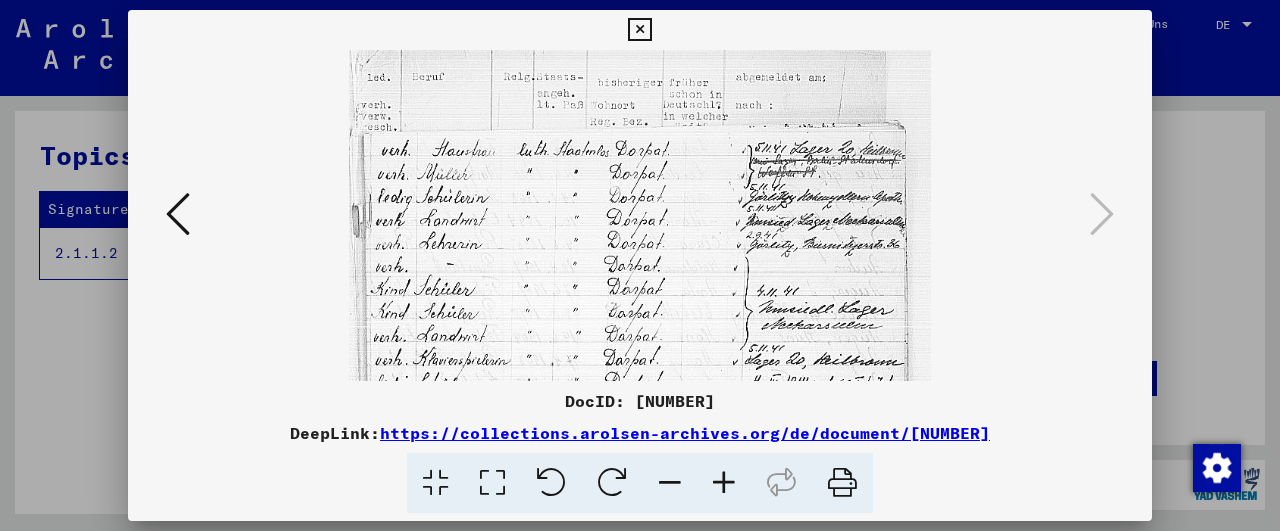 drag, startPoint x: 655, startPoint y: 191, endPoint x: 669, endPoint y: 320, distance: 129.75746 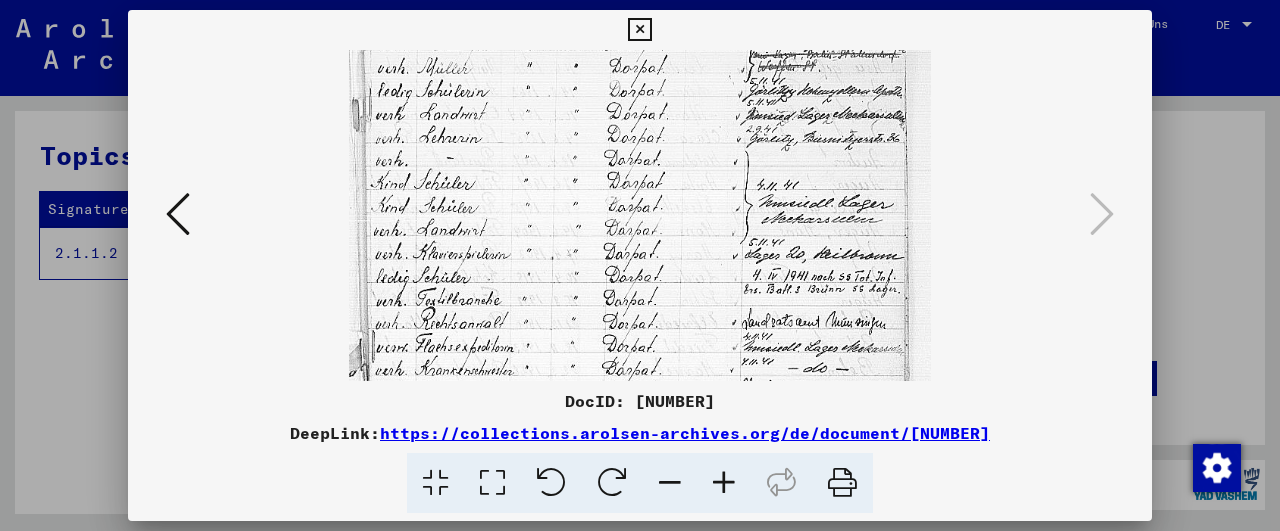 scroll, scrollTop: 124, scrollLeft: 0, axis: vertical 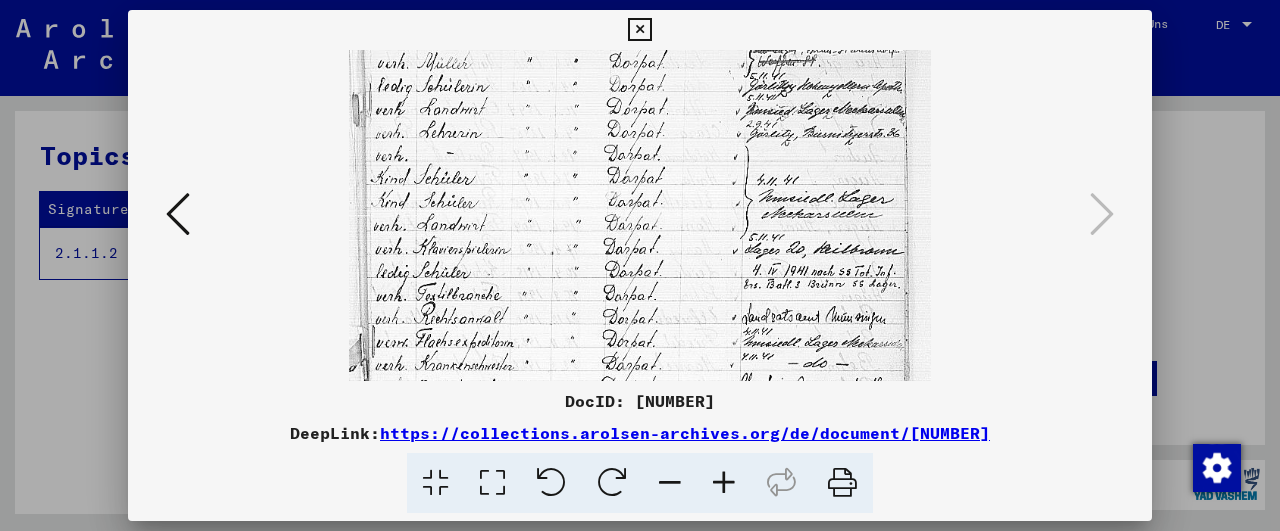 drag, startPoint x: 666, startPoint y: 277, endPoint x: 657, endPoint y: 166, distance: 111.364265 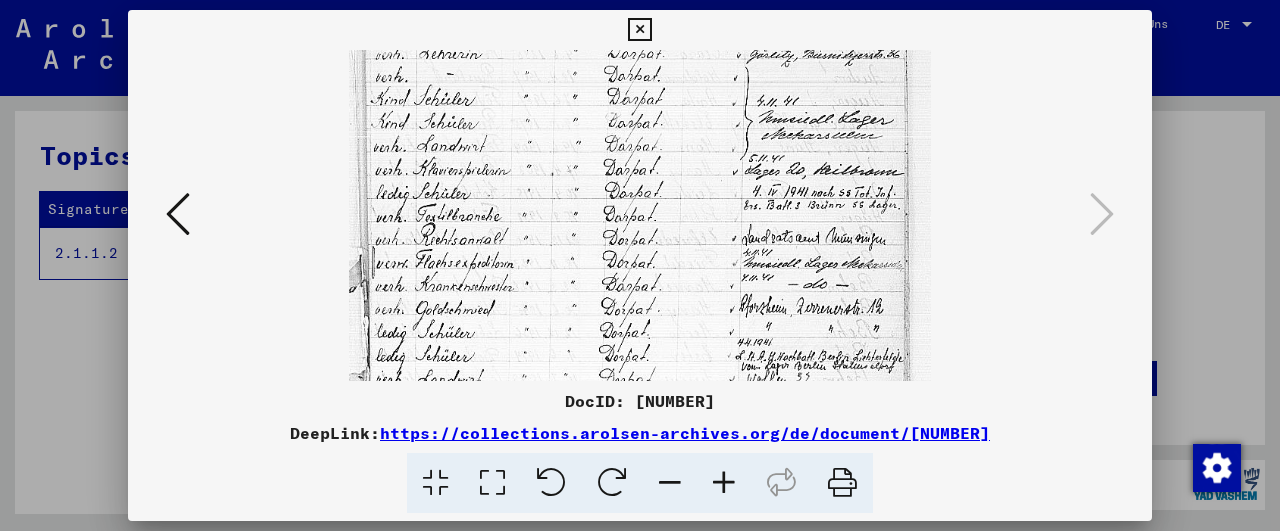 scroll, scrollTop: 204, scrollLeft: 0, axis: vertical 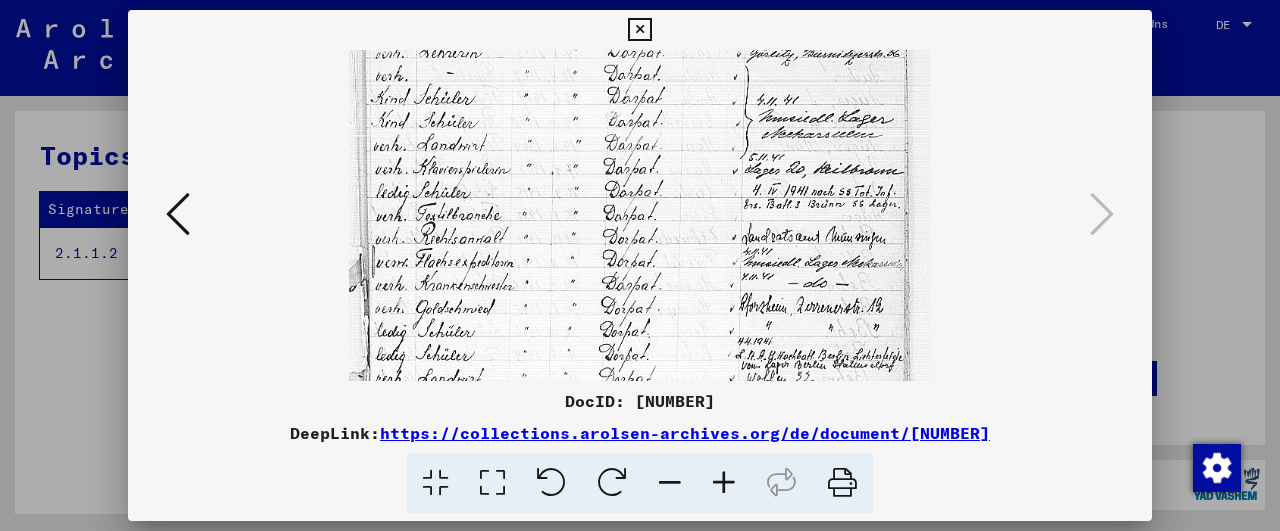 drag, startPoint x: 683, startPoint y: 294, endPoint x: 675, endPoint y: 214, distance: 80.399 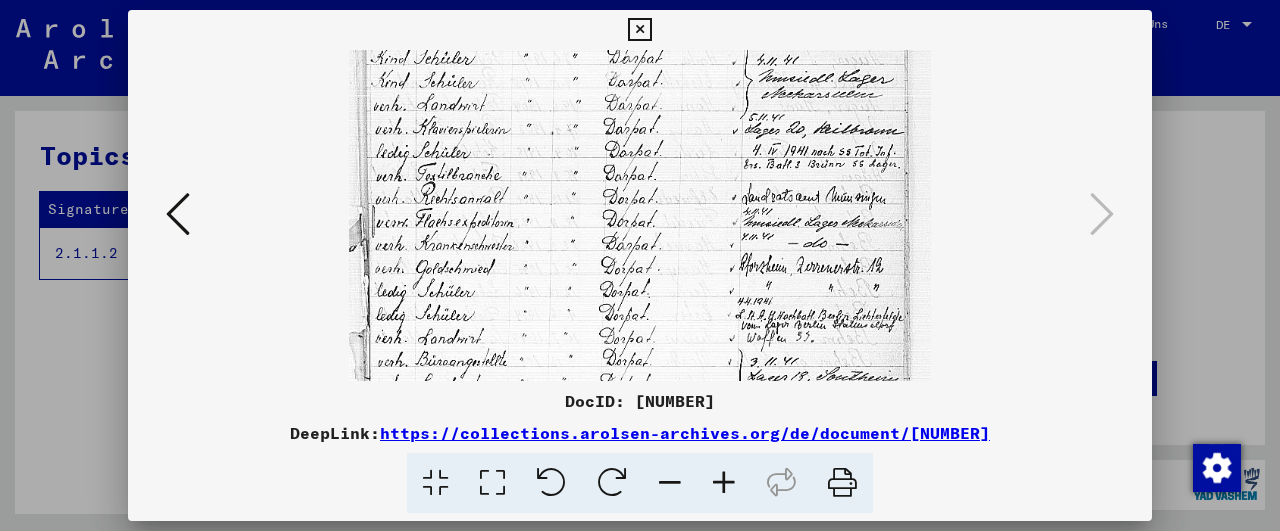 scroll, scrollTop: 248, scrollLeft: 0, axis: vertical 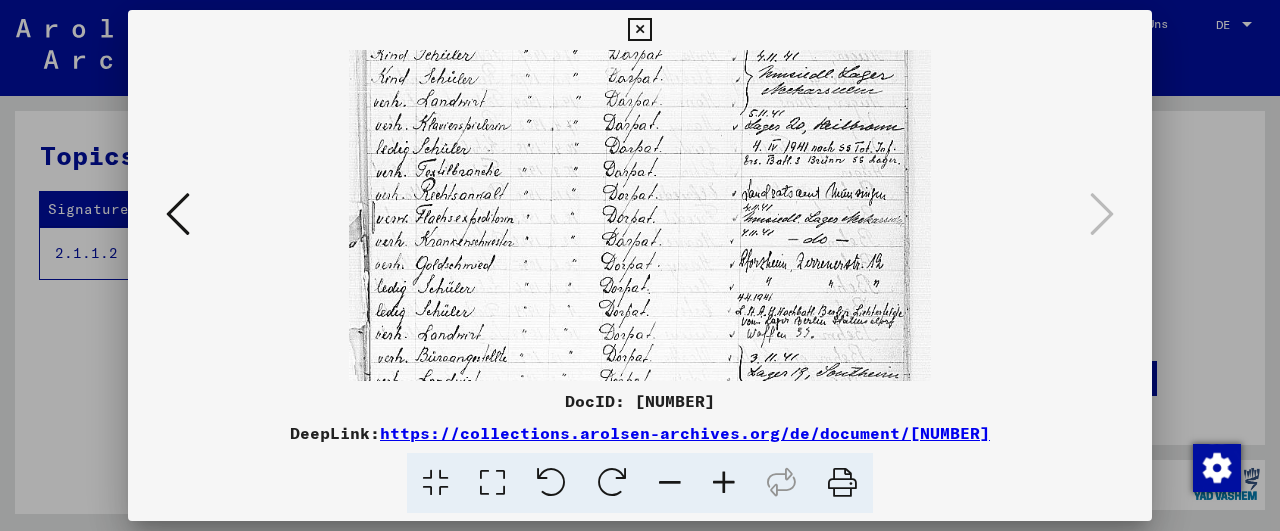 drag, startPoint x: 669, startPoint y: 289, endPoint x: 669, endPoint y: 245, distance: 44 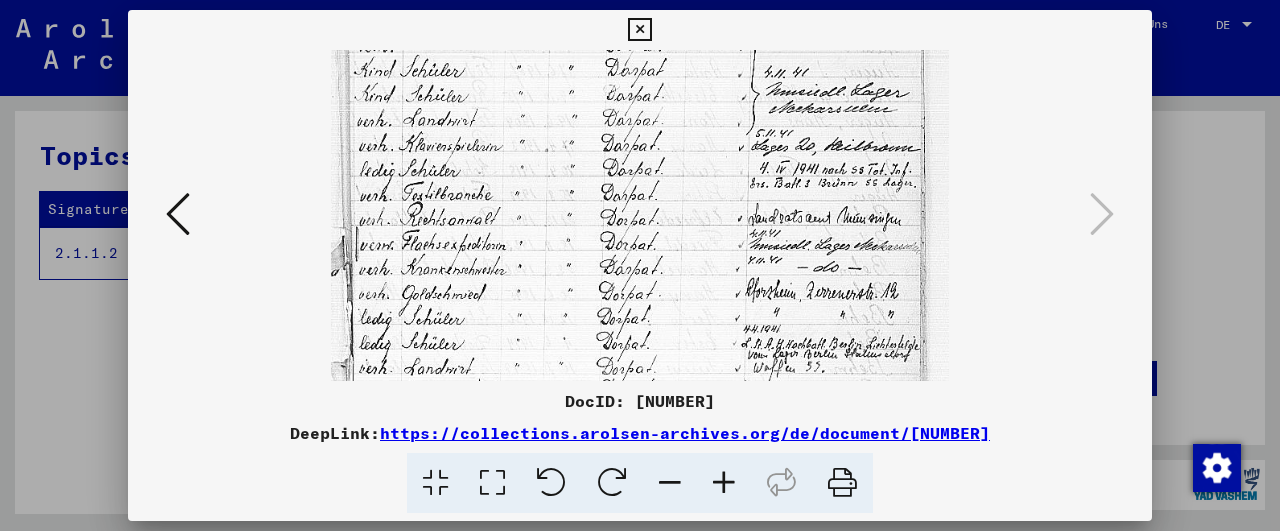 click at bounding box center (724, 483) 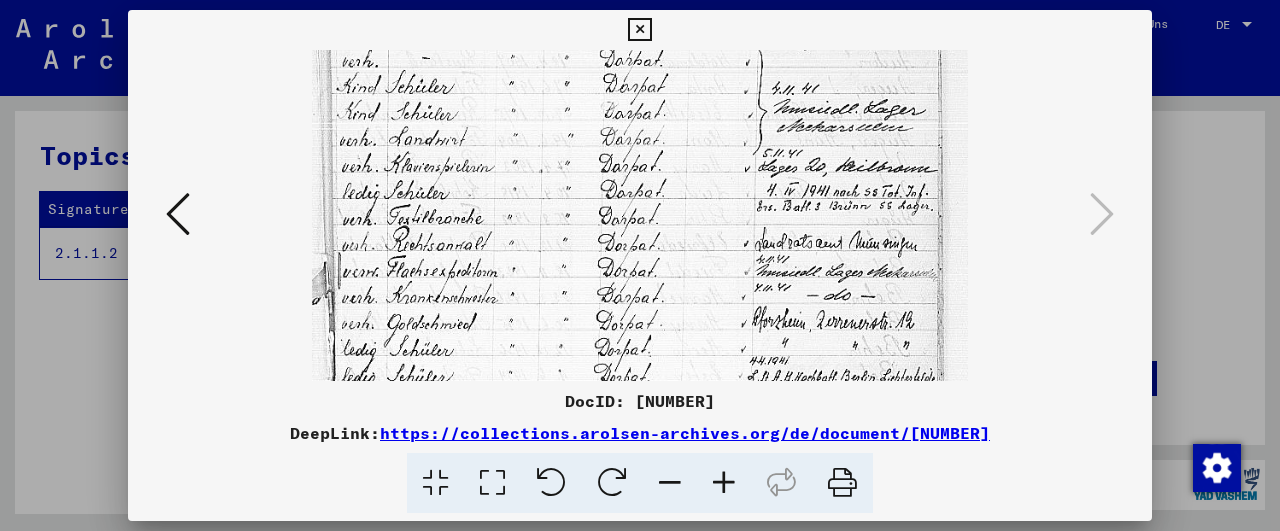 click at bounding box center (724, 483) 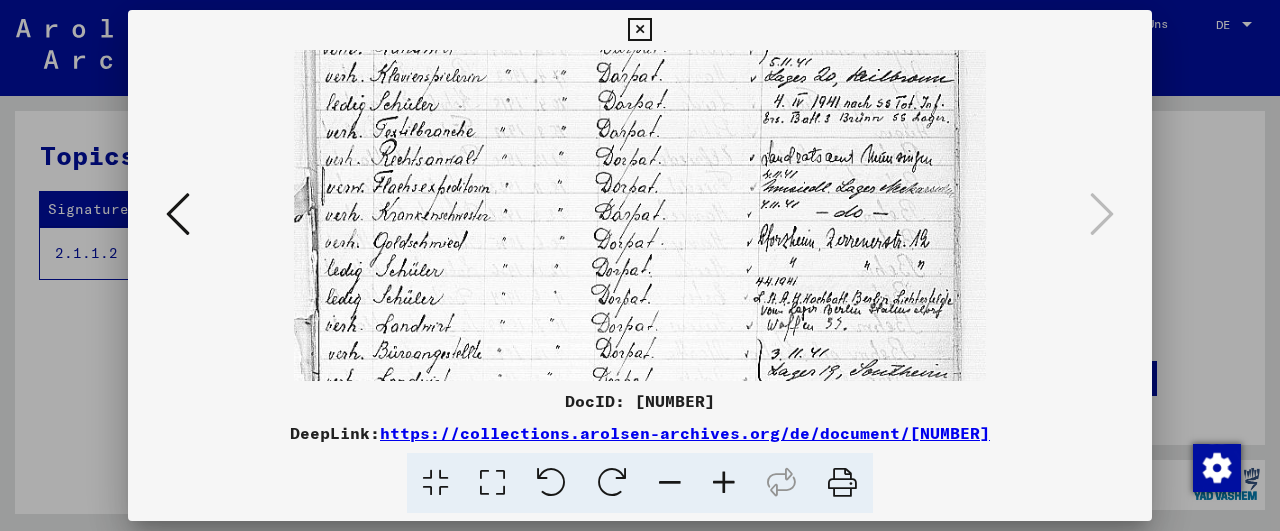 scroll, scrollTop: 374, scrollLeft: 0, axis: vertical 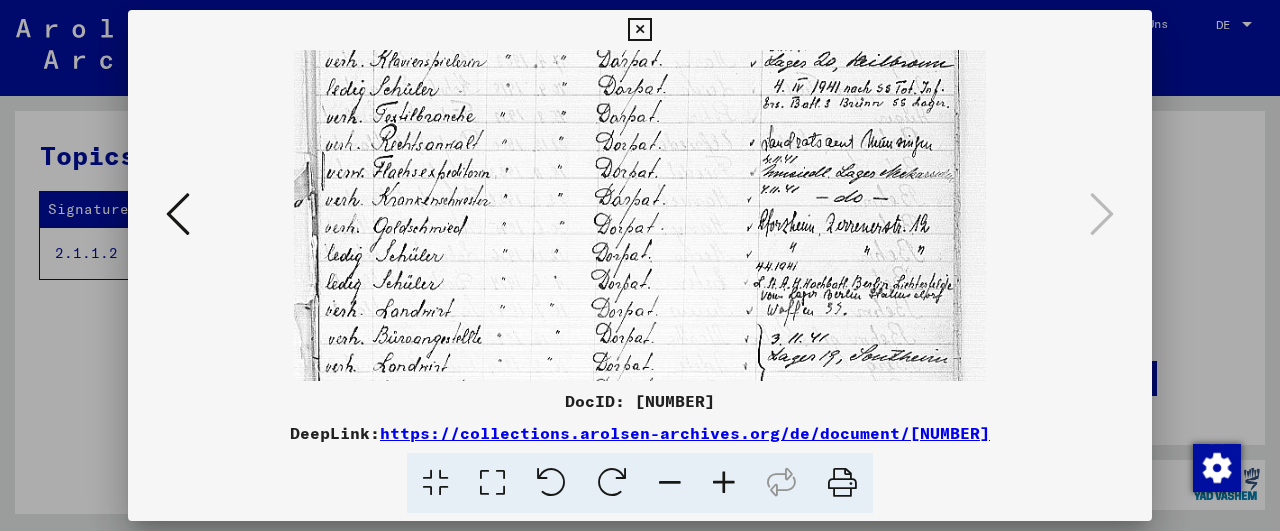 drag, startPoint x: 751, startPoint y: 305, endPoint x: 743, endPoint y: 207, distance: 98.32599 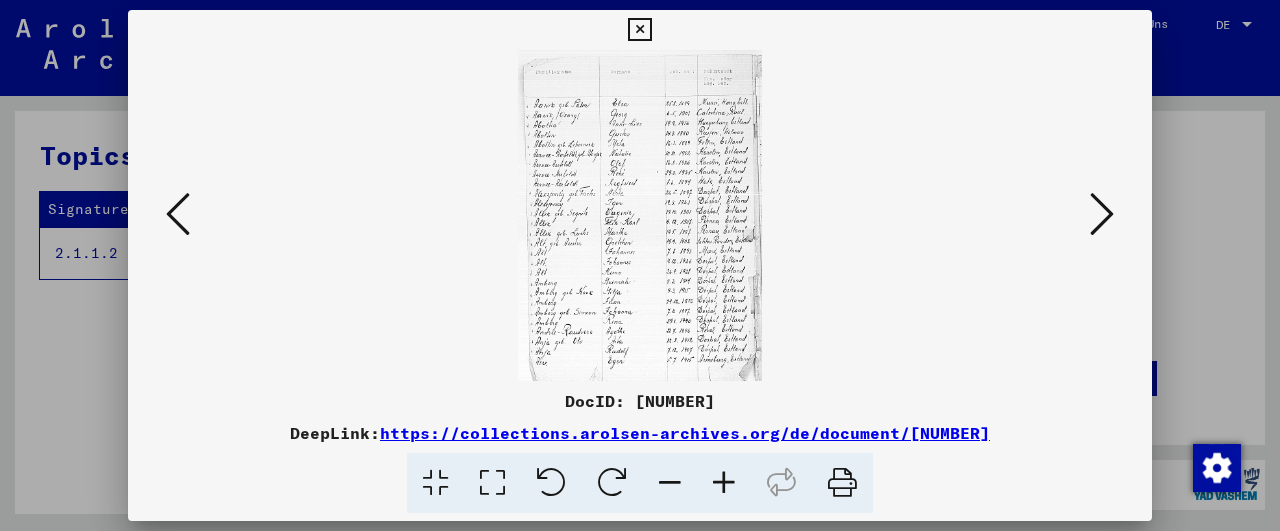 scroll, scrollTop: 0, scrollLeft: 0, axis: both 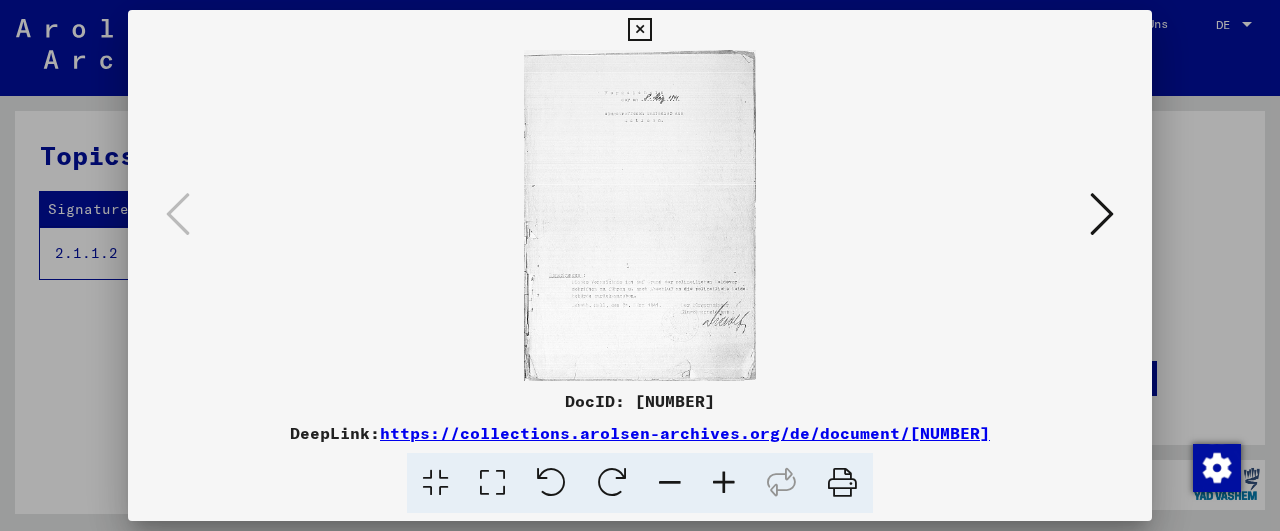 click at bounding box center (724, 483) 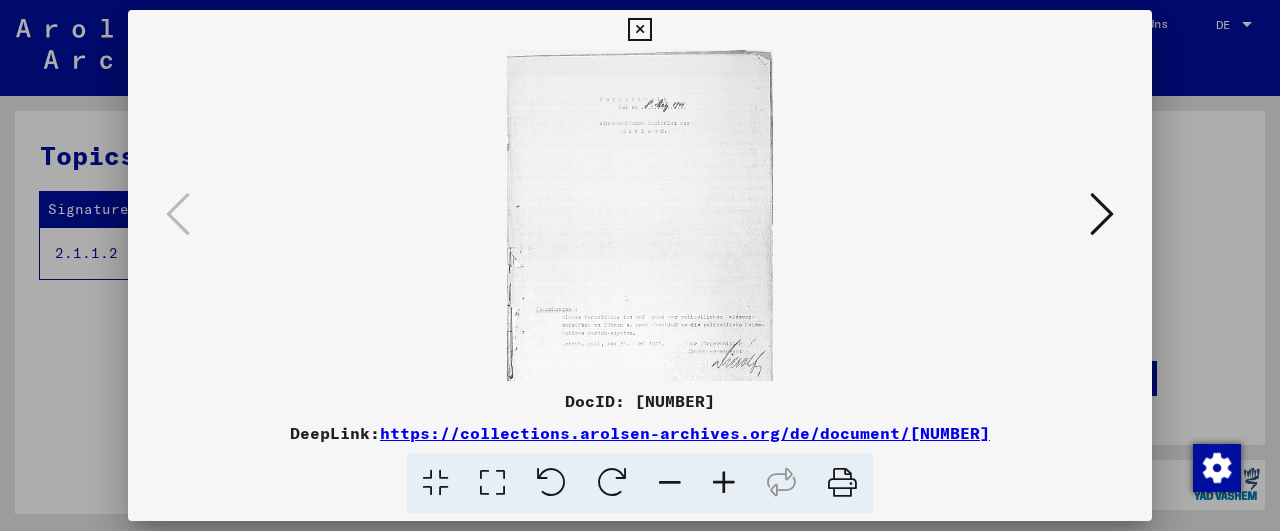 click at bounding box center [724, 483] 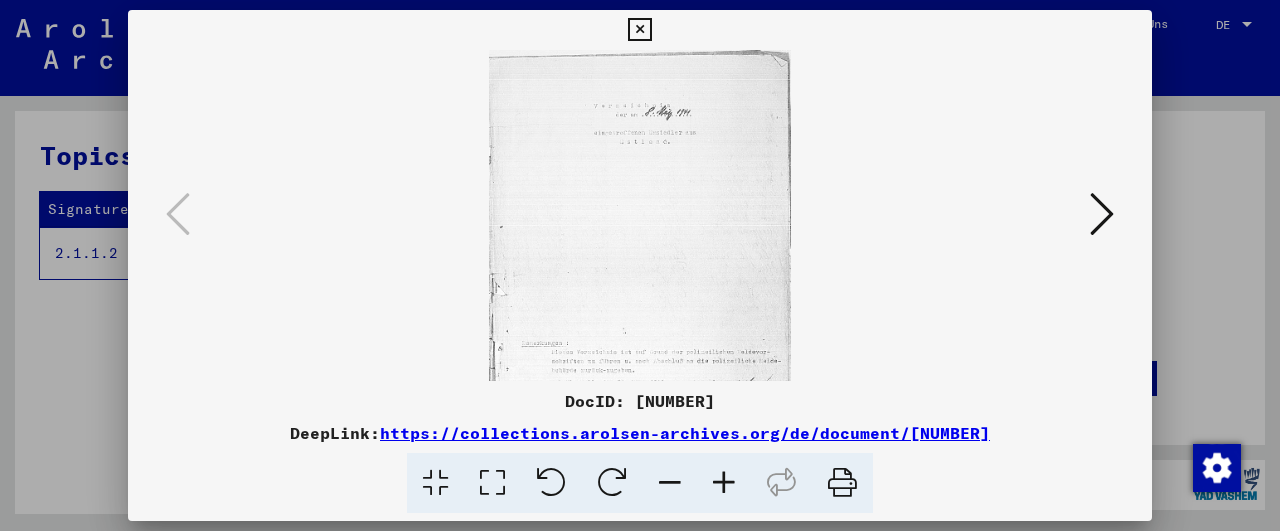 click at bounding box center [724, 483] 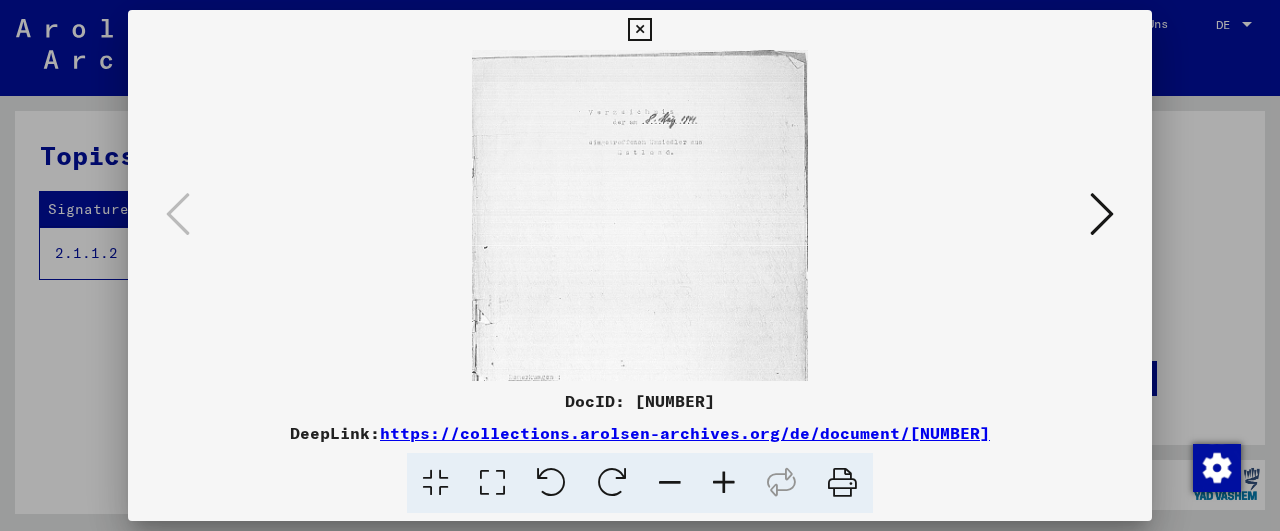 click at bounding box center (724, 483) 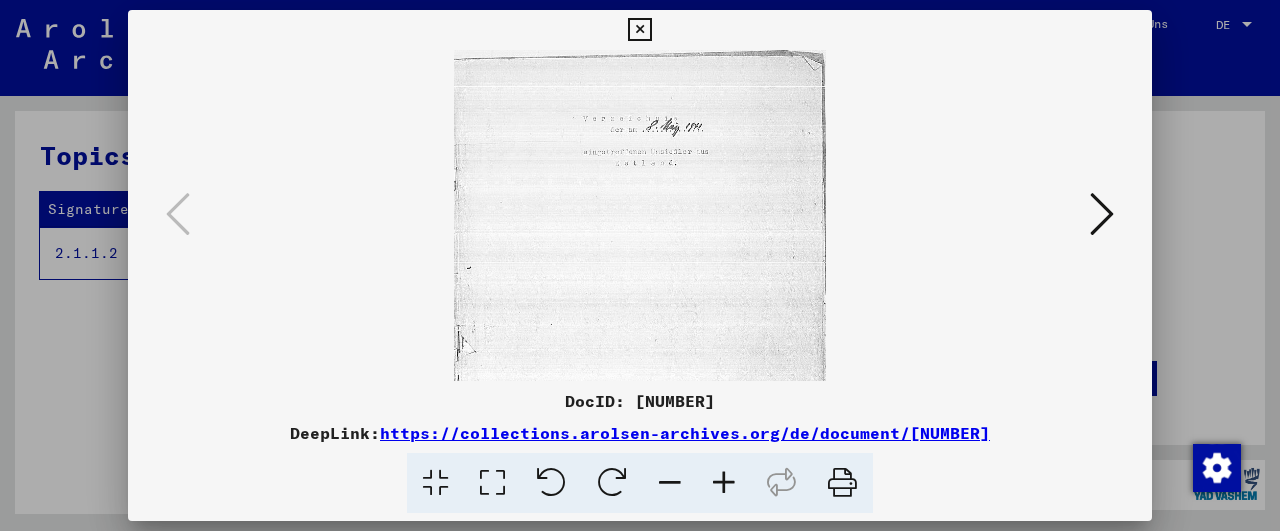 click at bounding box center [724, 483] 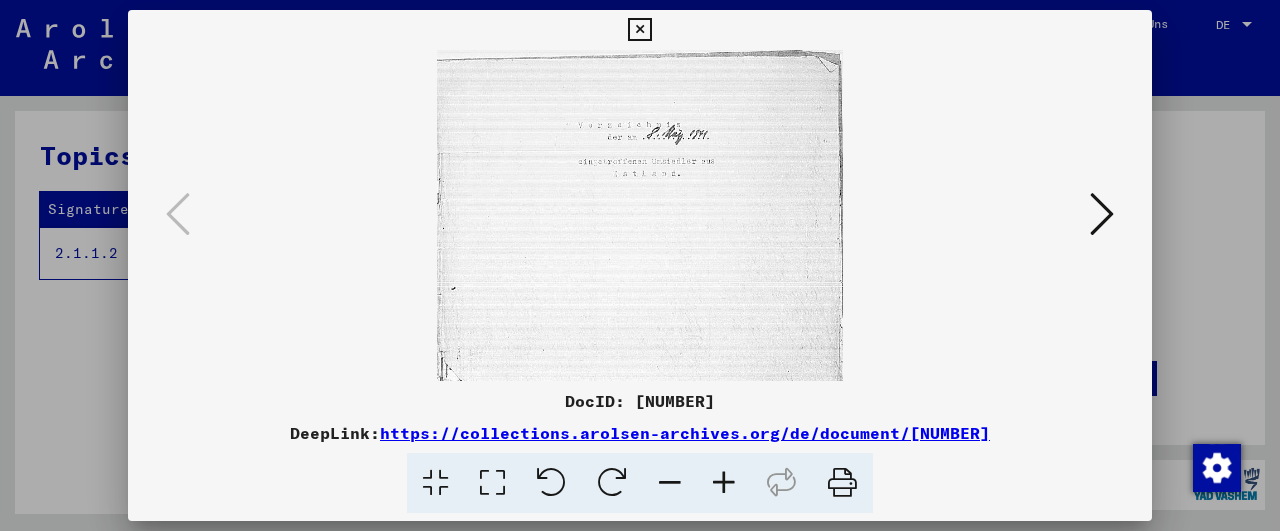 click at bounding box center (724, 483) 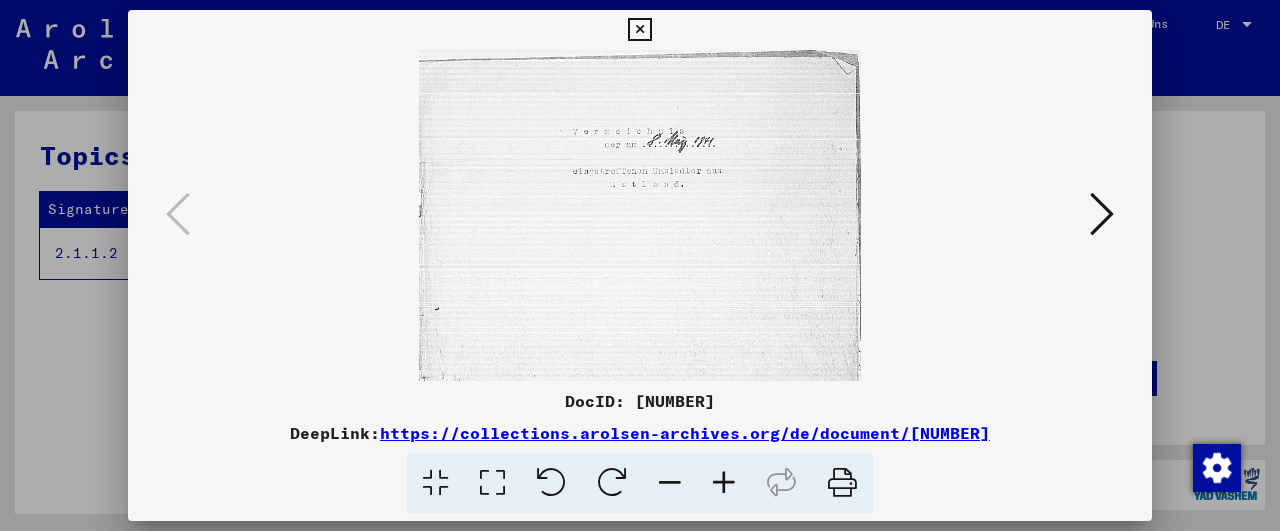 click at bounding box center [724, 483] 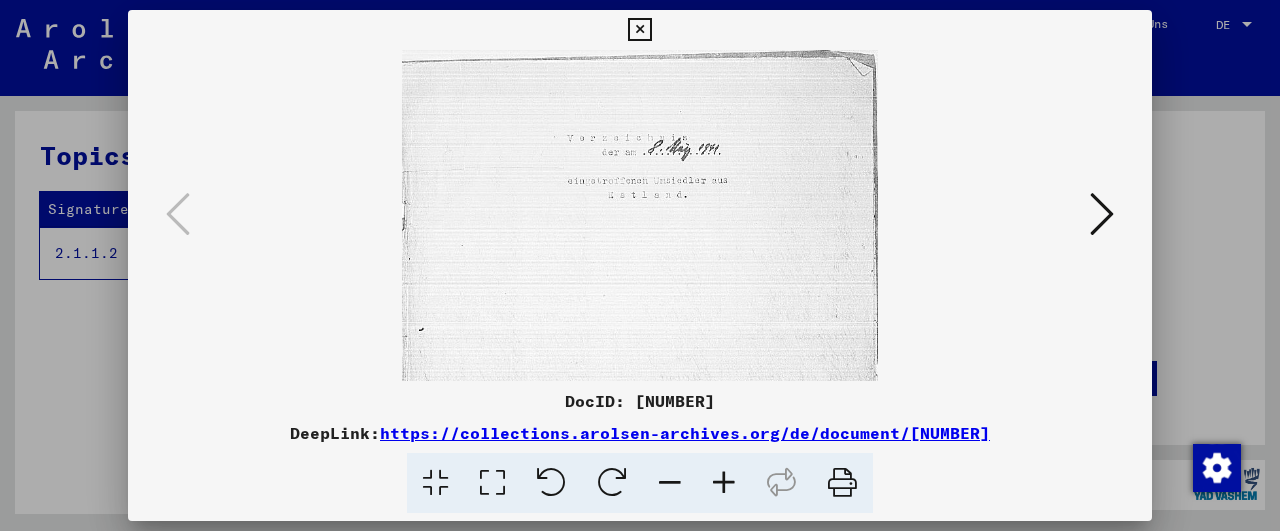 click at bounding box center (724, 483) 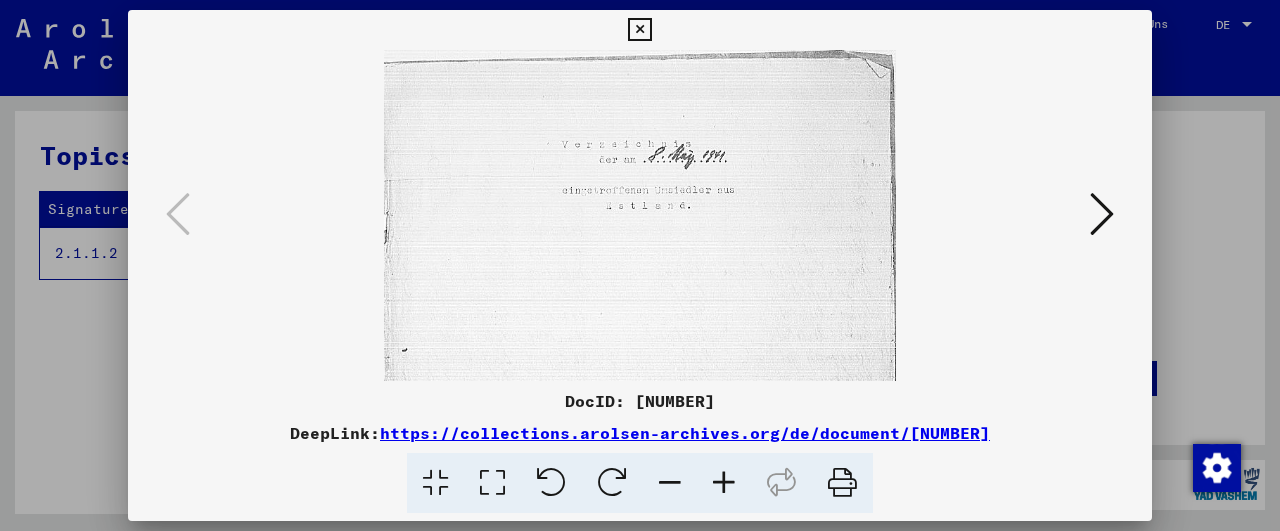 click at bounding box center (724, 483) 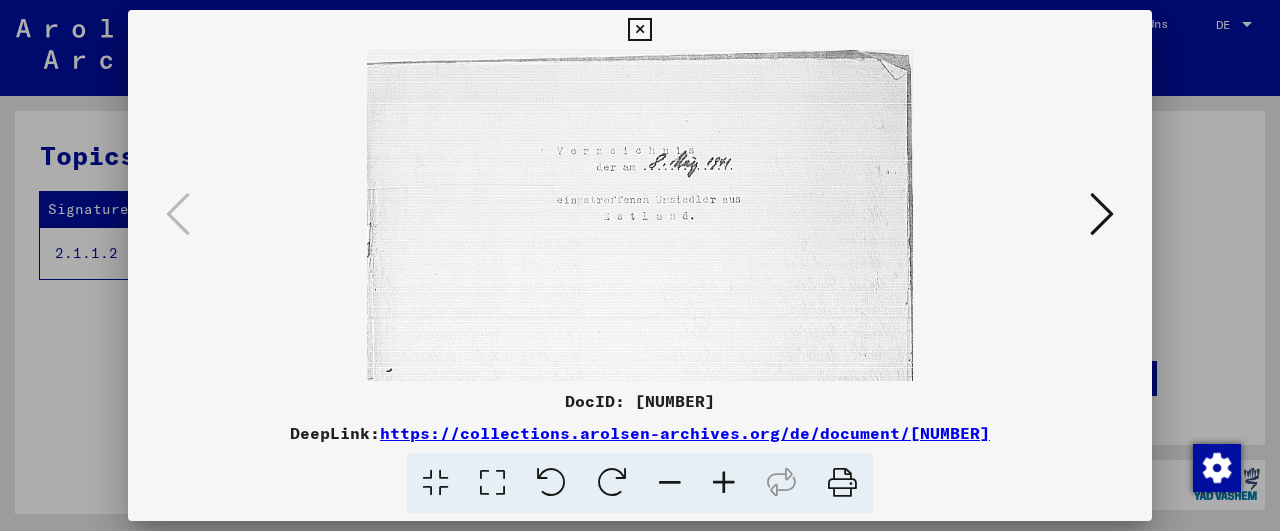 click at bounding box center (724, 483) 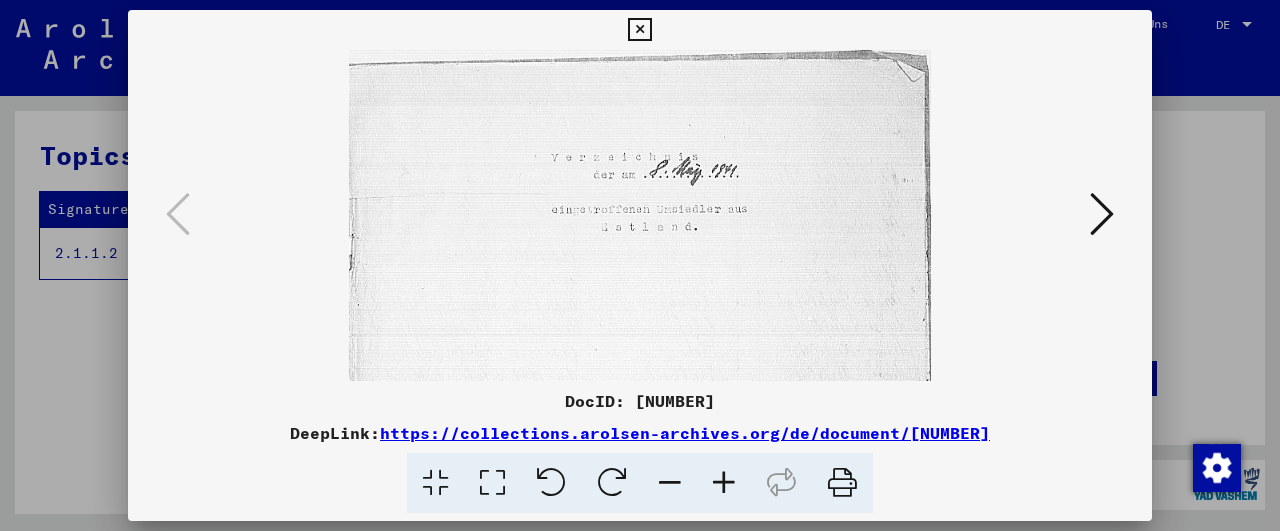 click at bounding box center [724, 483] 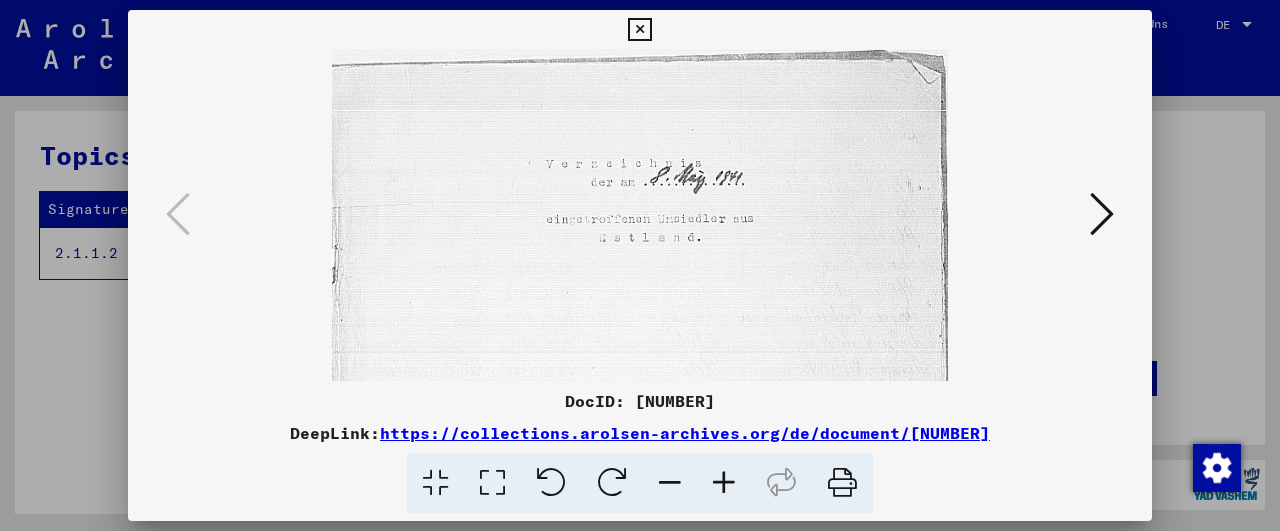 scroll, scrollTop: 5, scrollLeft: 0, axis: vertical 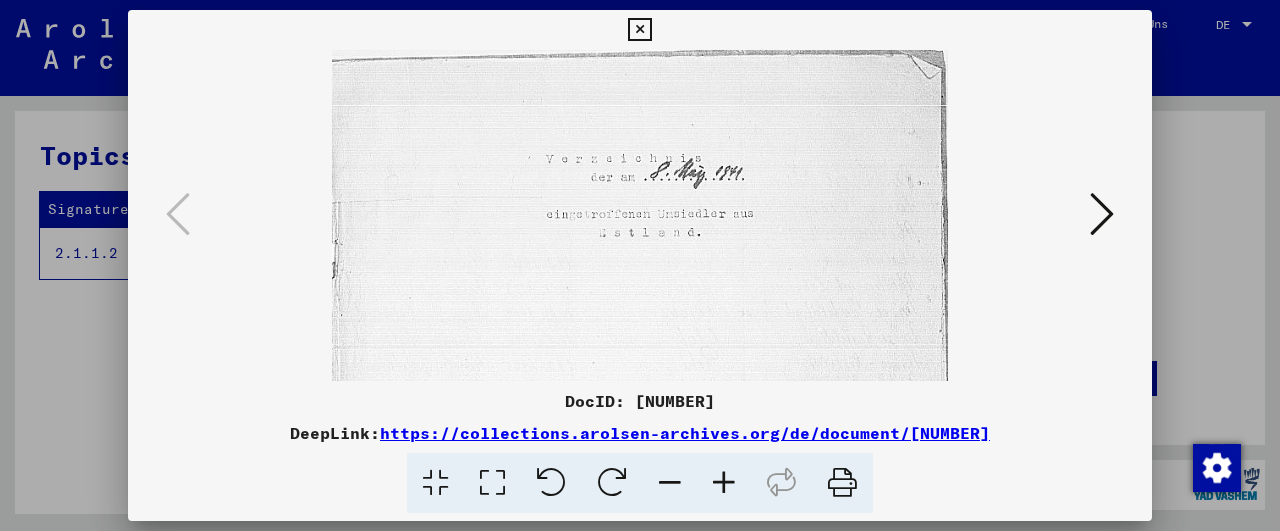 click at bounding box center [640, 485] 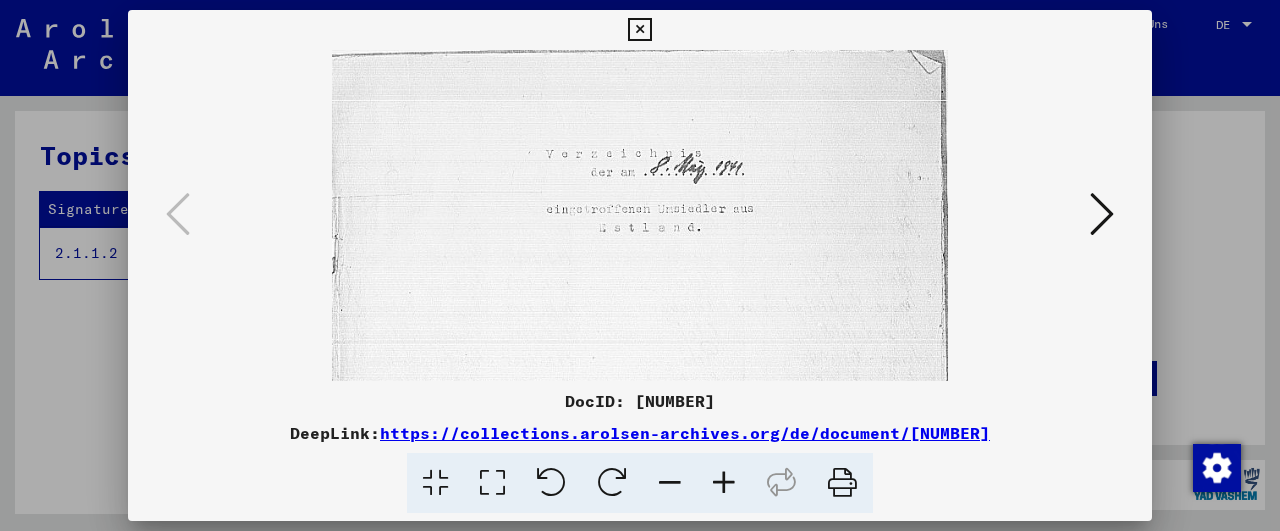 scroll, scrollTop: 11, scrollLeft: 0, axis: vertical 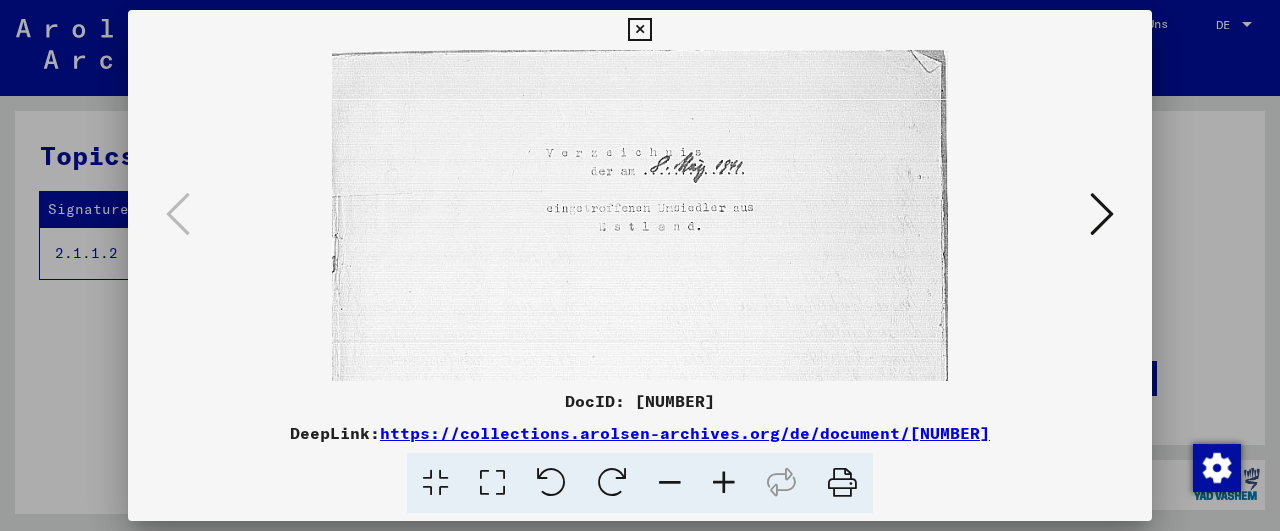 click at bounding box center [640, 479] 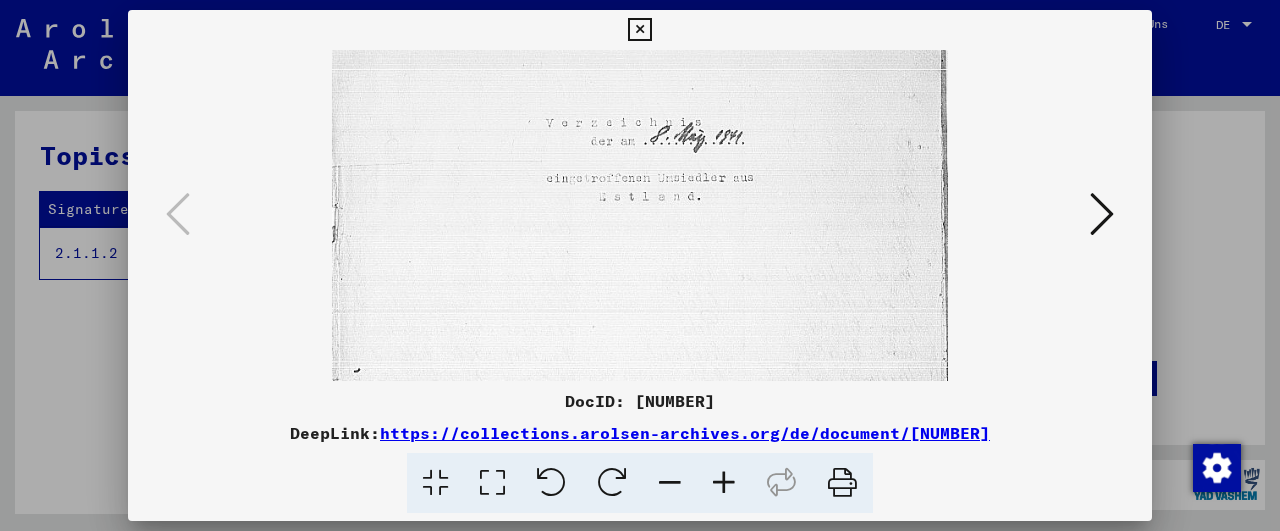 scroll, scrollTop: 47, scrollLeft: 0, axis: vertical 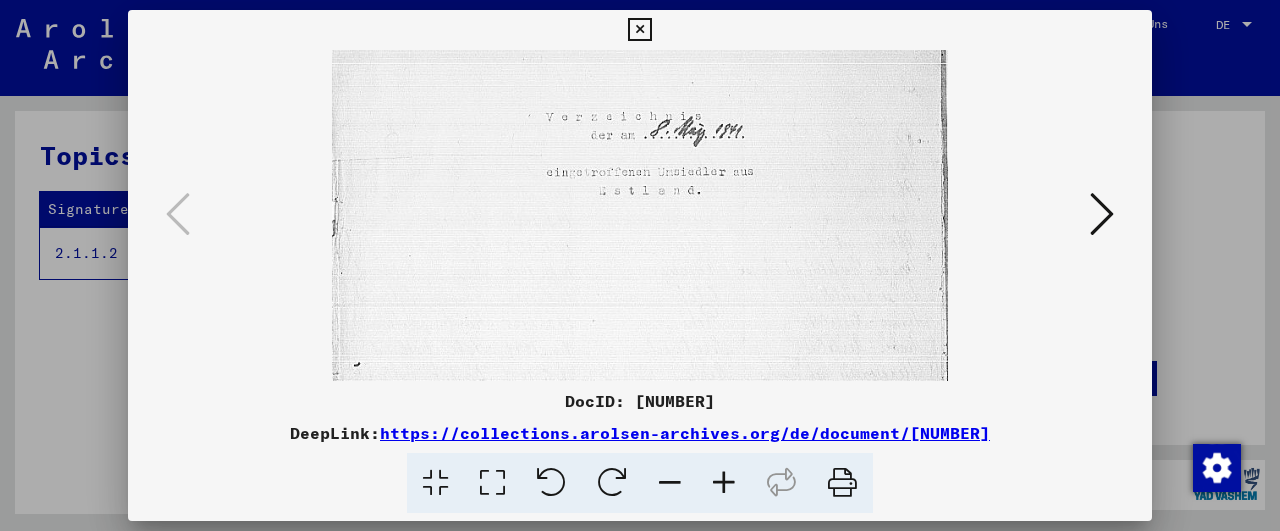 drag, startPoint x: 760, startPoint y: 311, endPoint x: 761, endPoint y: 275, distance: 36.013885 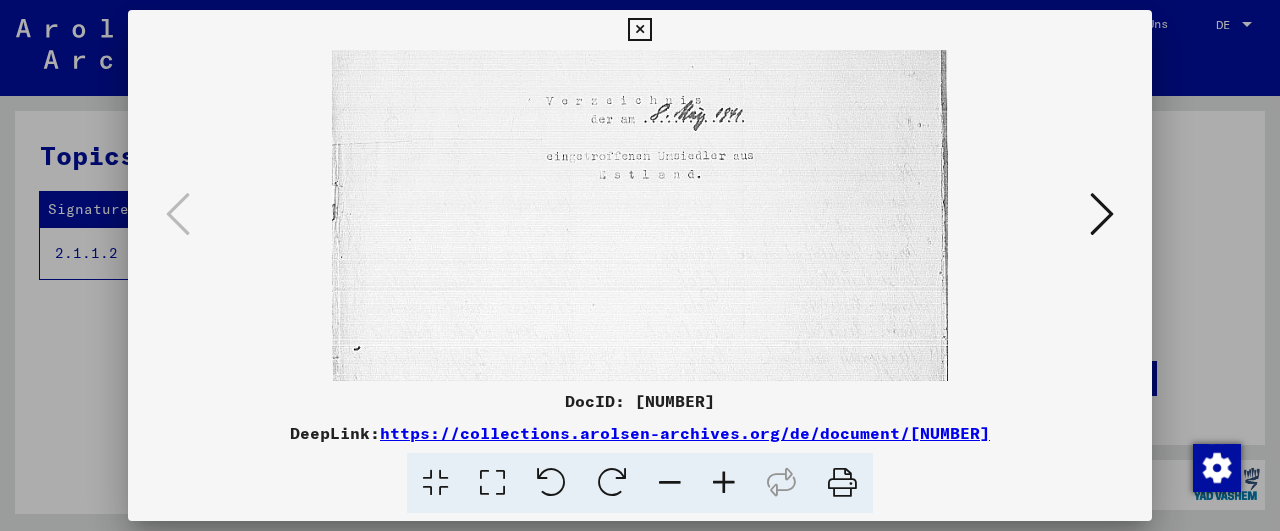 scroll, scrollTop: 60, scrollLeft: 0, axis: vertical 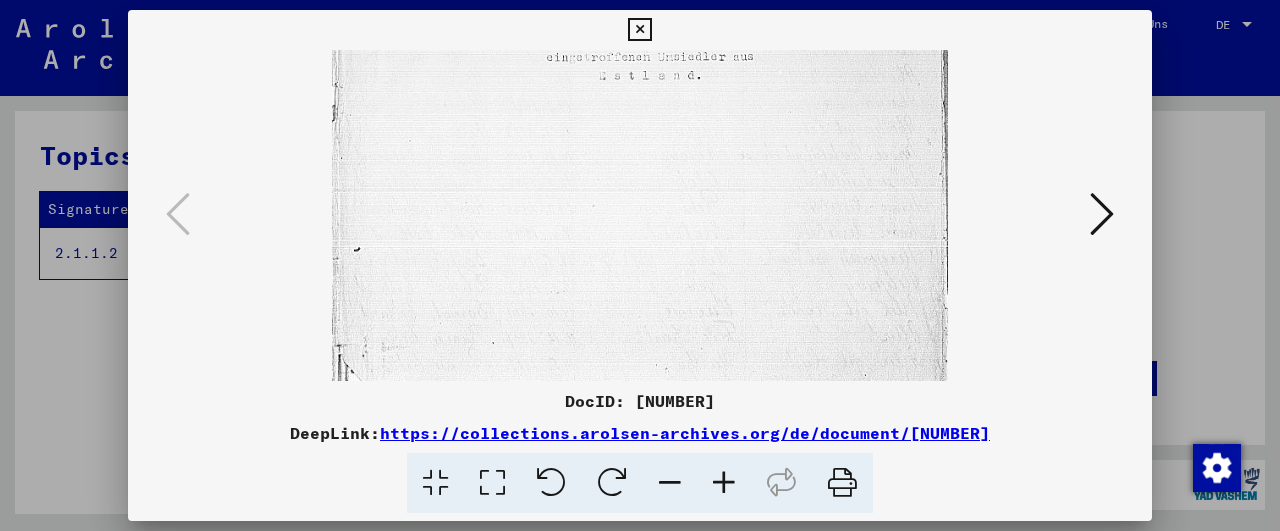 drag, startPoint x: 745, startPoint y: 284, endPoint x: 743, endPoint y: 169, distance: 115.01739 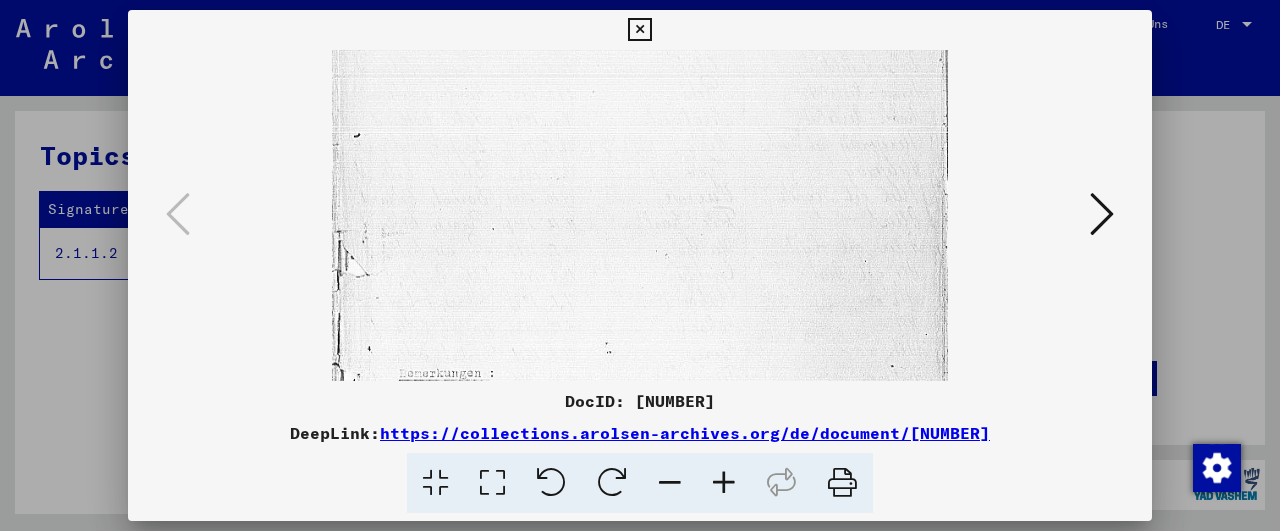 drag, startPoint x: 740, startPoint y: 216, endPoint x: 743, endPoint y: 130, distance: 86.05231 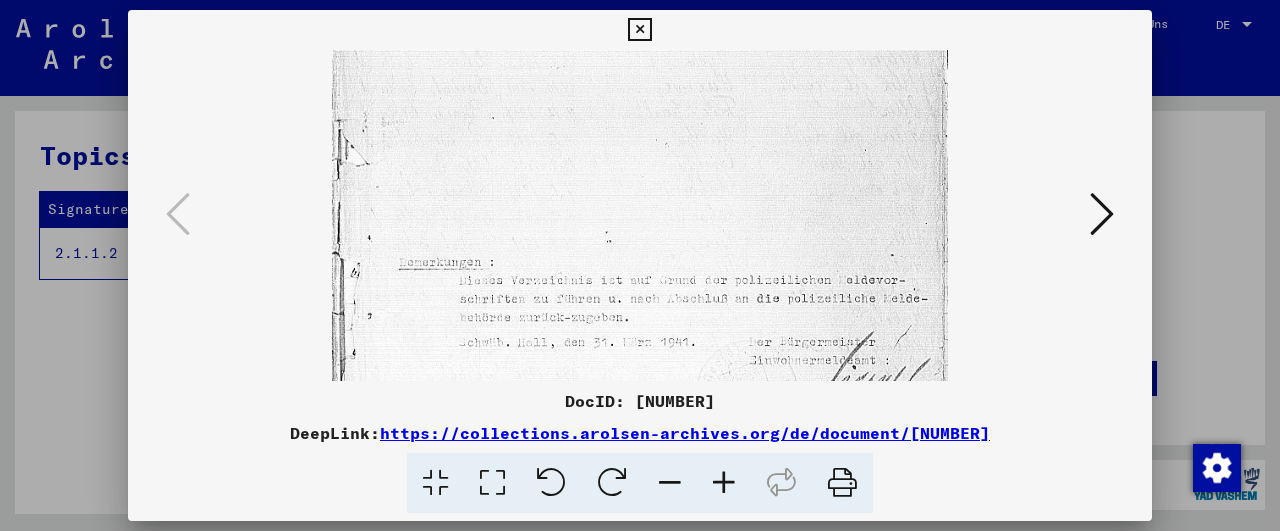 scroll, scrollTop: 393, scrollLeft: 0, axis: vertical 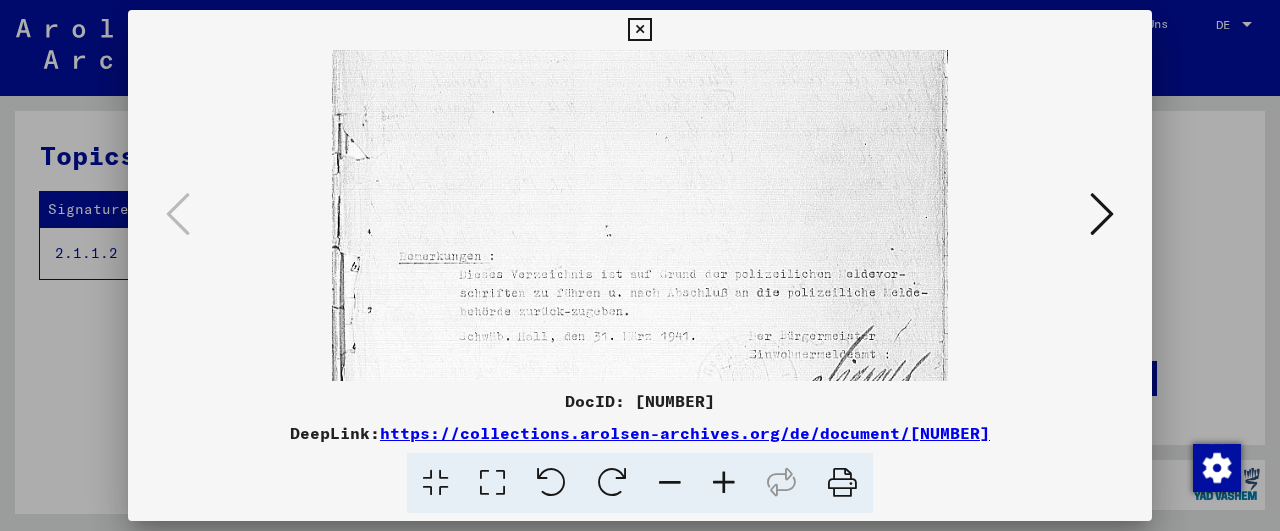 drag, startPoint x: 735, startPoint y: 249, endPoint x: 737, endPoint y: 132, distance: 117.01709 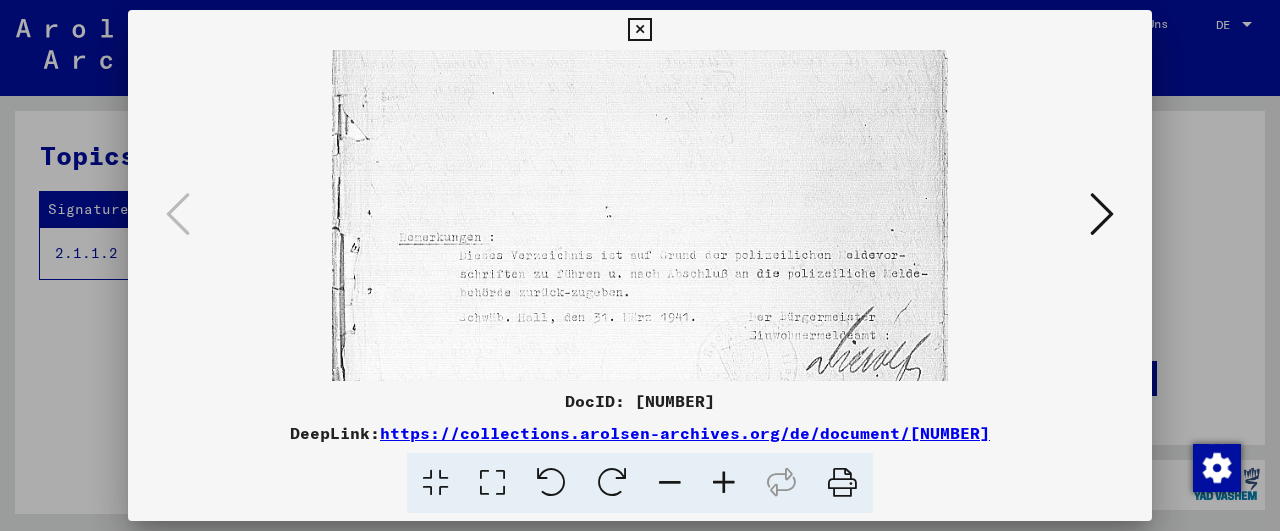 drag, startPoint x: 733, startPoint y: 182, endPoint x: 735, endPoint y: 163, distance: 19.104973 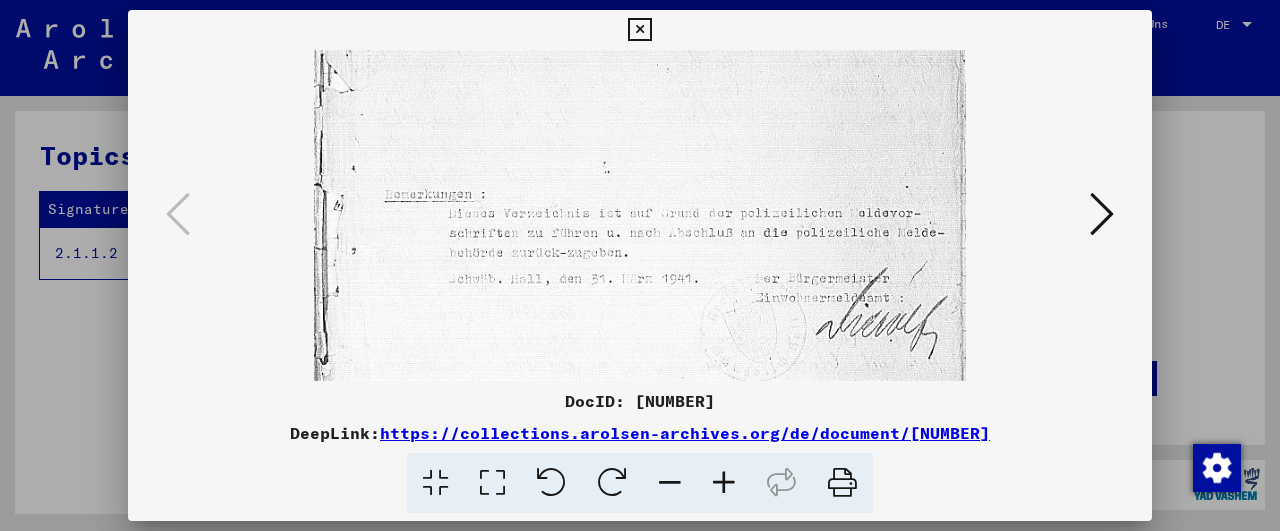 scroll, scrollTop: 490, scrollLeft: 0, axis: vertical 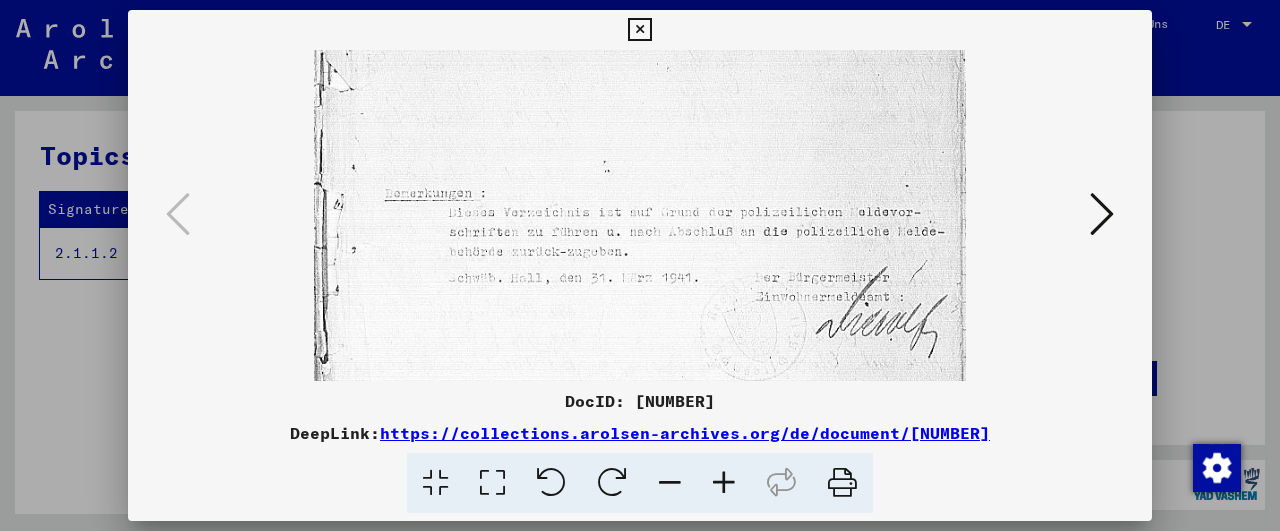 drag, startPoint x: 760, startPoint y: 206, endPoint x: 769, endPoint y: 128, distance: 78.51752 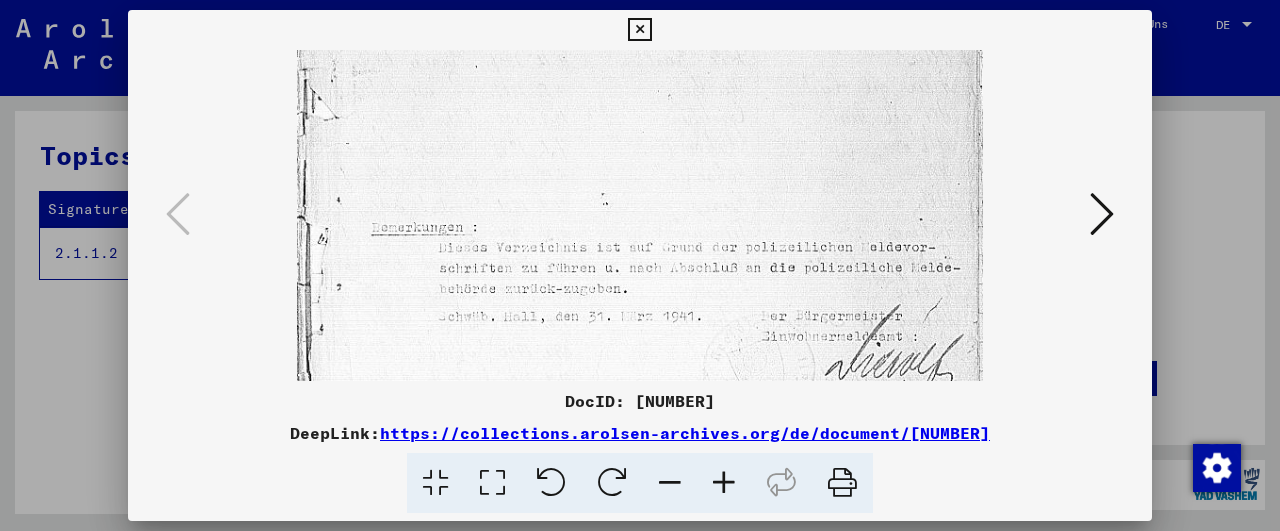 click at bounding box center (724, 483) 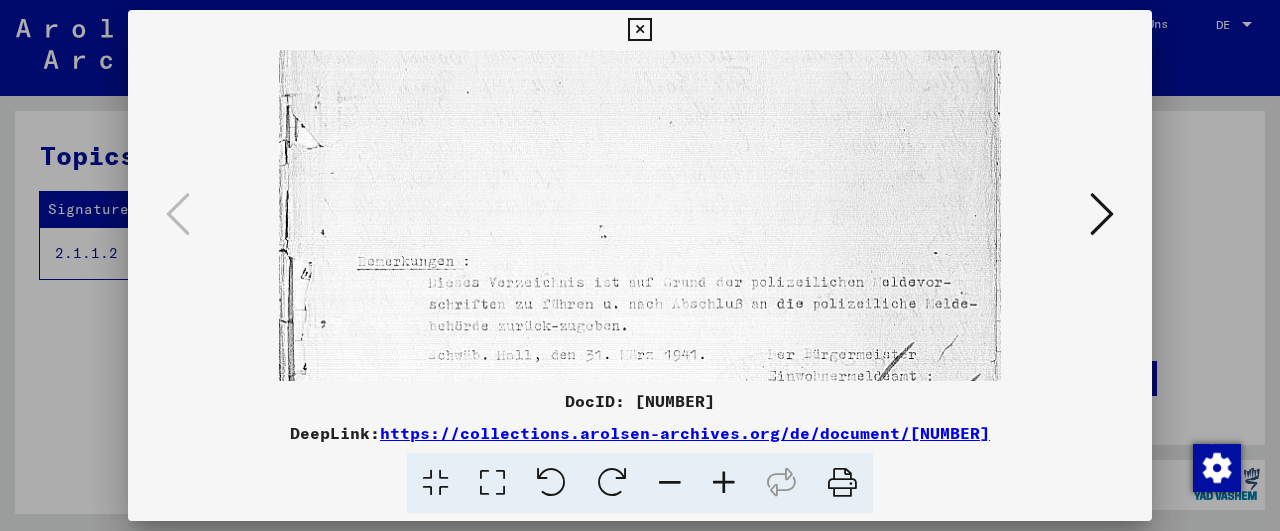 click at bounding box center (724, 483) 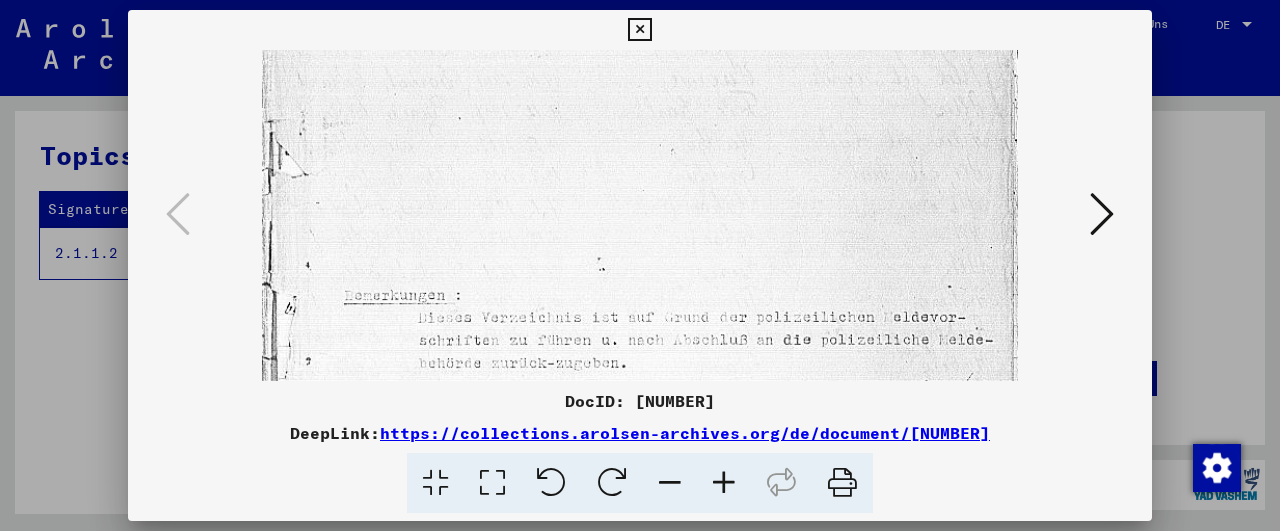 click at bounding box center (724, 483) 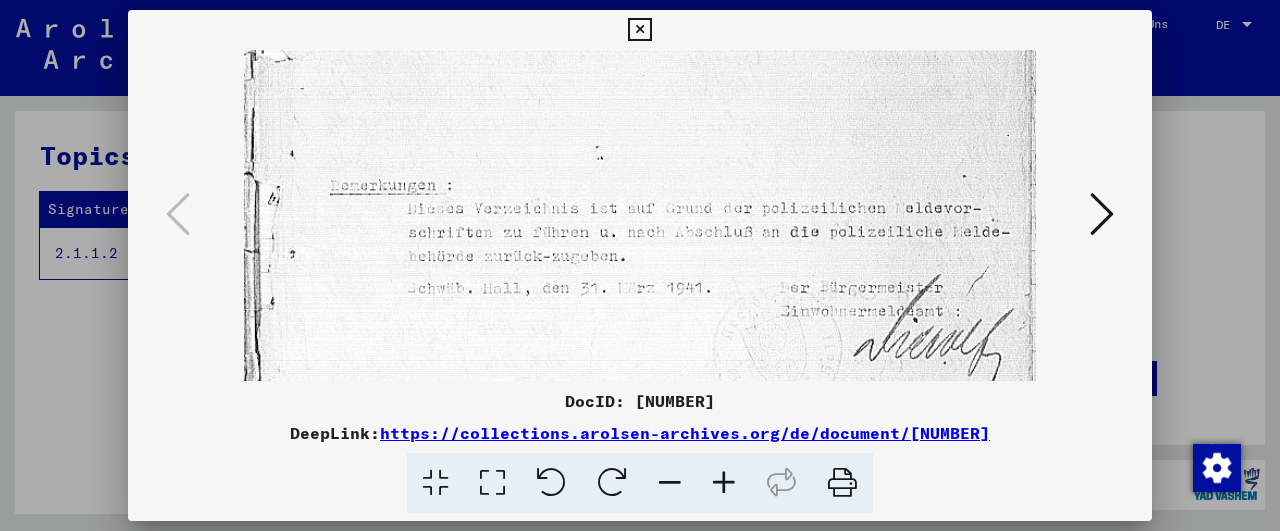 scroll, scrollTop: 635, scrollLeft: 0, axis: vertical 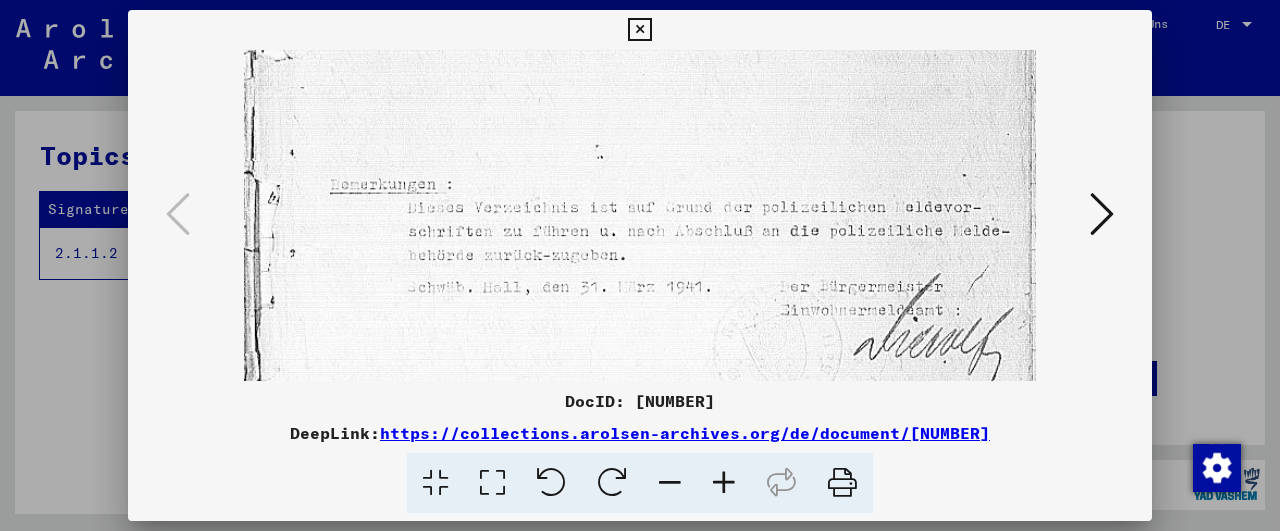 drag, startPoint x: 831, startPoint y: 307, endPoint x: 825, endPoint y: 162, distance: 145.12408 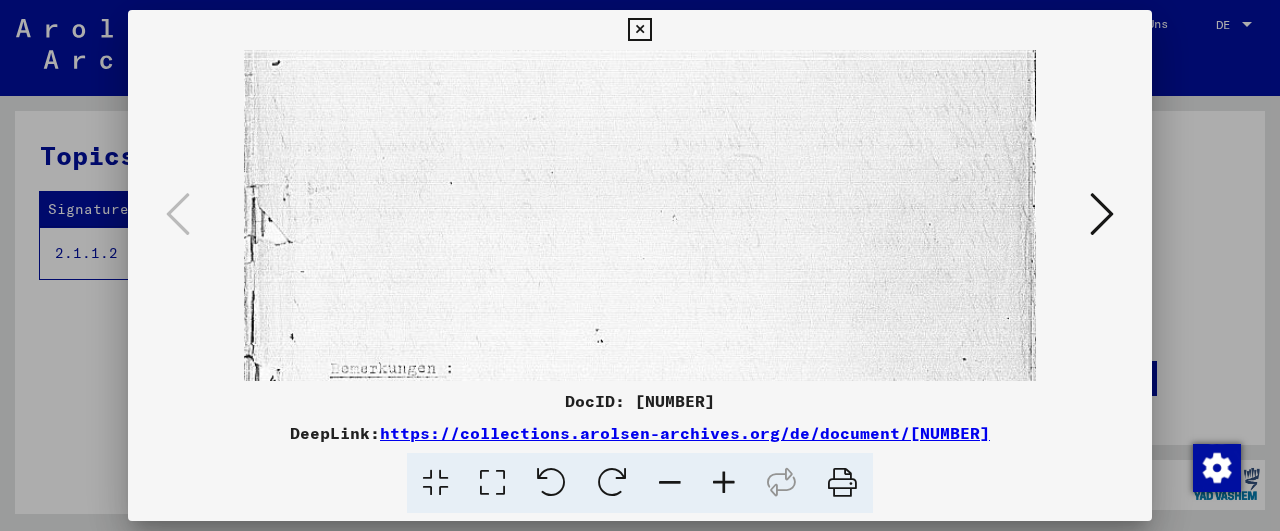 drag, startPoint x: 806, startPoint y: 155, endPoint x: 807, endPoint y: 339, distance: 184.00272 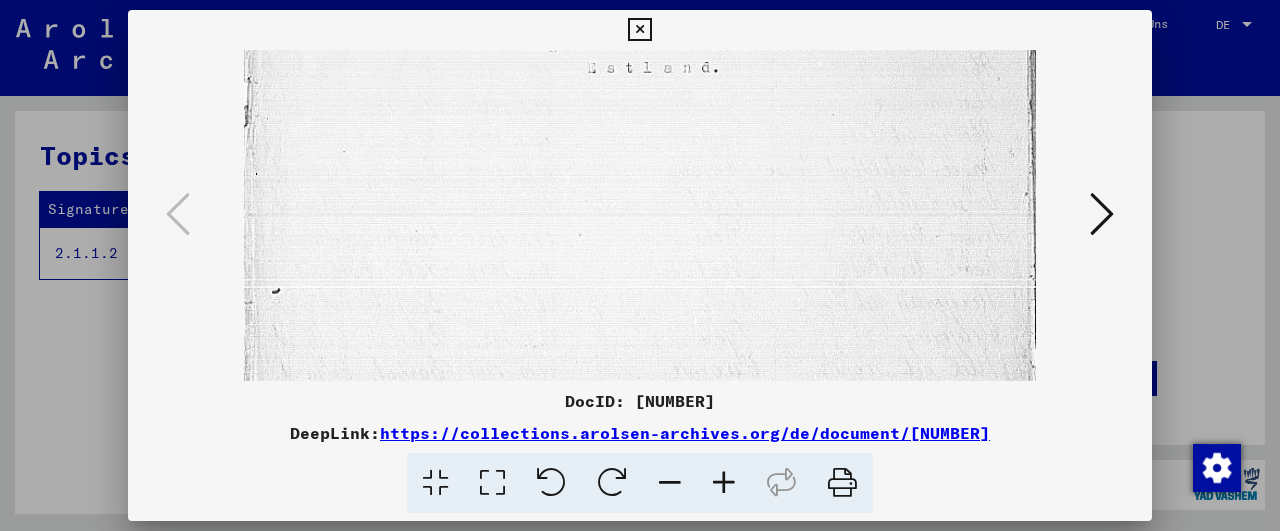 drag, startPoint x: 833, startPoint y: 129, endPoint x: 832, endPoint y: 307, distance: 178.0028 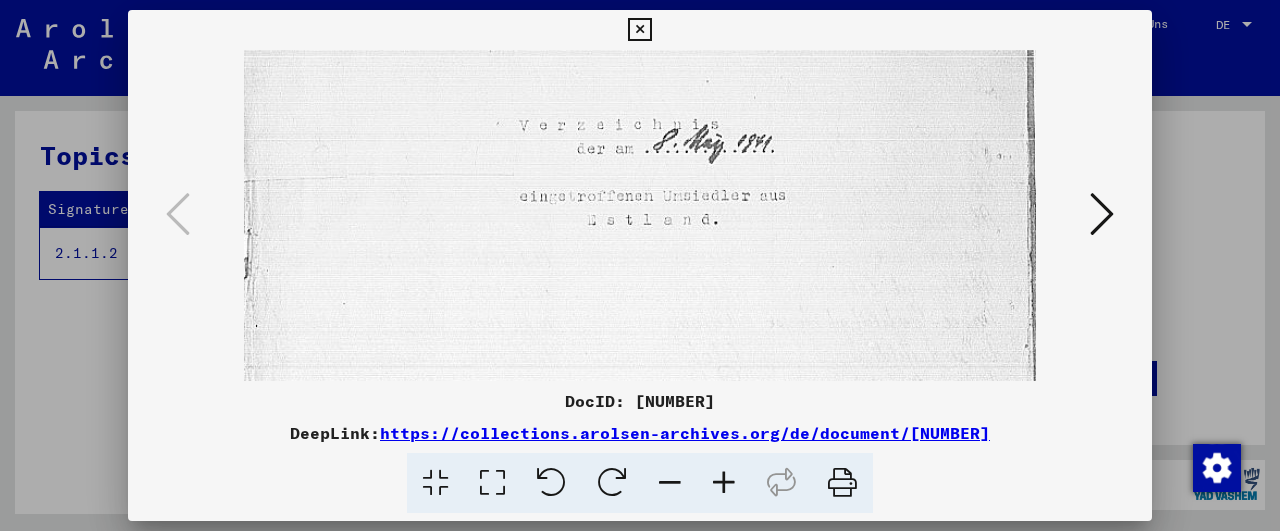 scroll, scrollTop: 63, scrollLeft: 0, axis: vertical 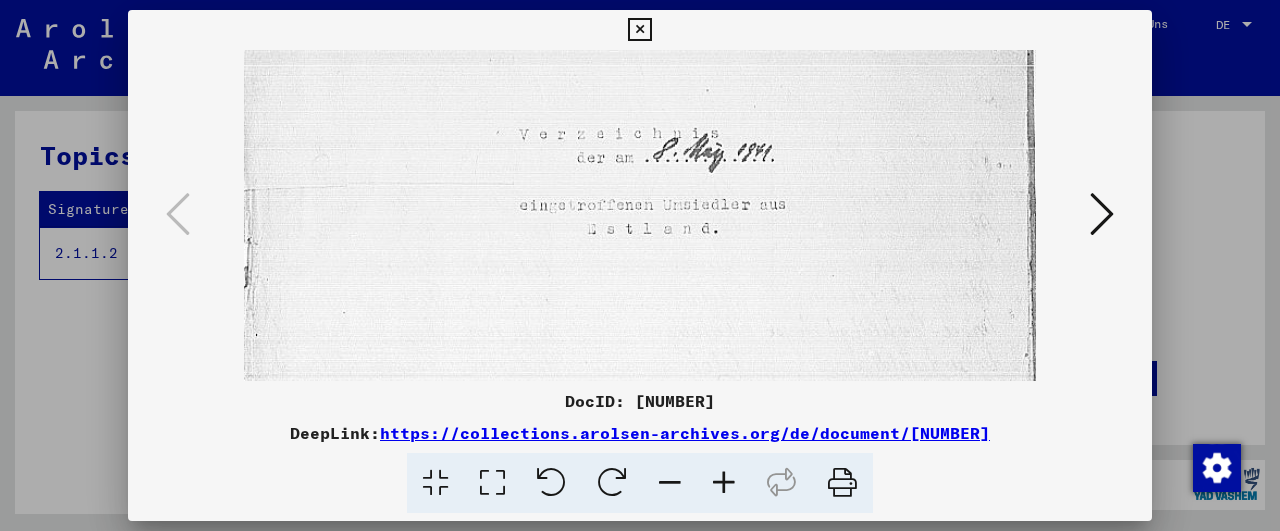 drag, startPoint x: 818, startPoint y: 149, endPoint x: 812, endPoint y: 309, distance: 160.11246 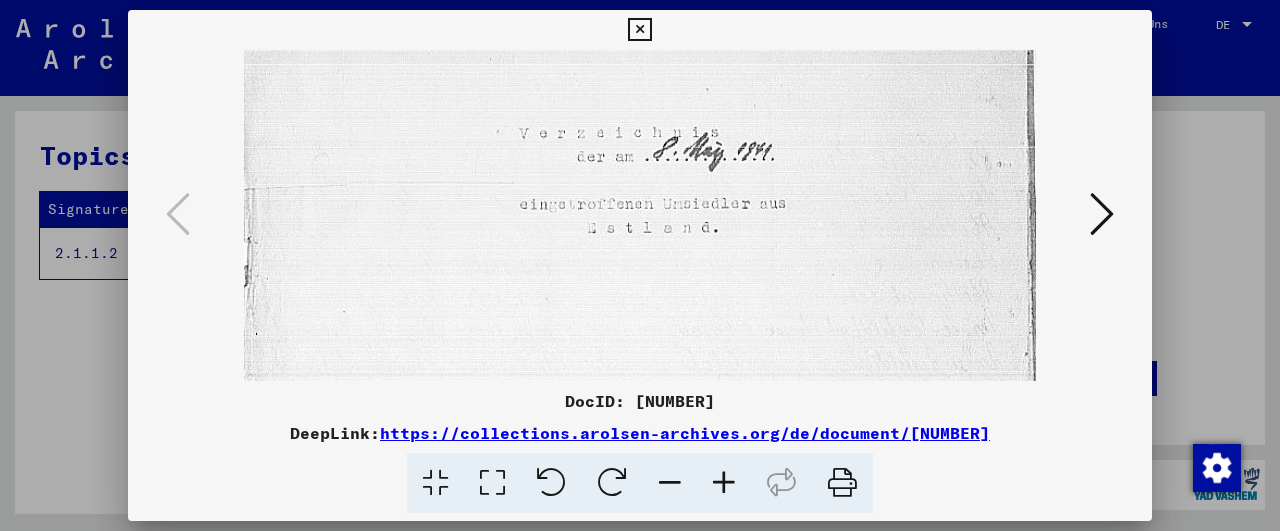 click at bounding box center (640, 552) 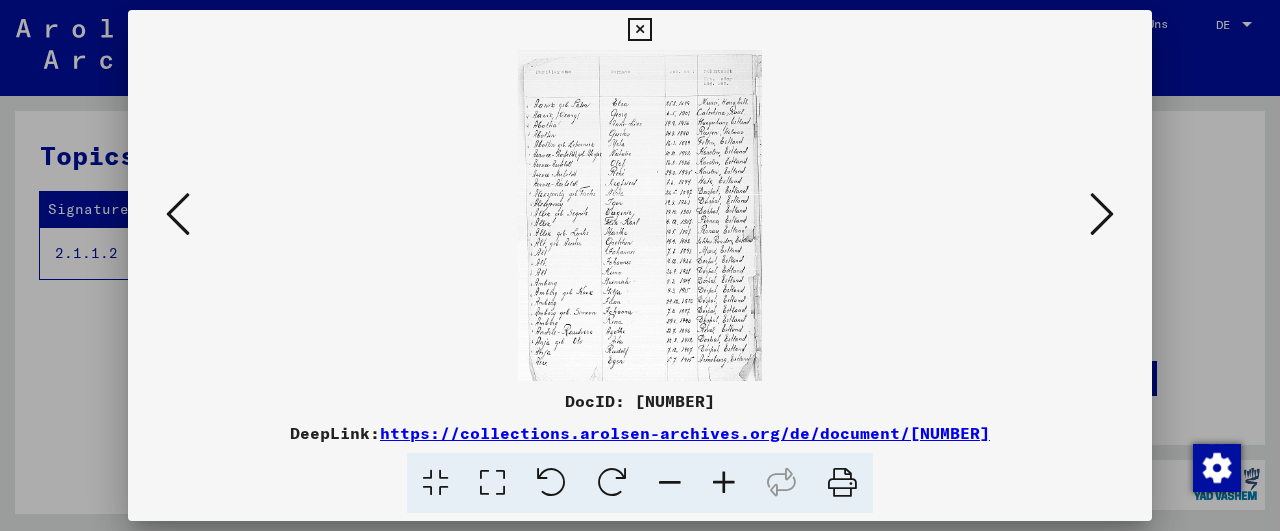 click at bounding box center [1102, 214] 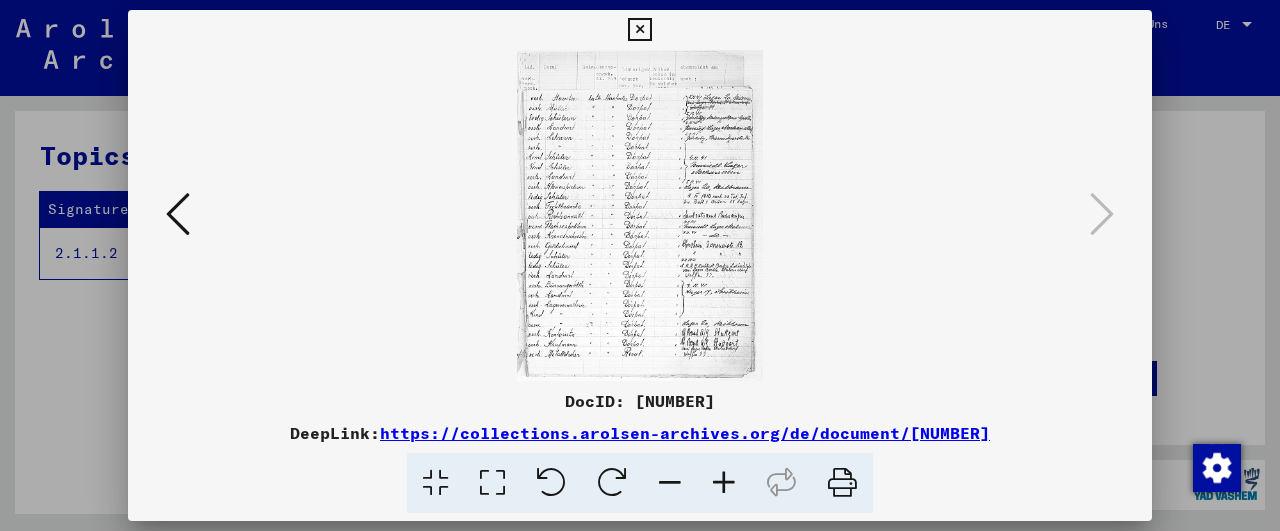 click at bounding box center [724, 483] 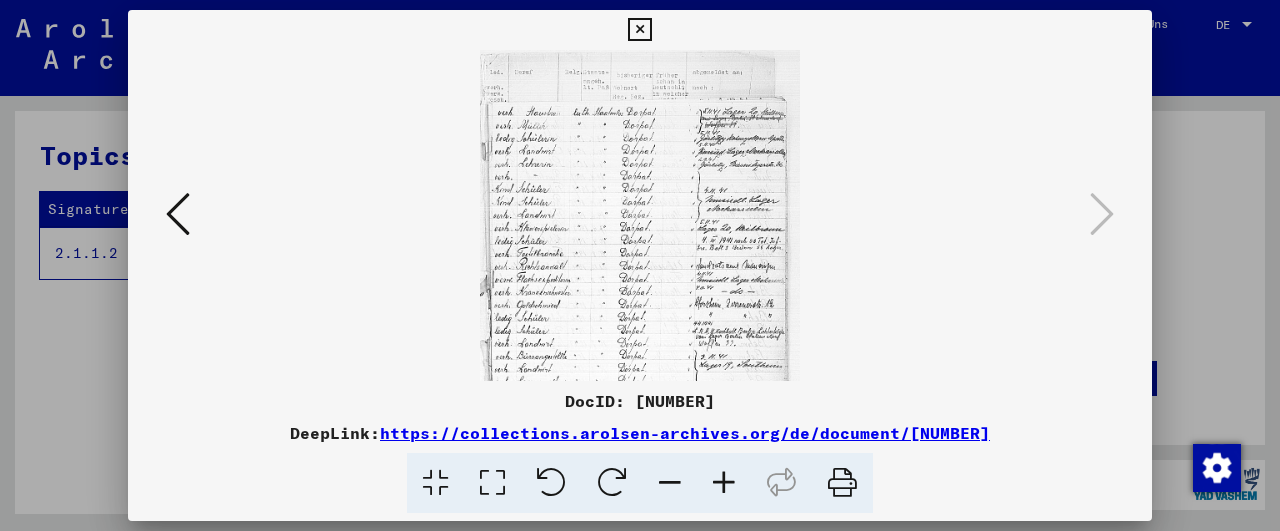 click at bounding box center (724, 483) 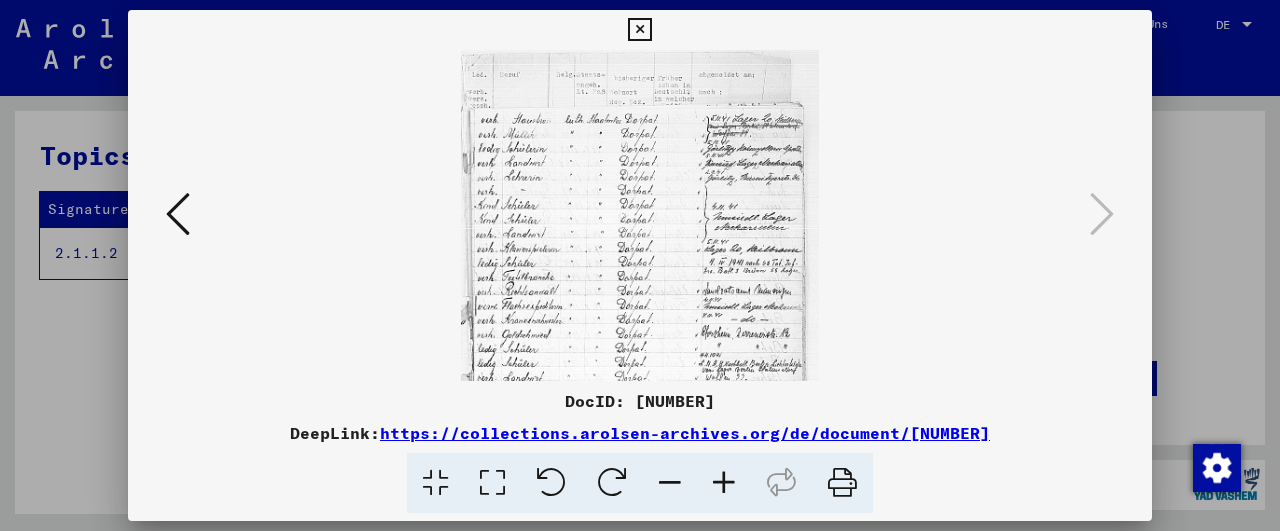 click at bounding box center [724, 483] 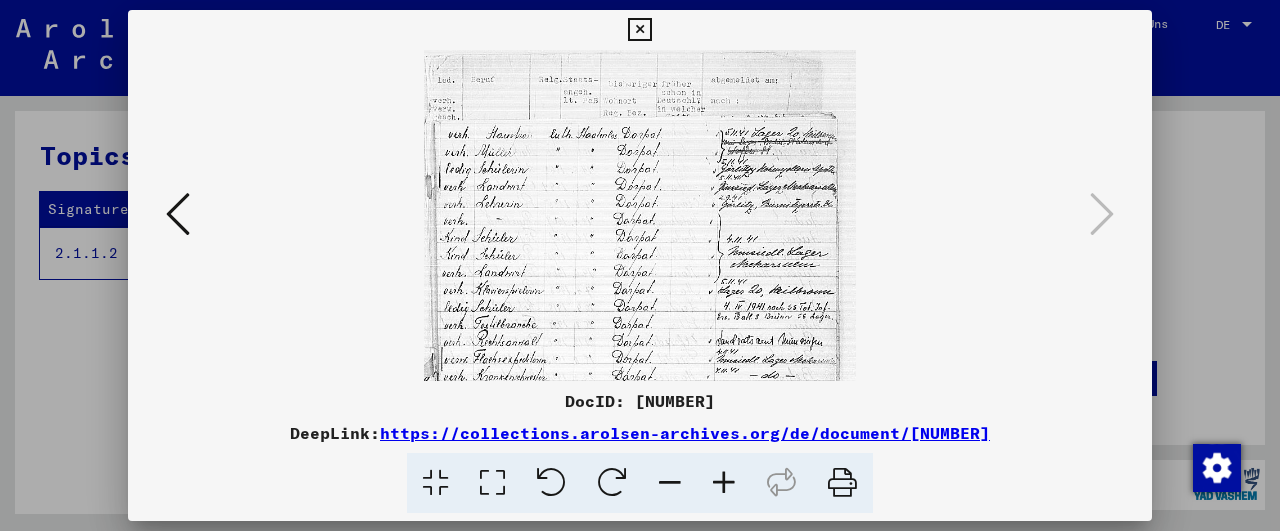 click at bounding box center (724, 483) 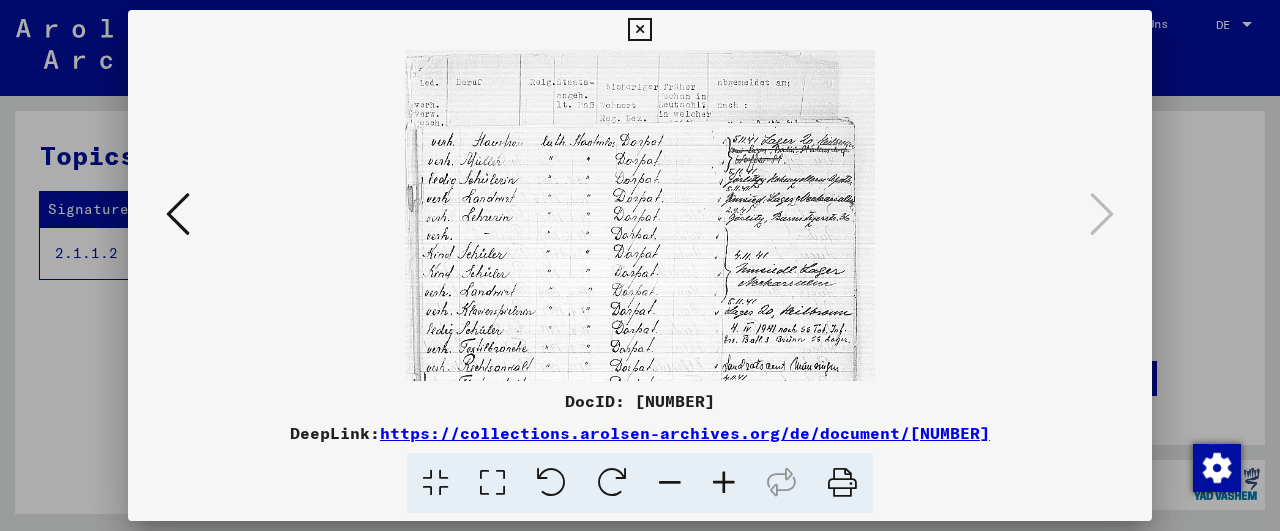 click at bounding box center [724, 483] 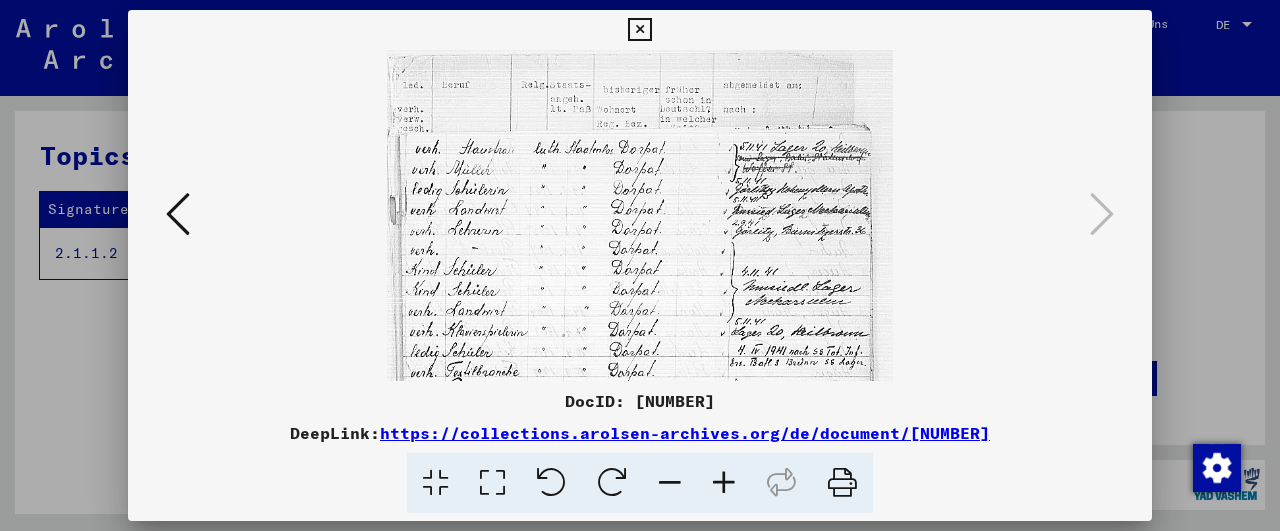 click at bounding box center (724, 483) 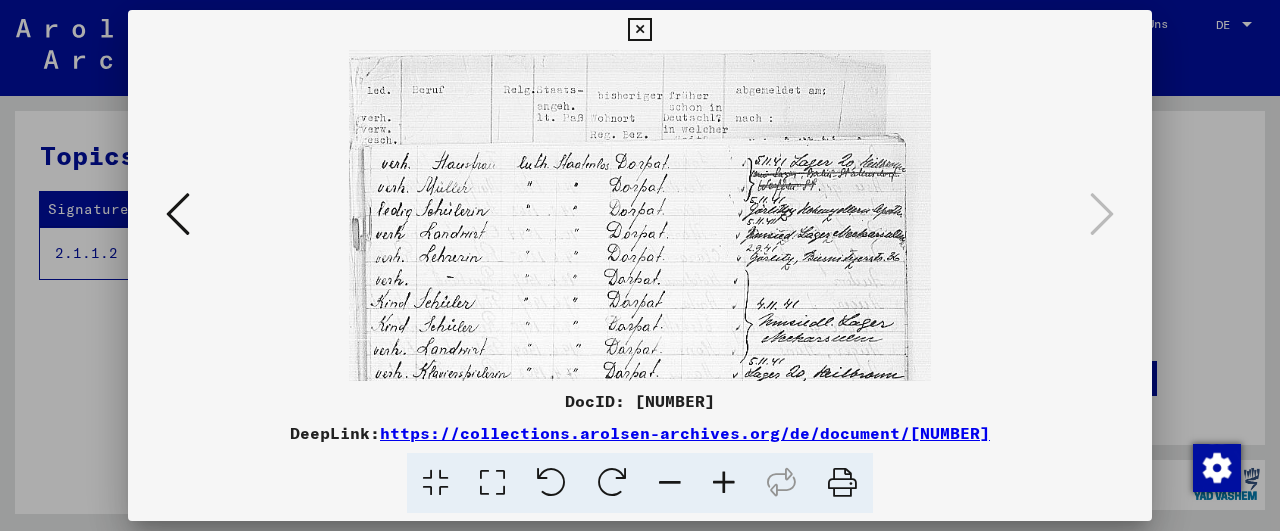 click at bounding box center [724, 483] 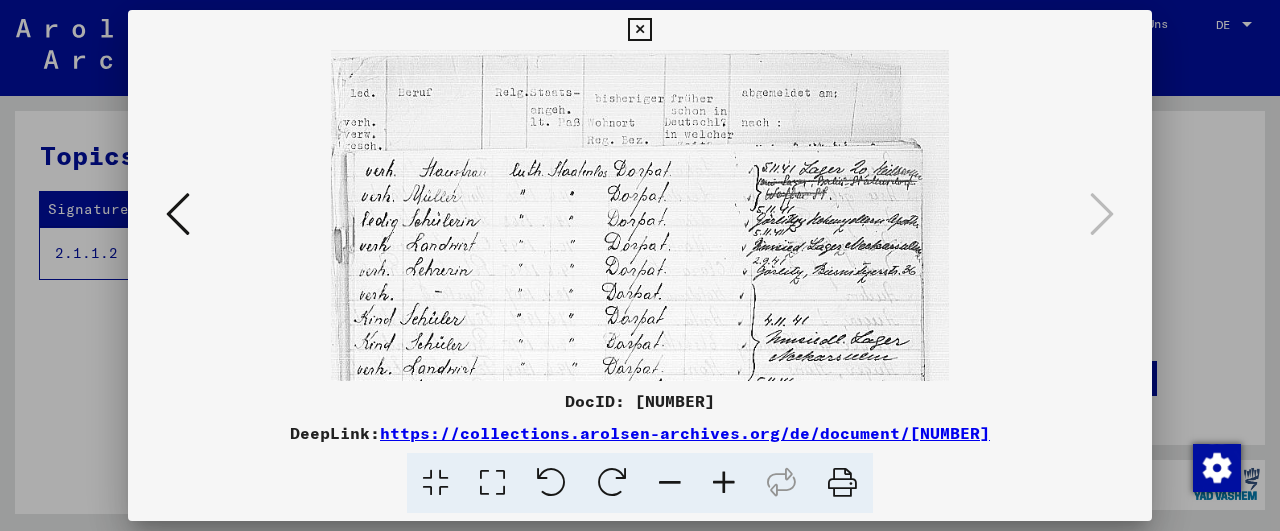 click at bounding box center [724, 483] 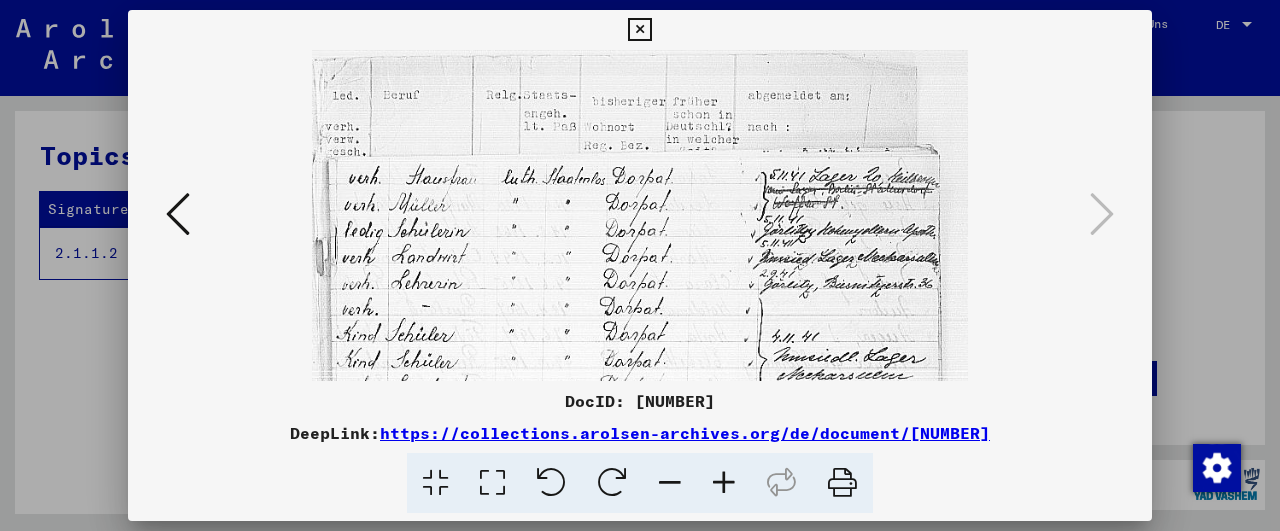 click at bounding box center [724, 483] 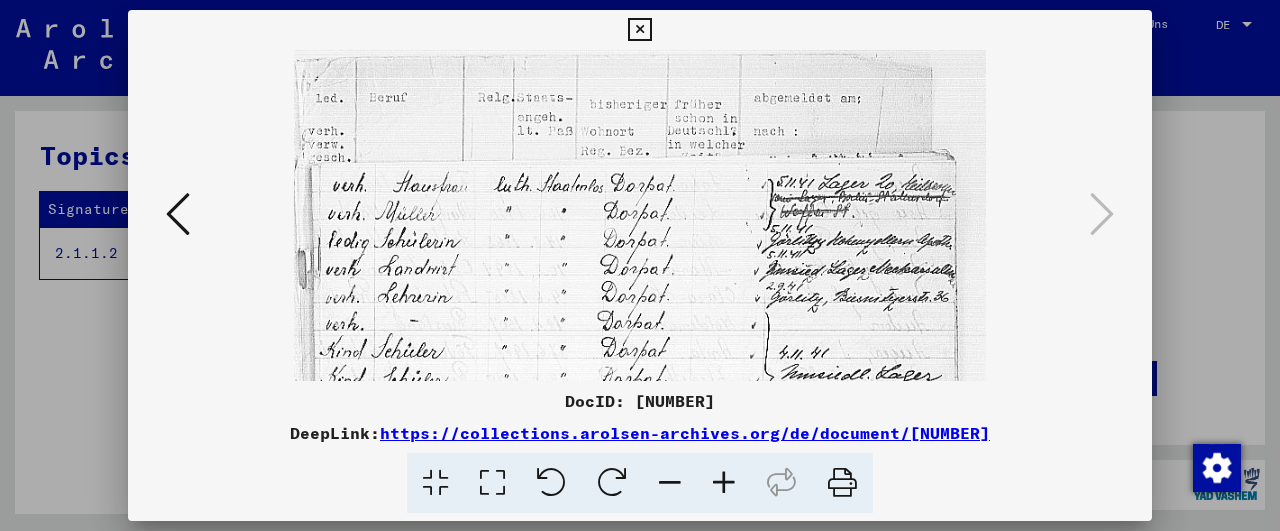 click at bounding box center (724, 483) 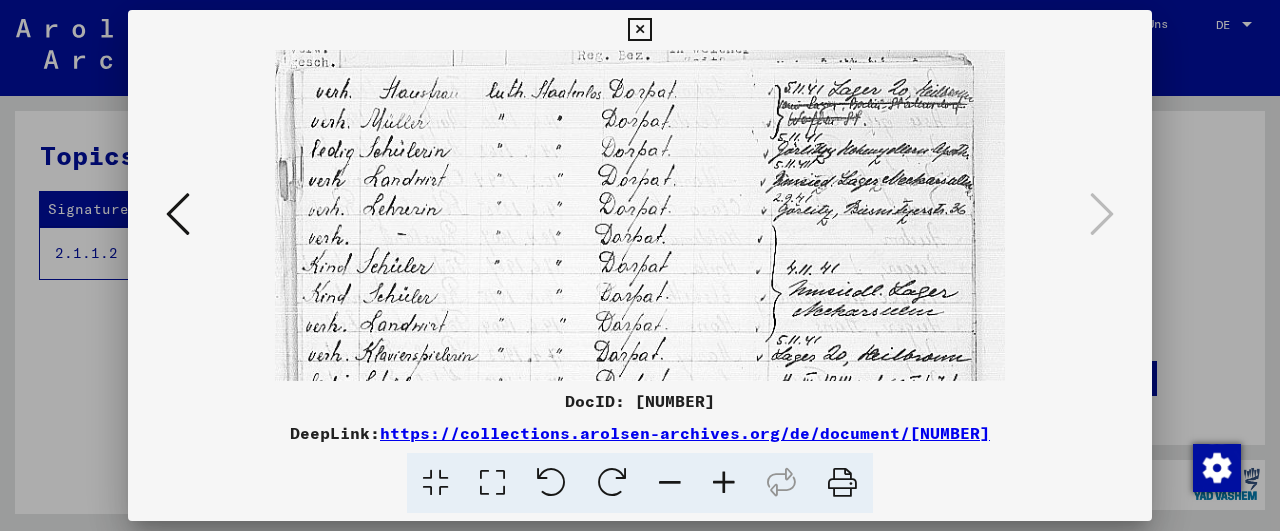 drag, startPoint x: 877, startPoint y: 306, endPoint x: 877, endPoint y: 205, distance: 101 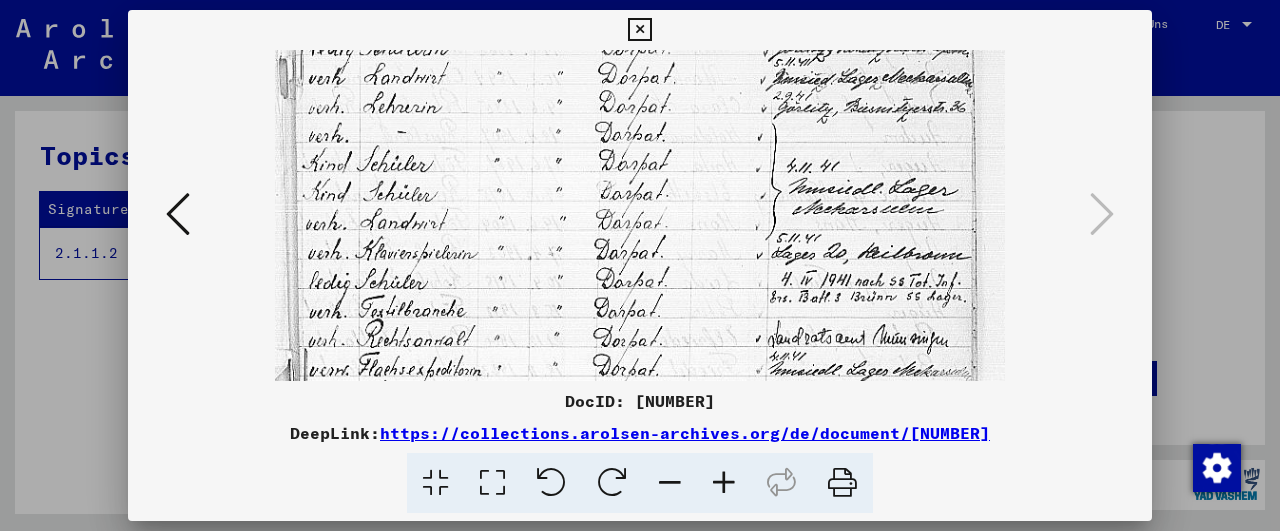 drag, startPoint x: 877, startPoint y: 303, endPoint x: 887, endPoint y: 201, distance: 102.48902 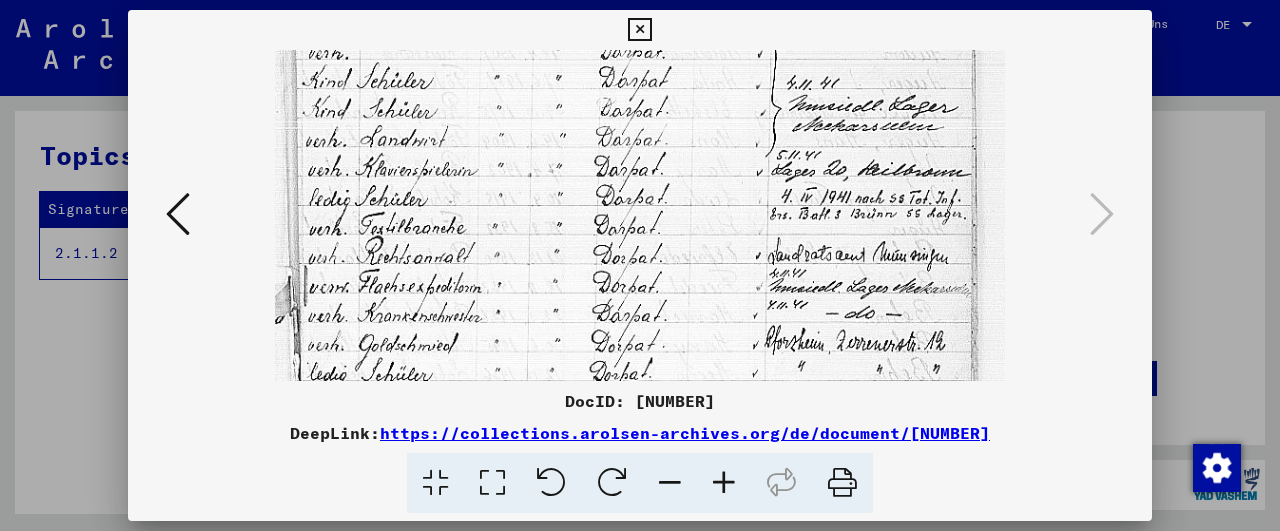 scroll, scrollTop: 302, scrollLeft: 0, axis: vertical 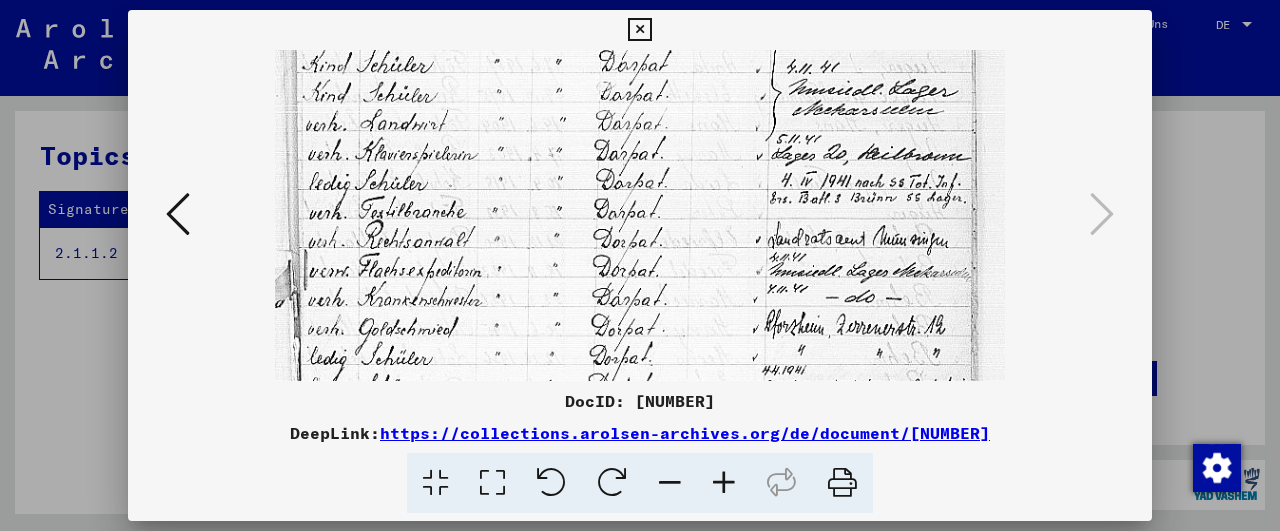 drag, startPoint x: 879, startPoint y: 316, endPoint x: 883, endPoint y: 217, distance: 99.08077 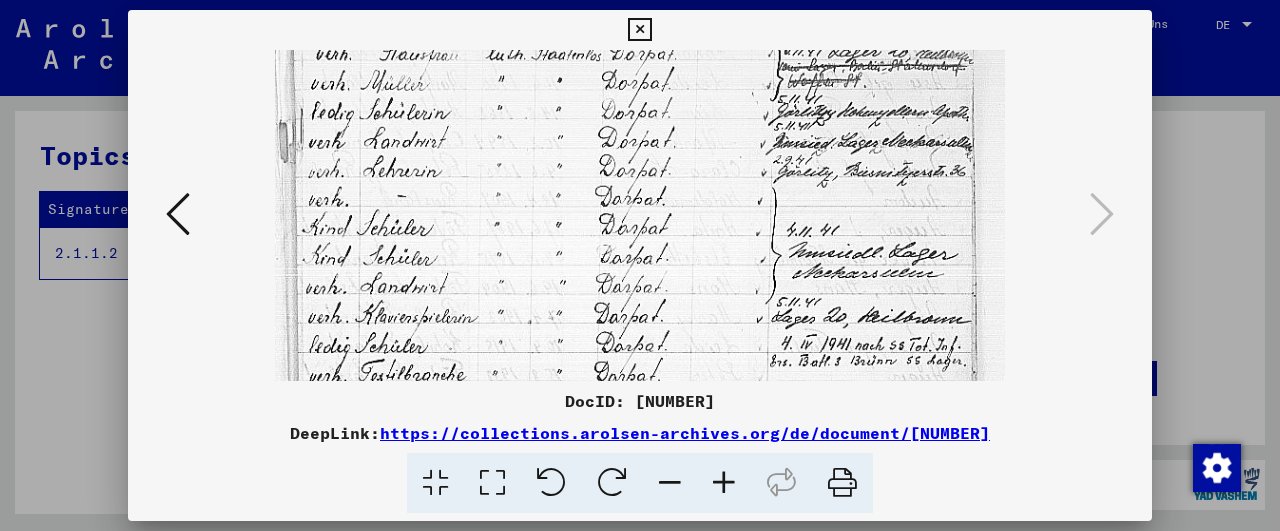 scroll, scrollTop: 140, scrollLeft: 0, axis: vertical 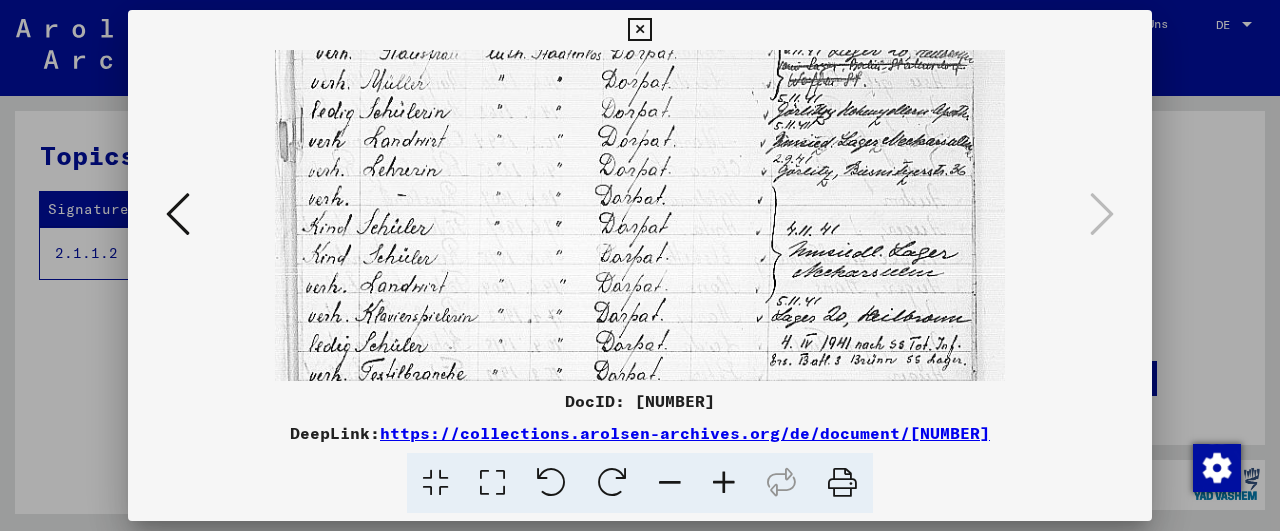 drag, startPoint x: 873, startPoint y: 227, endPoint x: 867, endPoint y: 389, distance: 162.11107 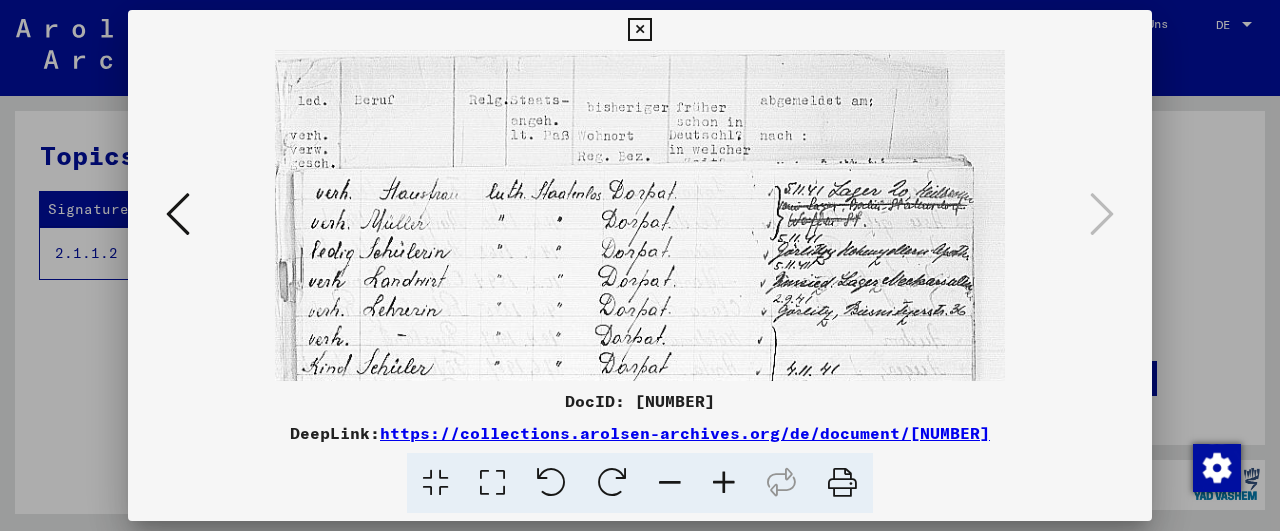 drag, startPoint x: 917, startPoint y: 121, endPoint x: 911, endPoint y: 342, distance: 221.08144 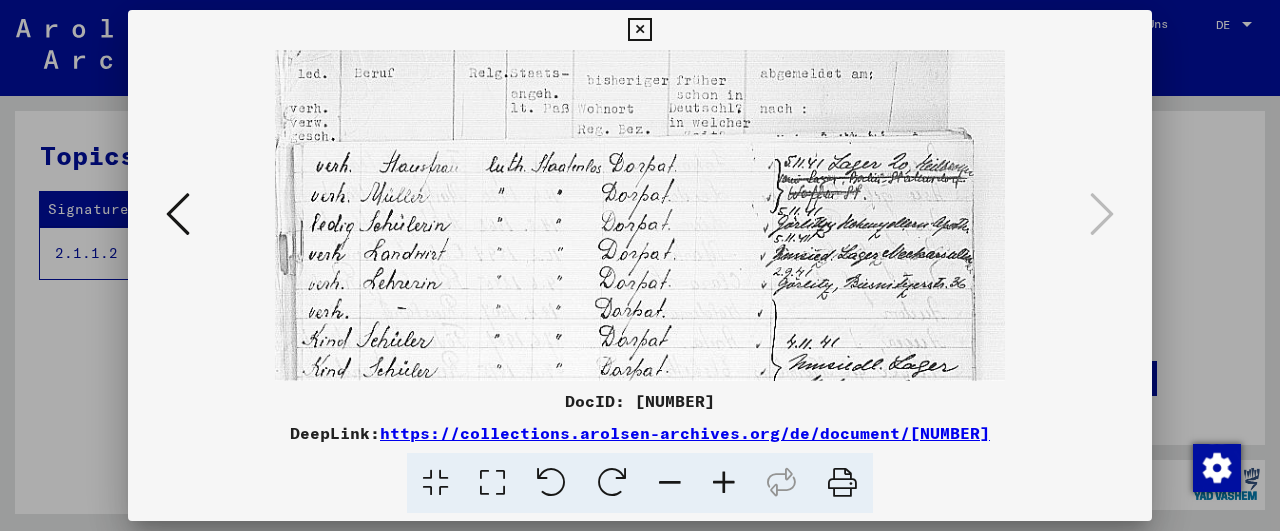 scroll, scrollTop: 25, scrollLeft: 0, axis: vertical 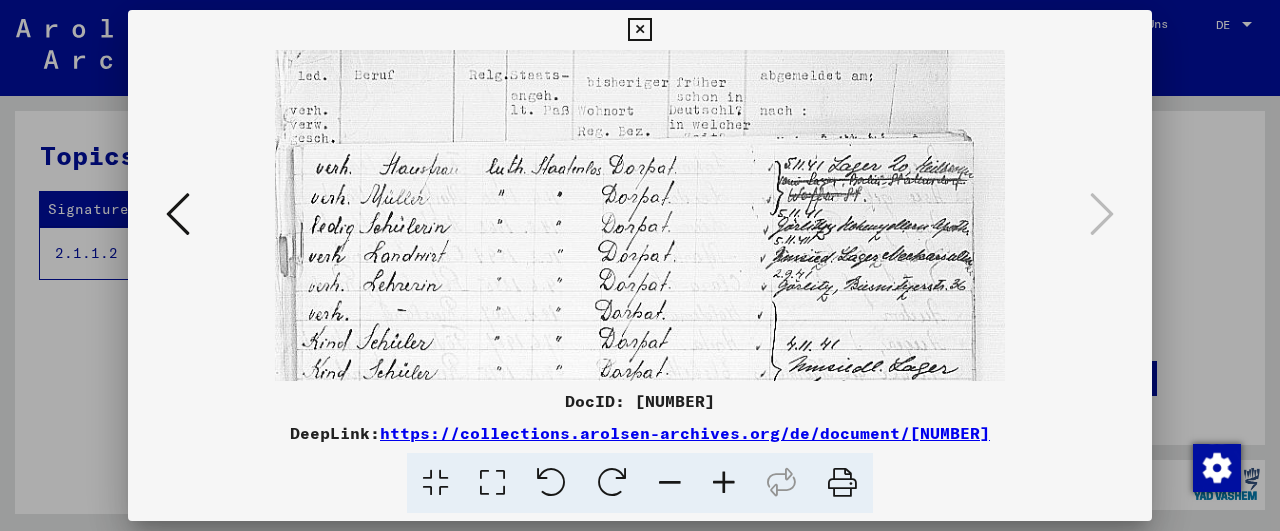 drag, startPoint x: 893, startPoint y: 338, endPoint x: 887, endPoint y: 313, distance: 25.70992 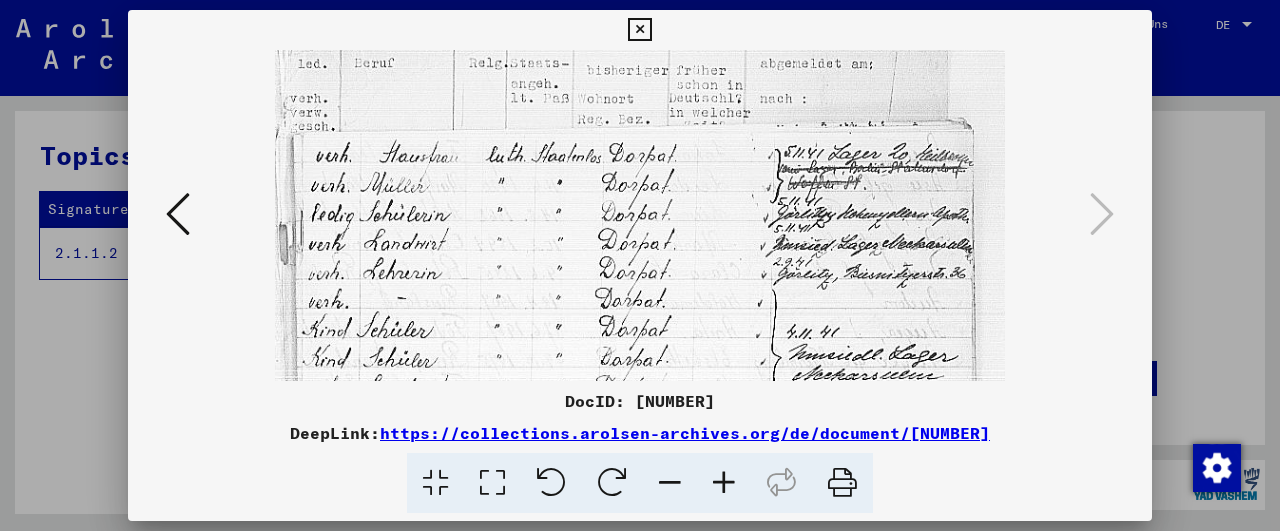 drag, startPoint x: 887, startPoint y: 313, endPoint x: 890, endPoint y: 301, distance: 12.369317 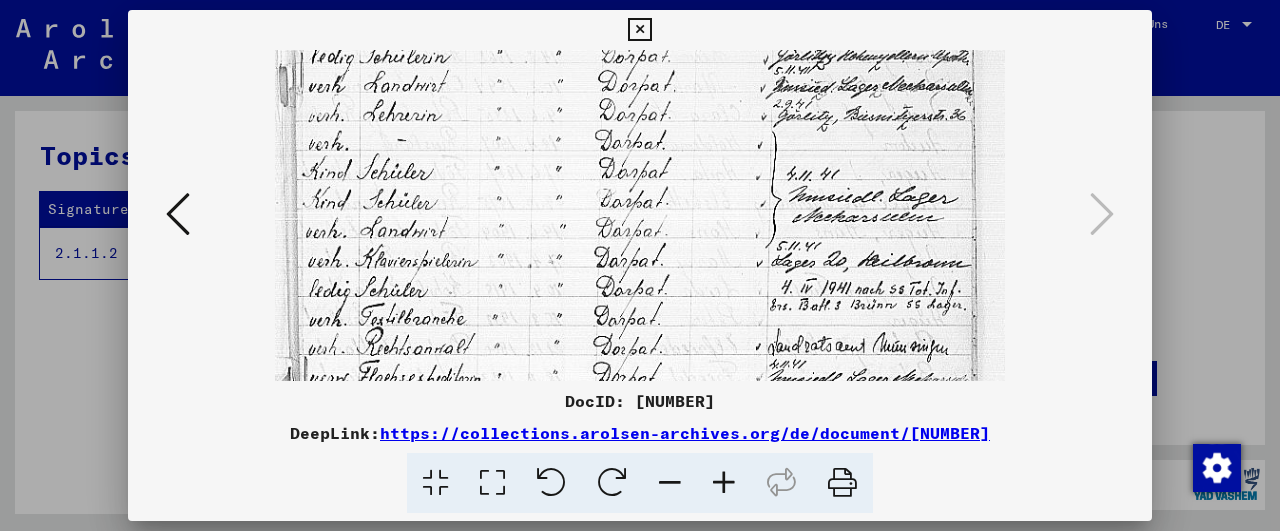 drag, startPoint x: 893, startPoint y: 291, endPoint x: 901, endPoint y: 133, distance: 158.20241 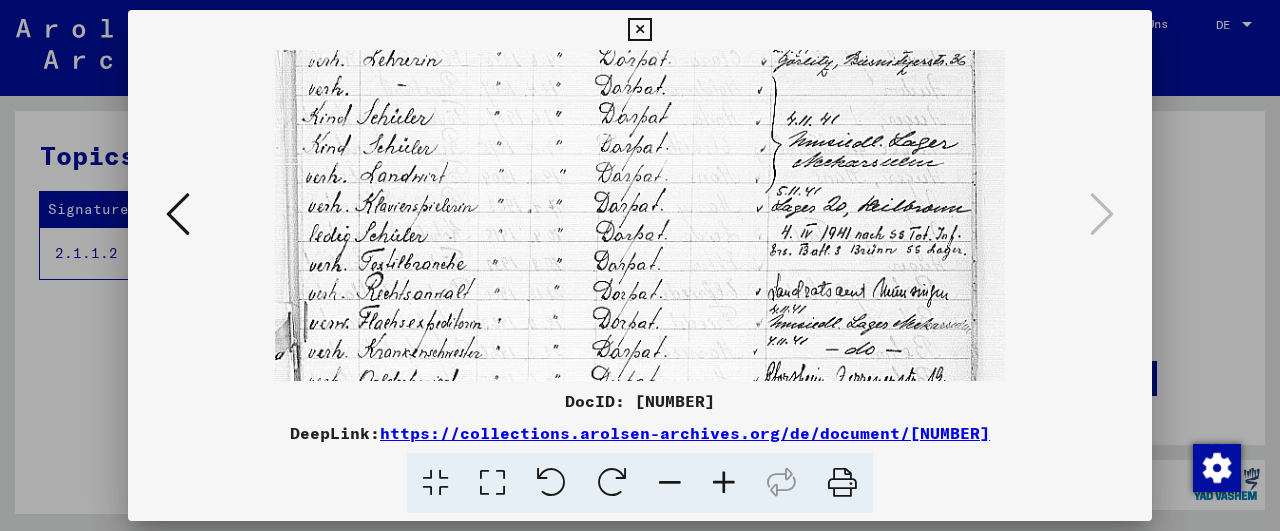 scroll, scrollTop: 261, scrollLeft: 0, axis: vertical 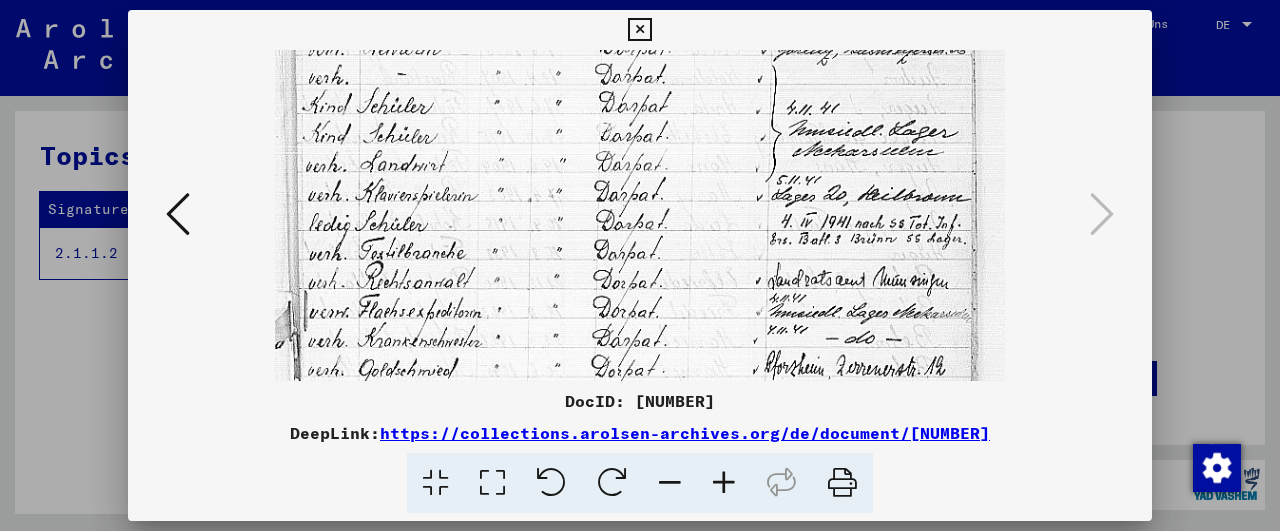 drag, startPoint x: 890, startPoint y: 292, endPoint x: 899, endPoint y: 226, distance: 66.61081 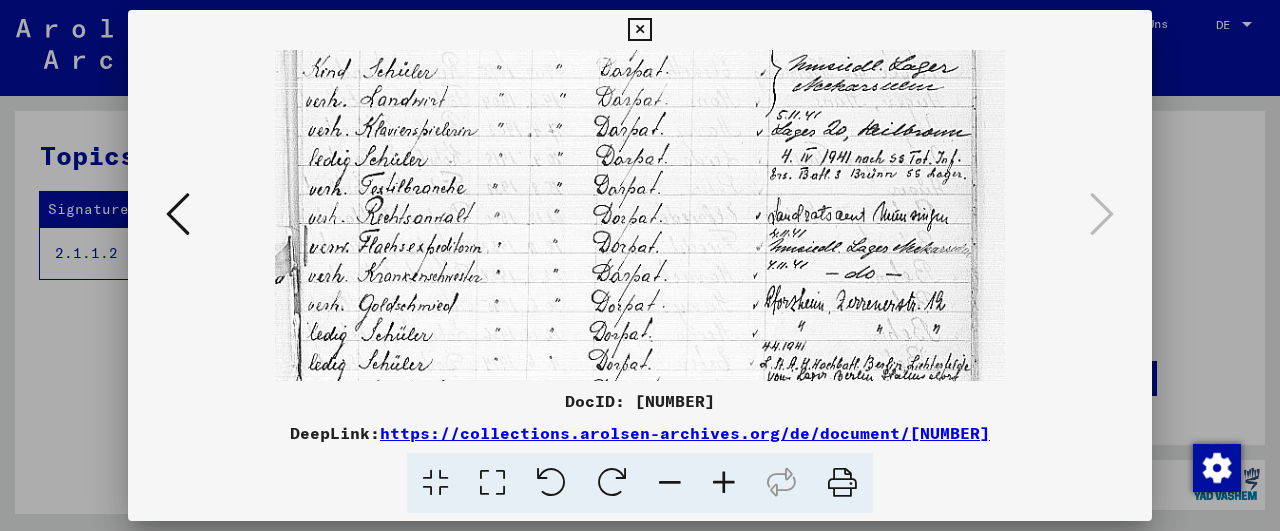 scroll, scrollTop: 325, scrollLeft: 0, axis: vertical 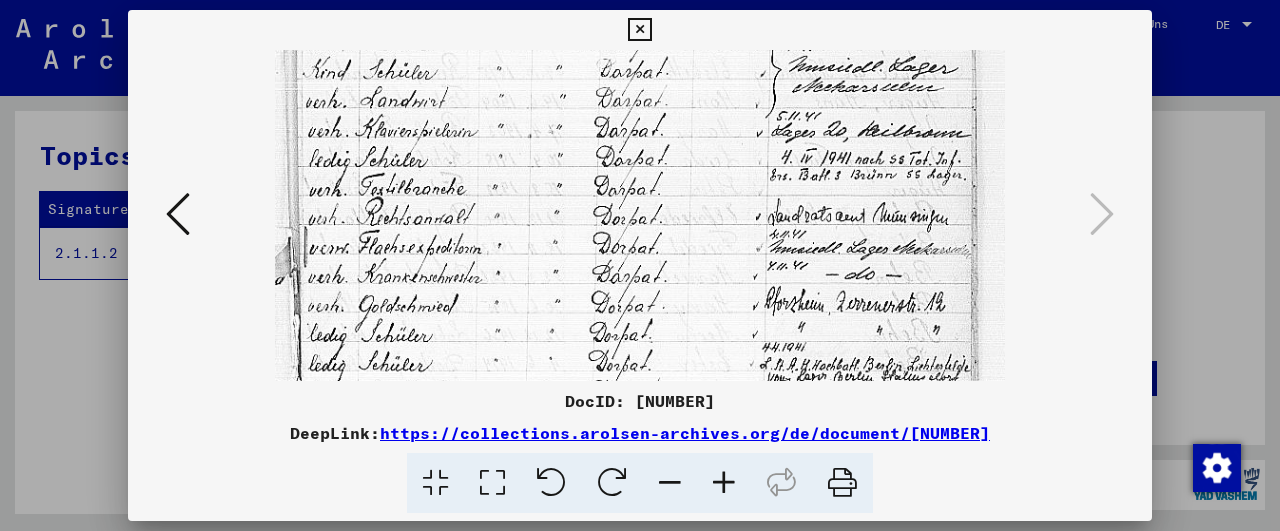 drag, startPoint x: 877, startPoint y: 312, endPoint x: 881, endPoint y: 248, distance: 64.12488 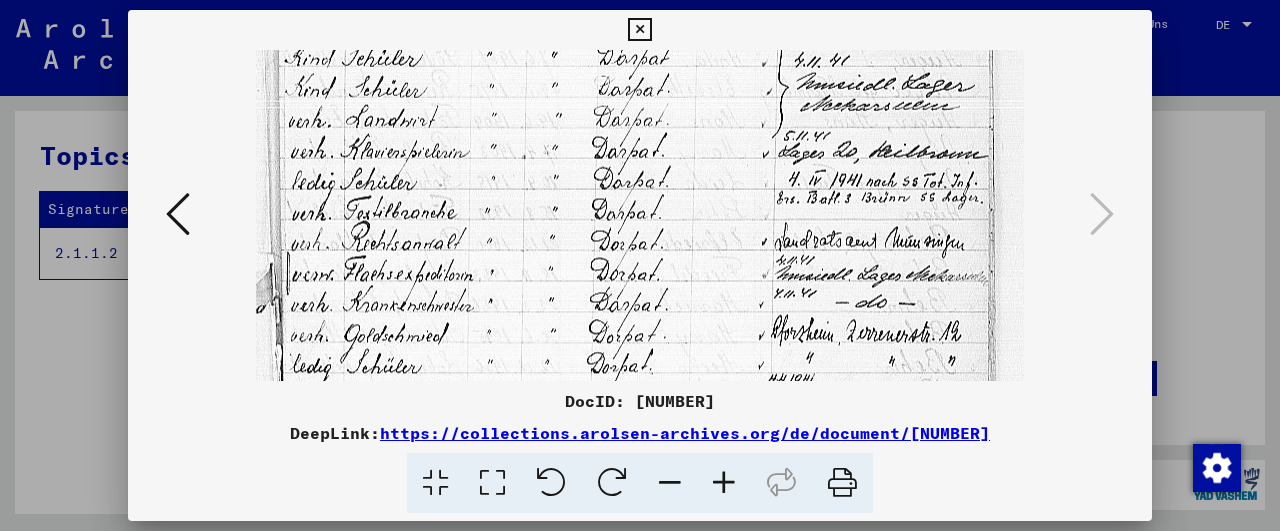 click at bounding box center (724, 483) 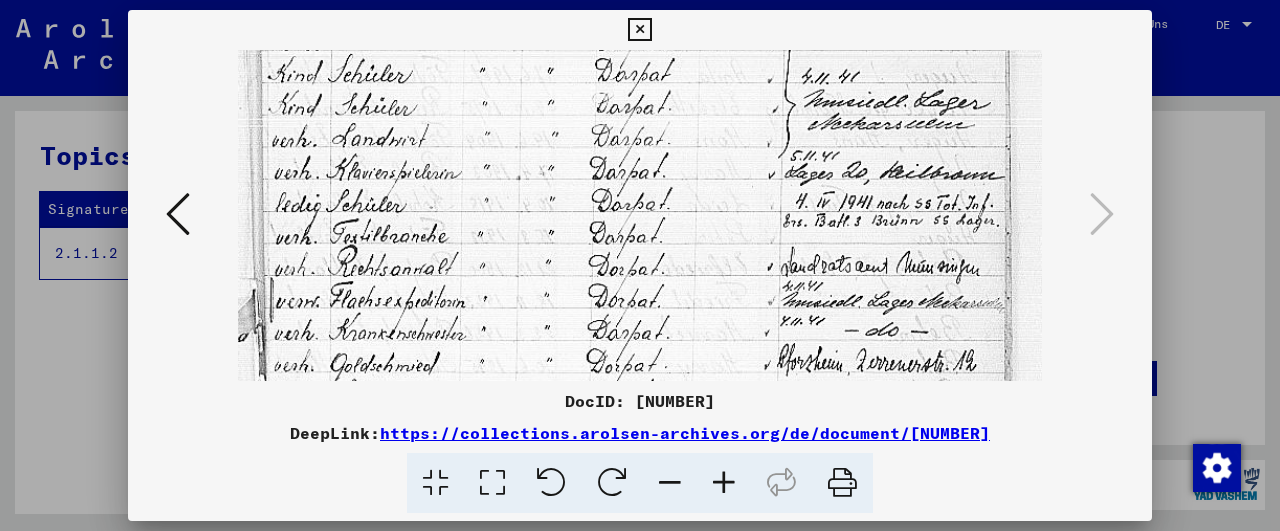 click at bounding box center (724, 483) 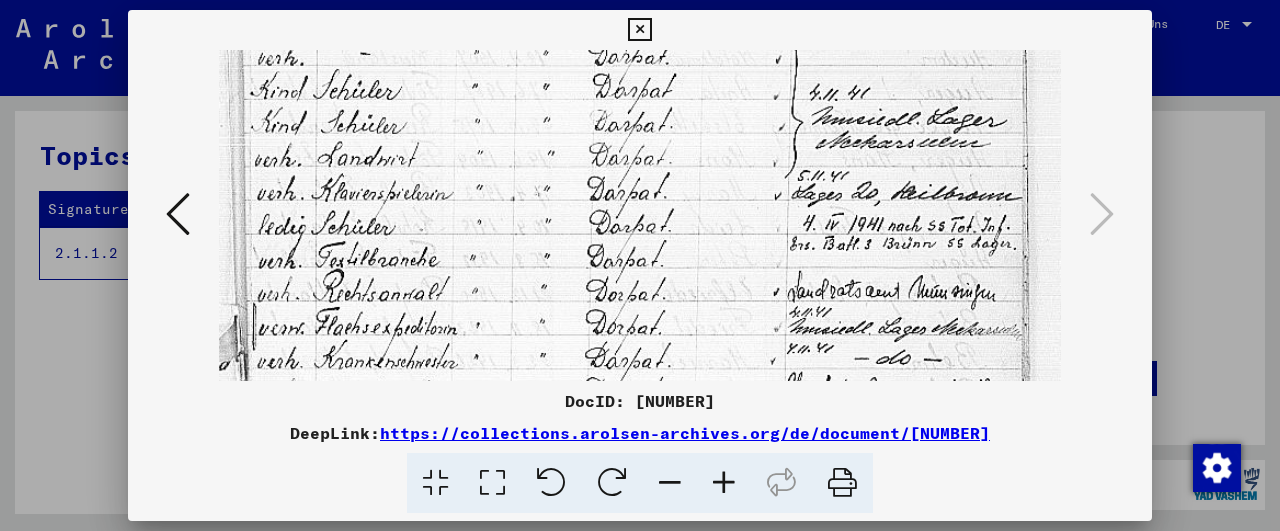 click at bounding box center (724, 483) 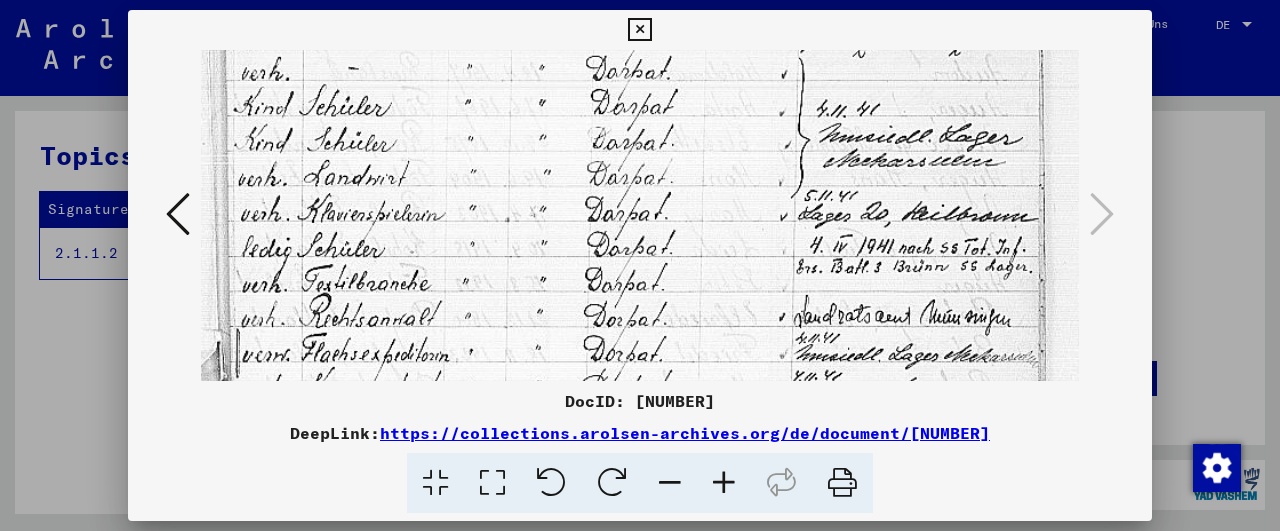 click at bounding box center (724, 483) 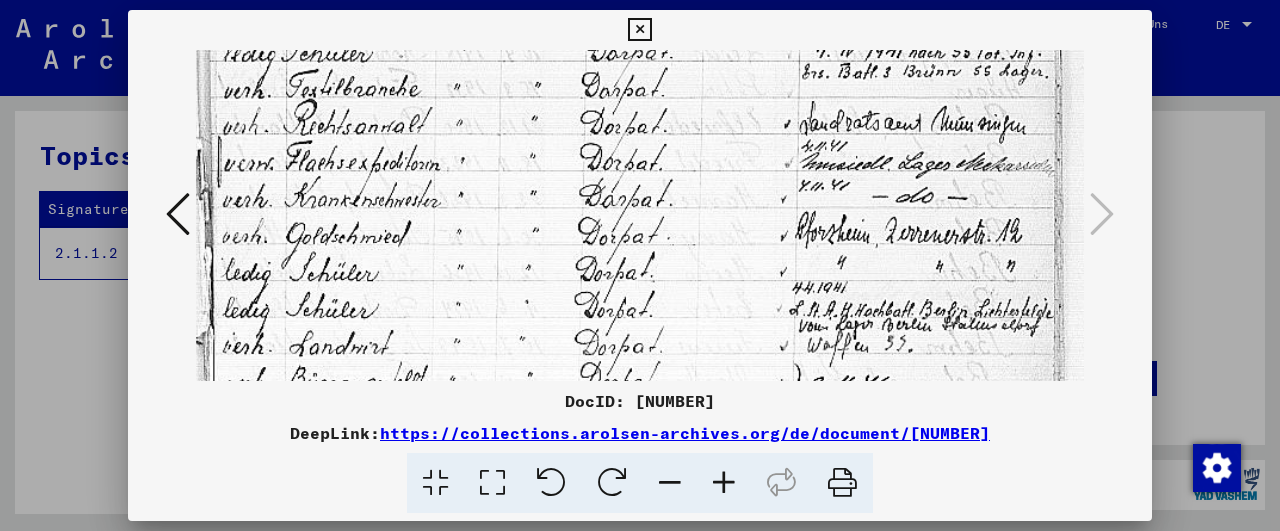scroll, scrollTop: 542, scrollLeft: 15, axis: both 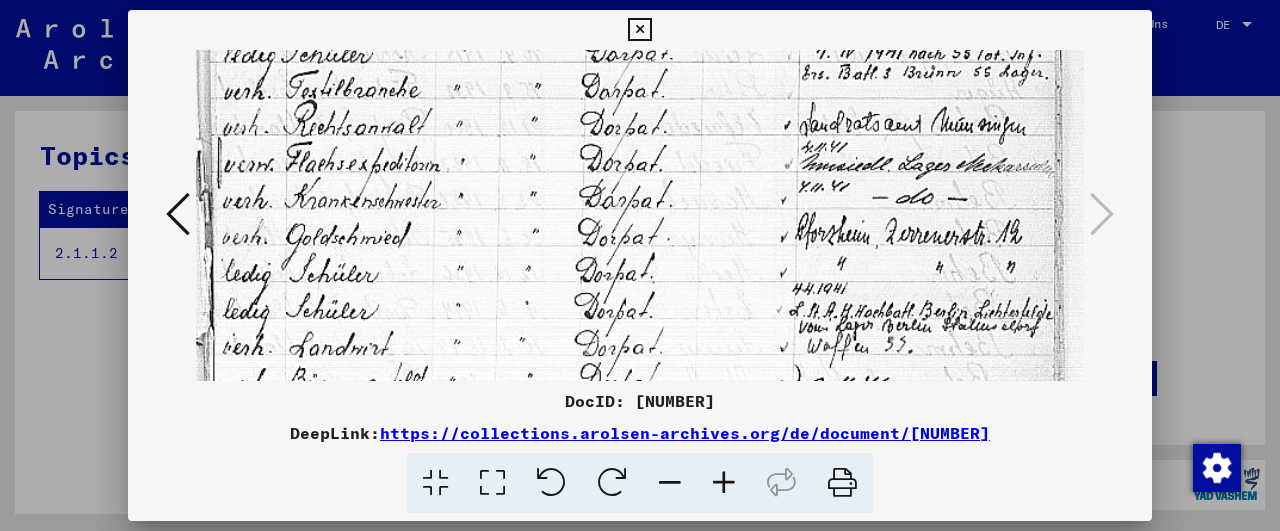 drag, startPoint x: 795, startPoint y: 243, endPoint x: 795, endPoint y: 86, distance: 157 